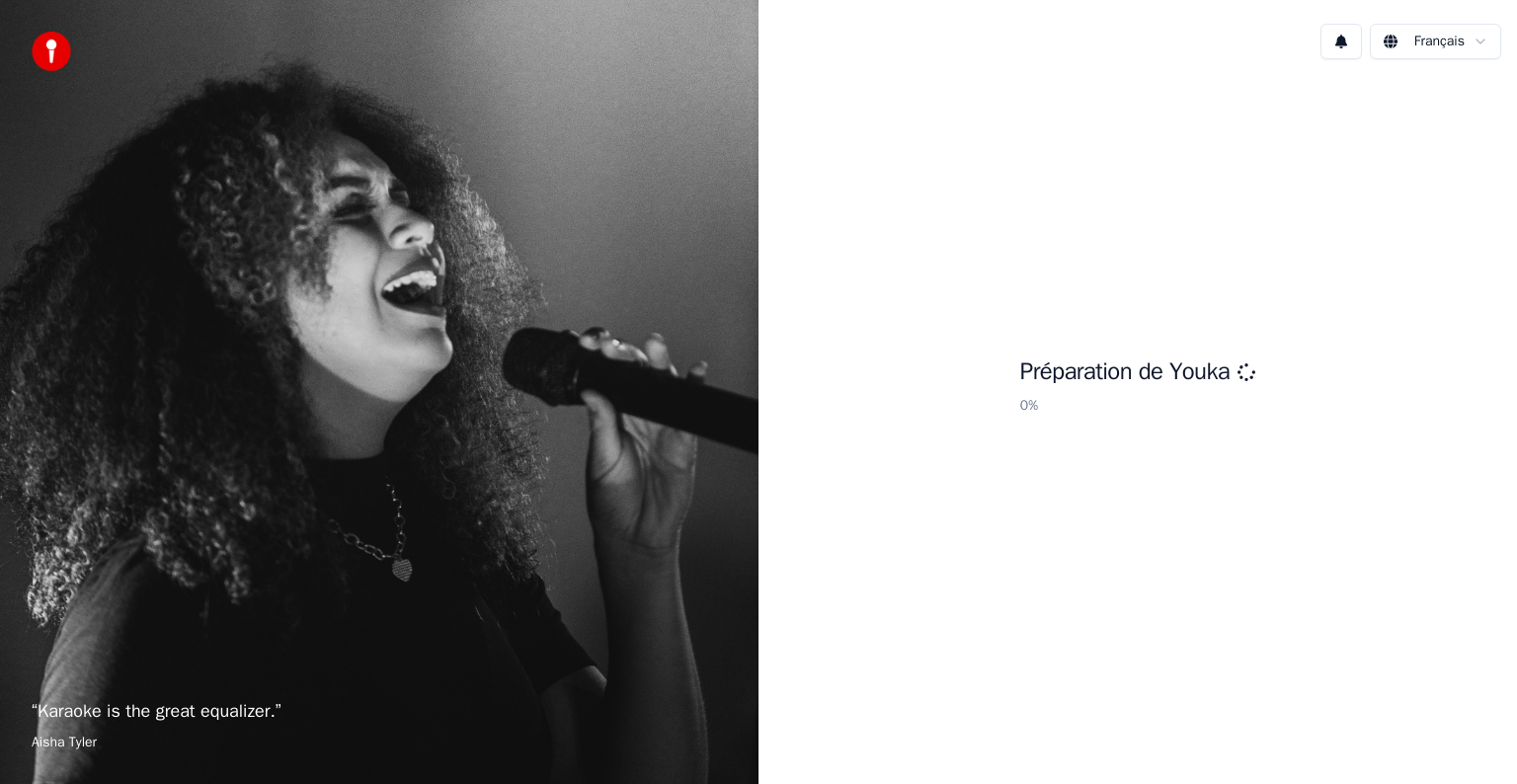 scroll, scrollTop: 0, scrollLeft: 0, axis: both 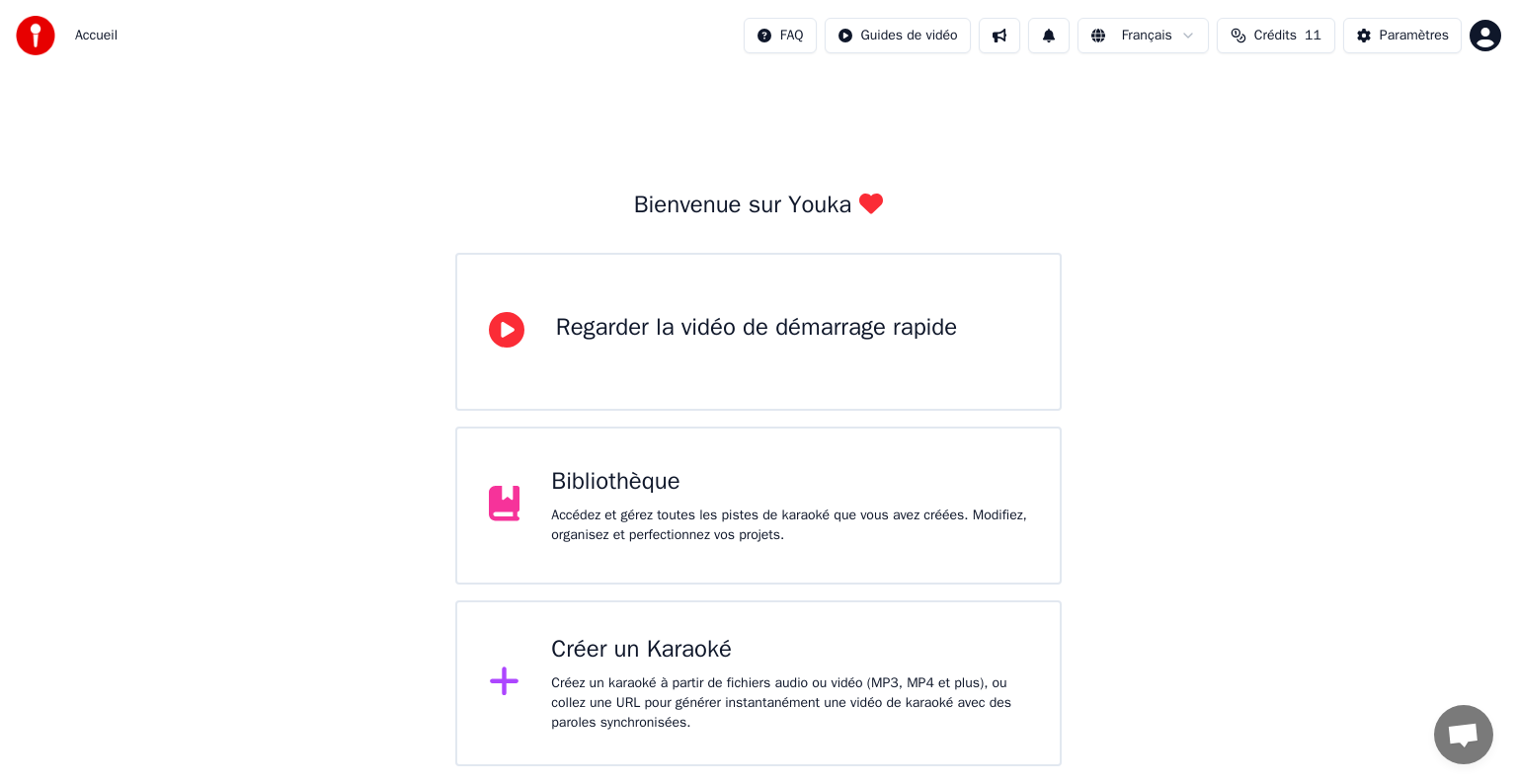 click on "Créez un karaoké à partir de fichiers audio ou vidéo (MP3, MP4 et plus), ou collez une URL pour générer instantanément une vidéo de karaoké avec des paroles synchronisées." at bounding box center [789, 703] 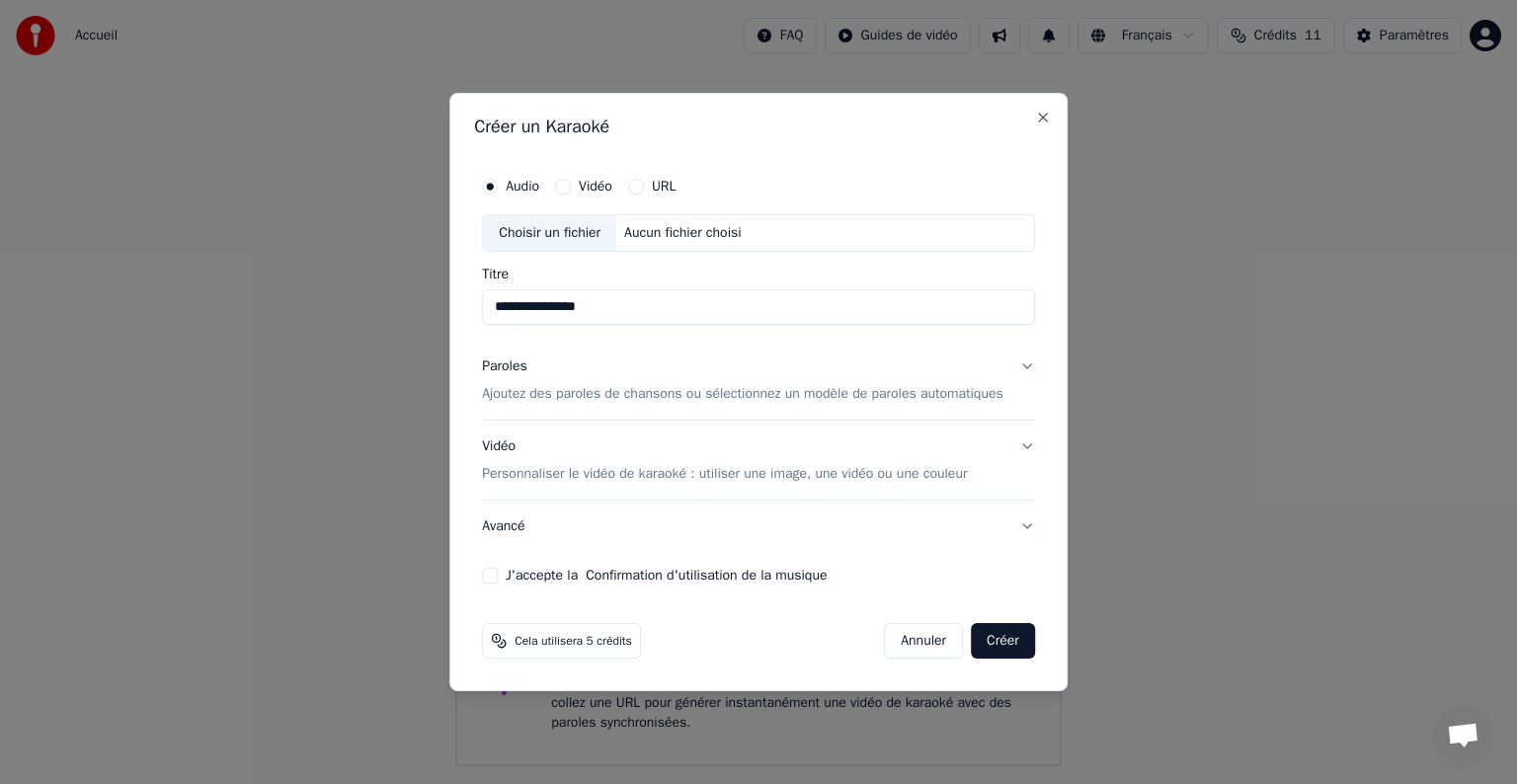 type on "**********" 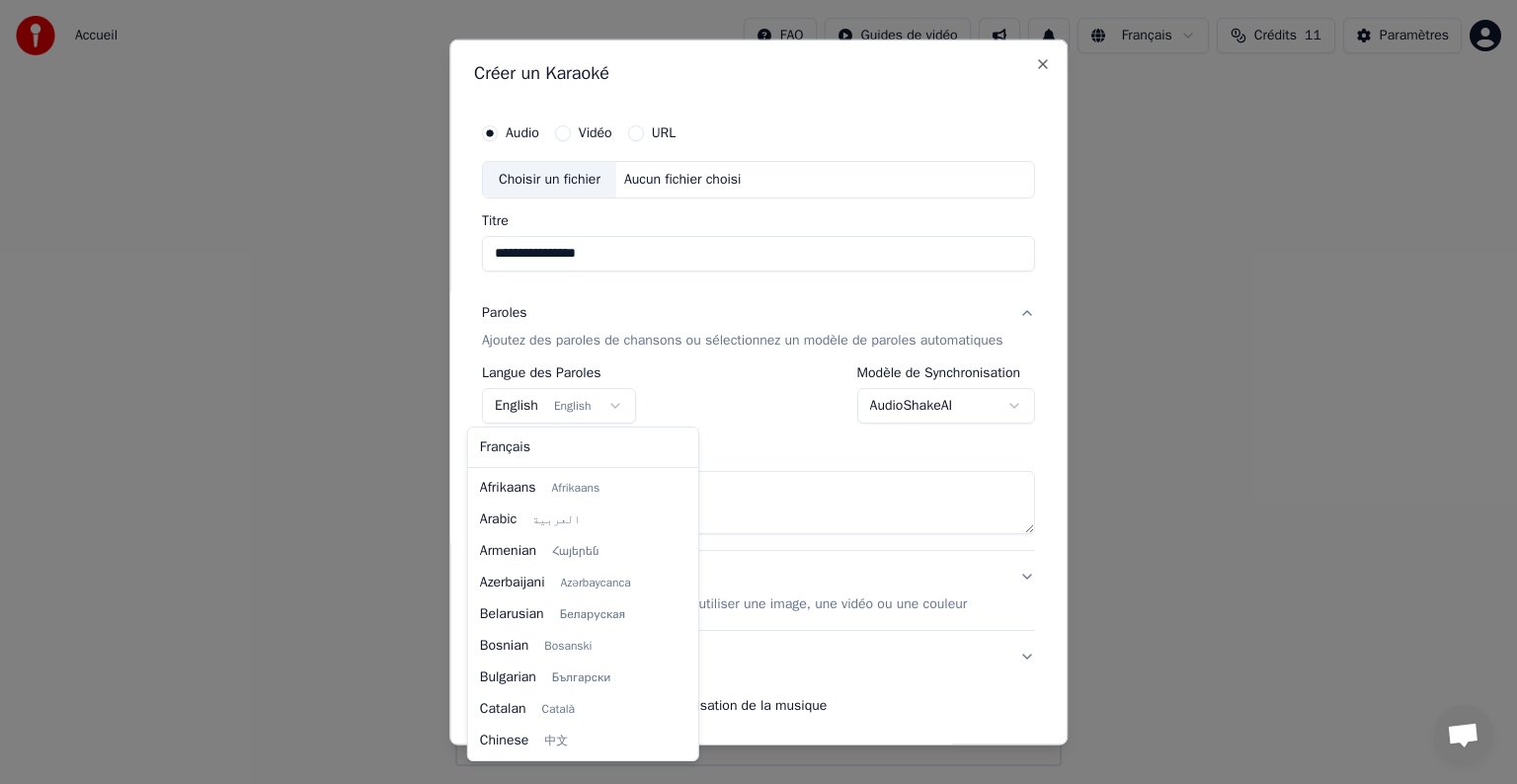 click on "**********" at bounding box center (758, 383) 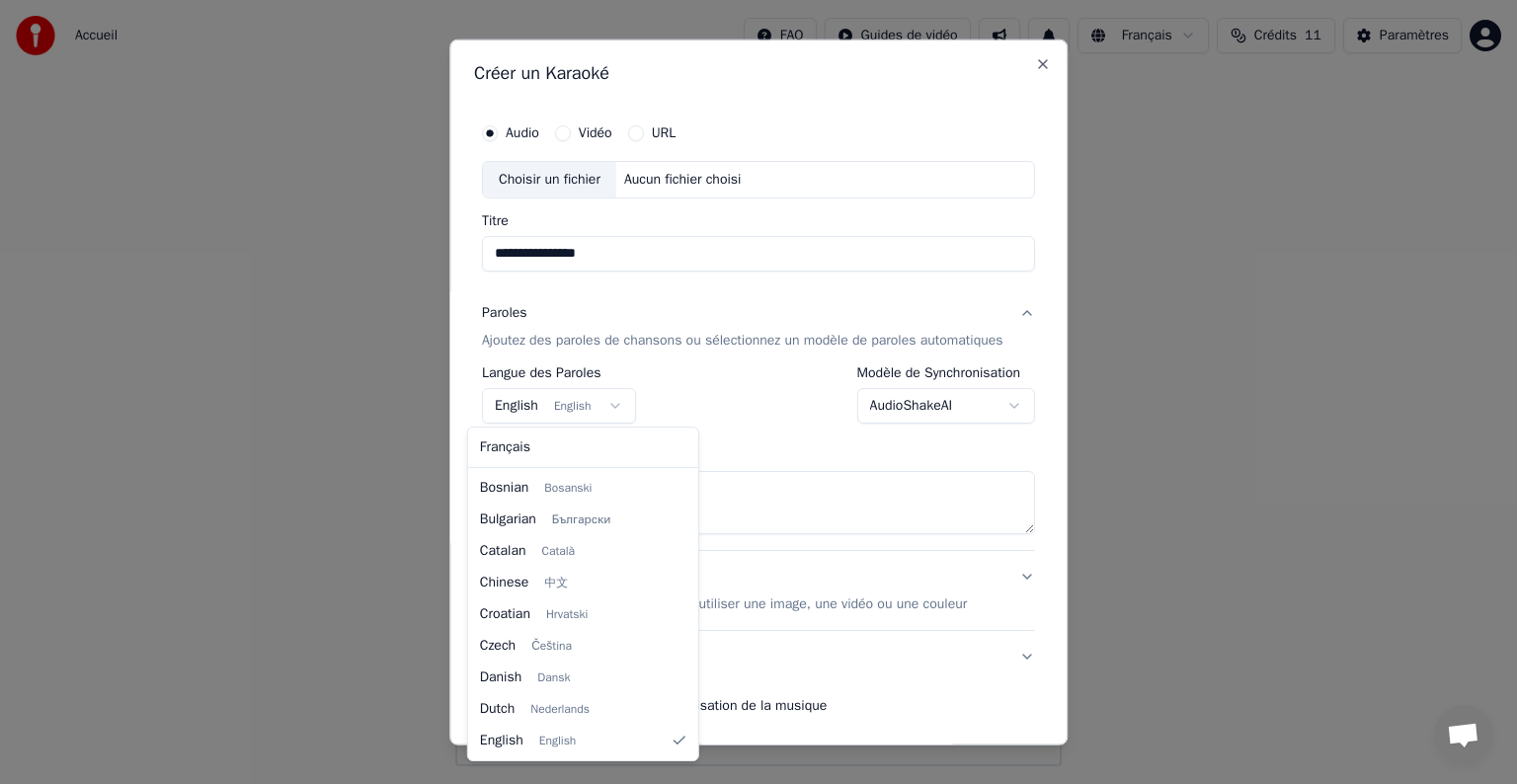select on "**" 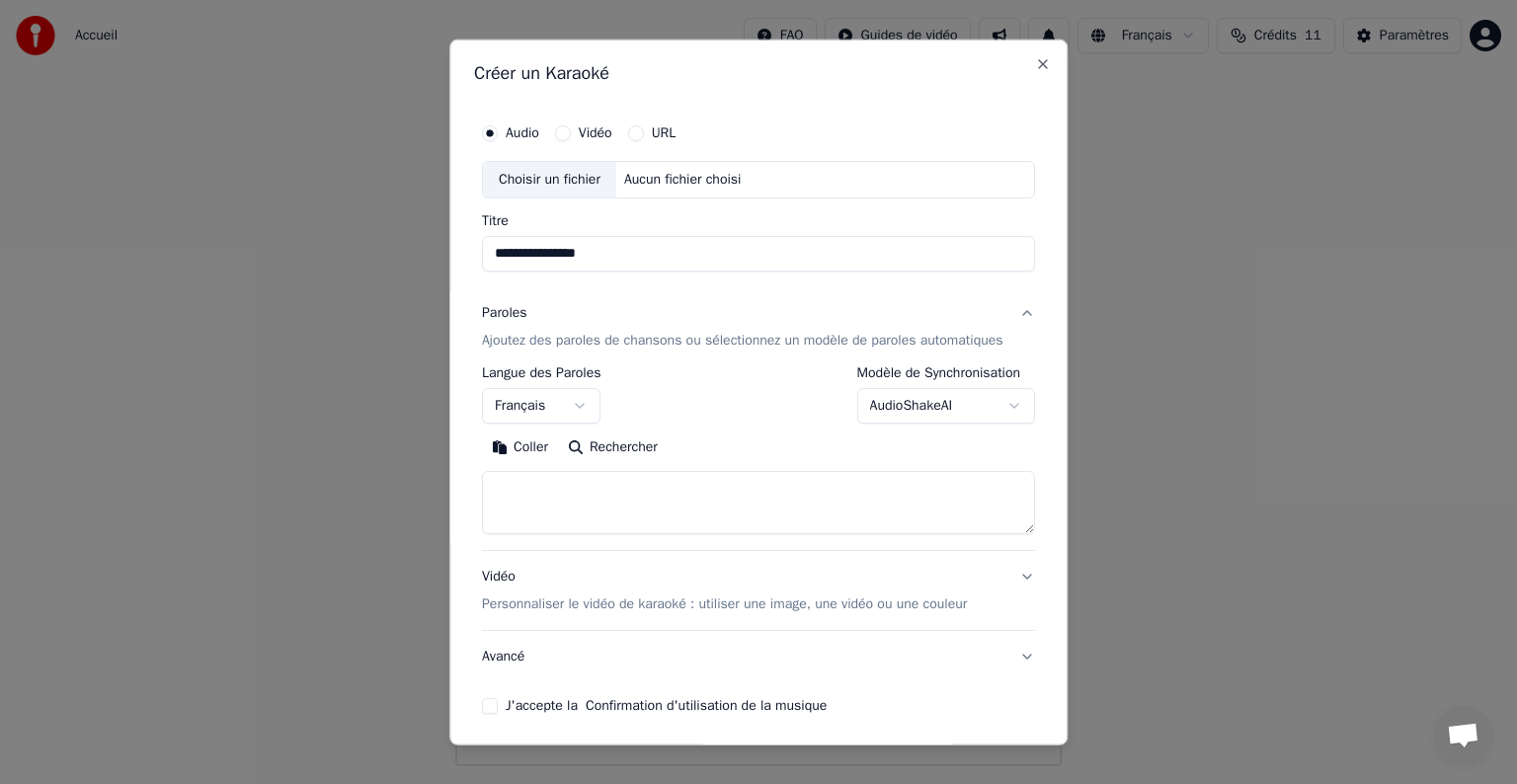 click at bounding box center [758, 503] 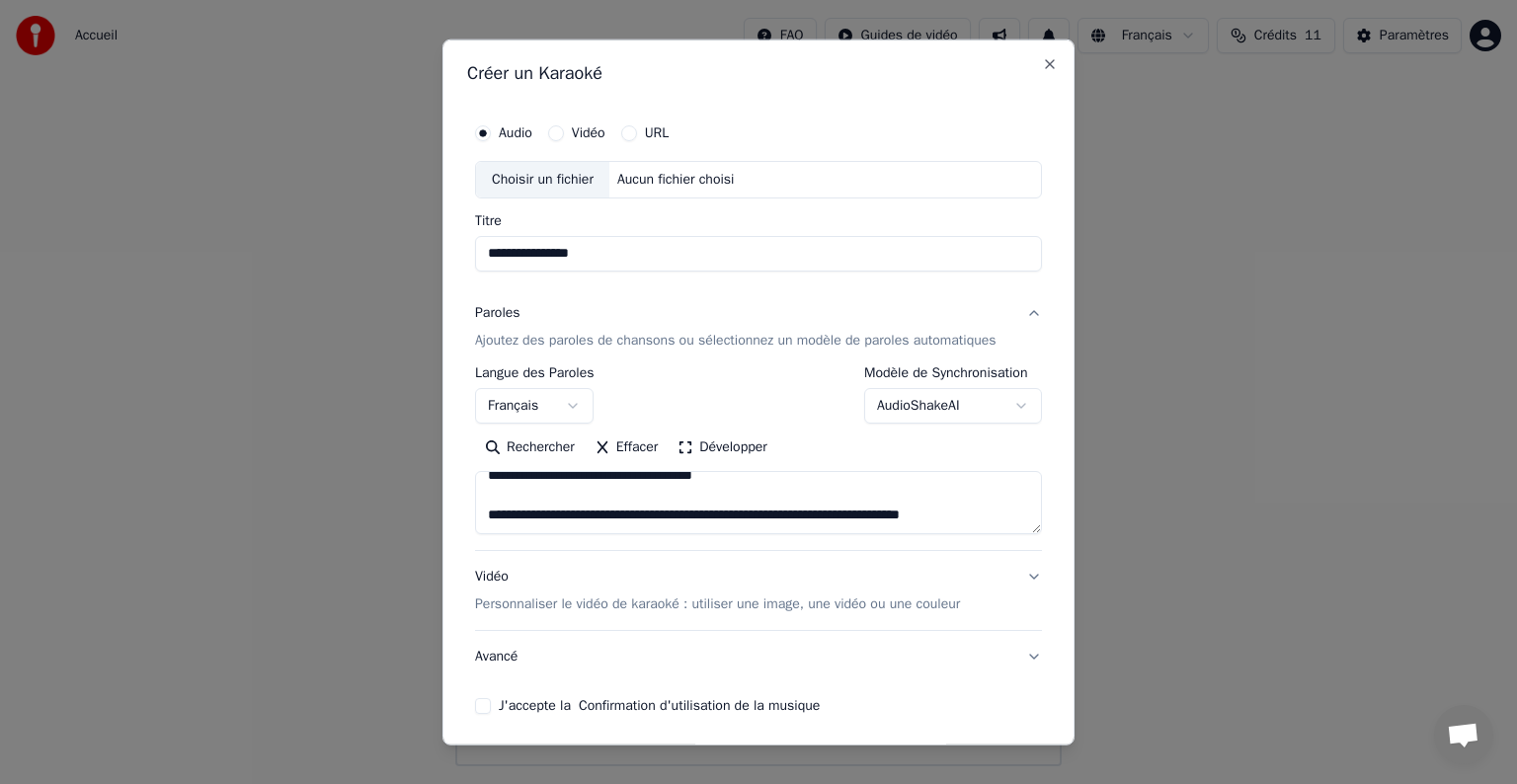 scroll, scrollTop: 1276, scrollLeft: 0, axis: vertical 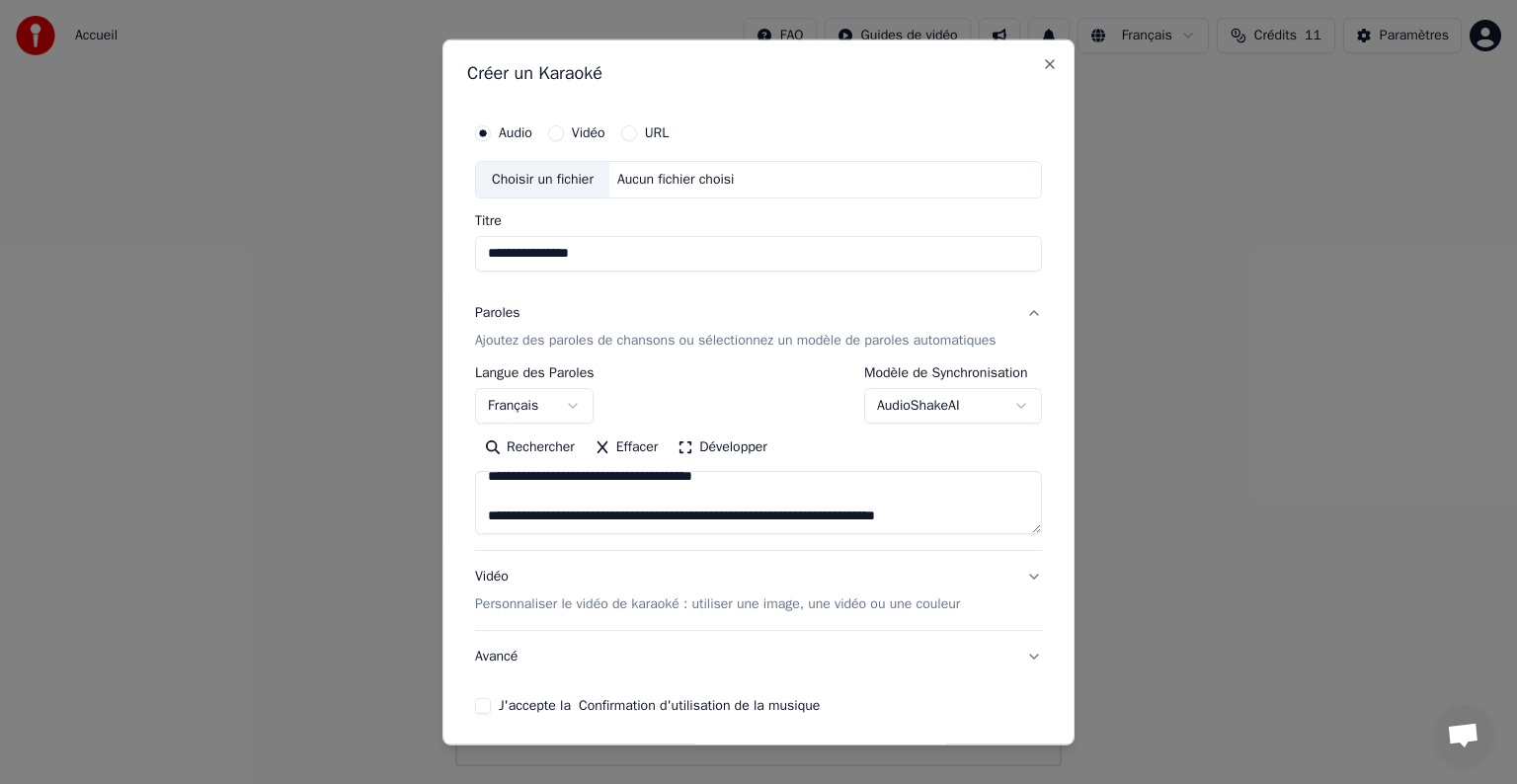 type on "**********" 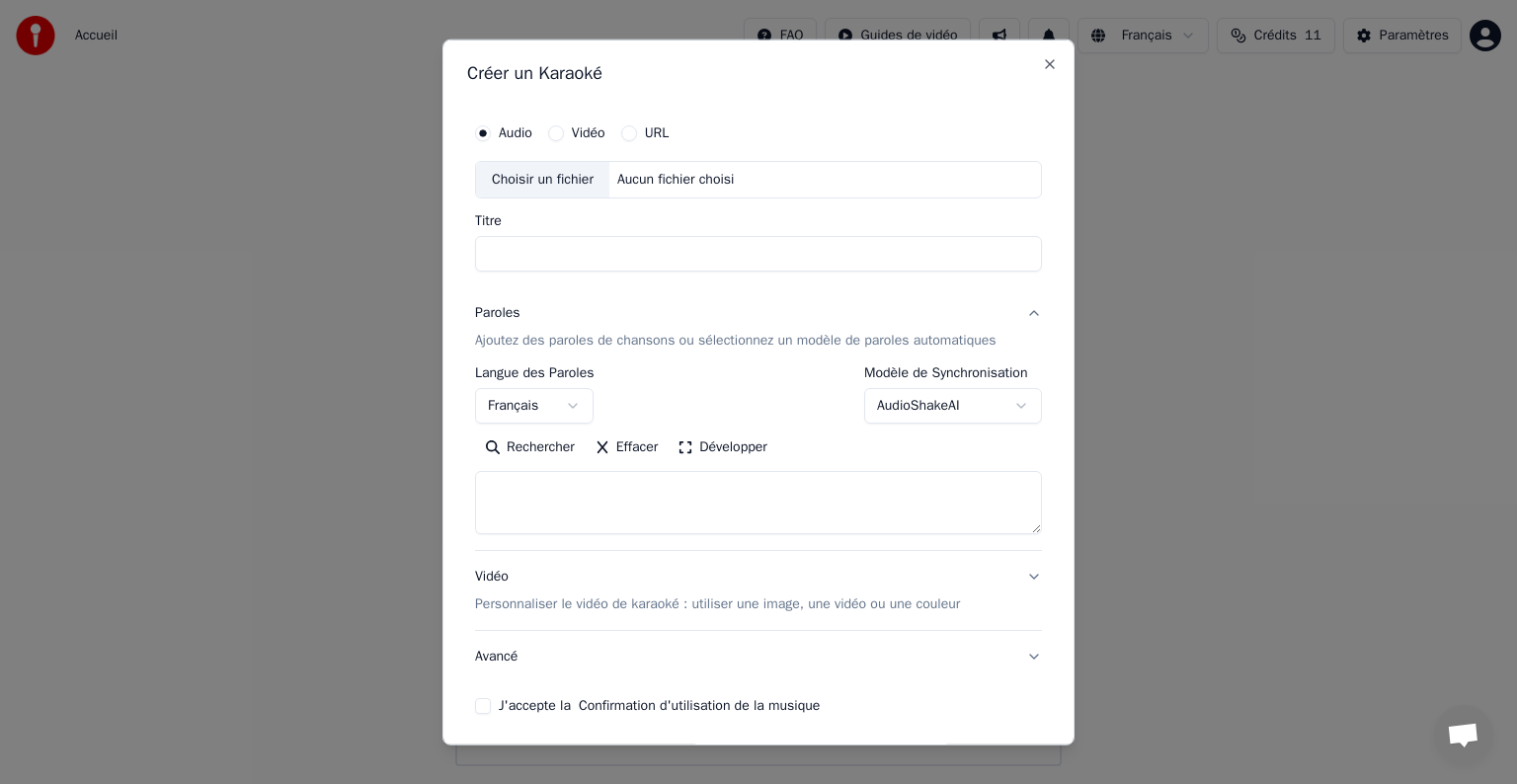 scroll, scrollTop: 0, scrollLeft: 0, axis: both 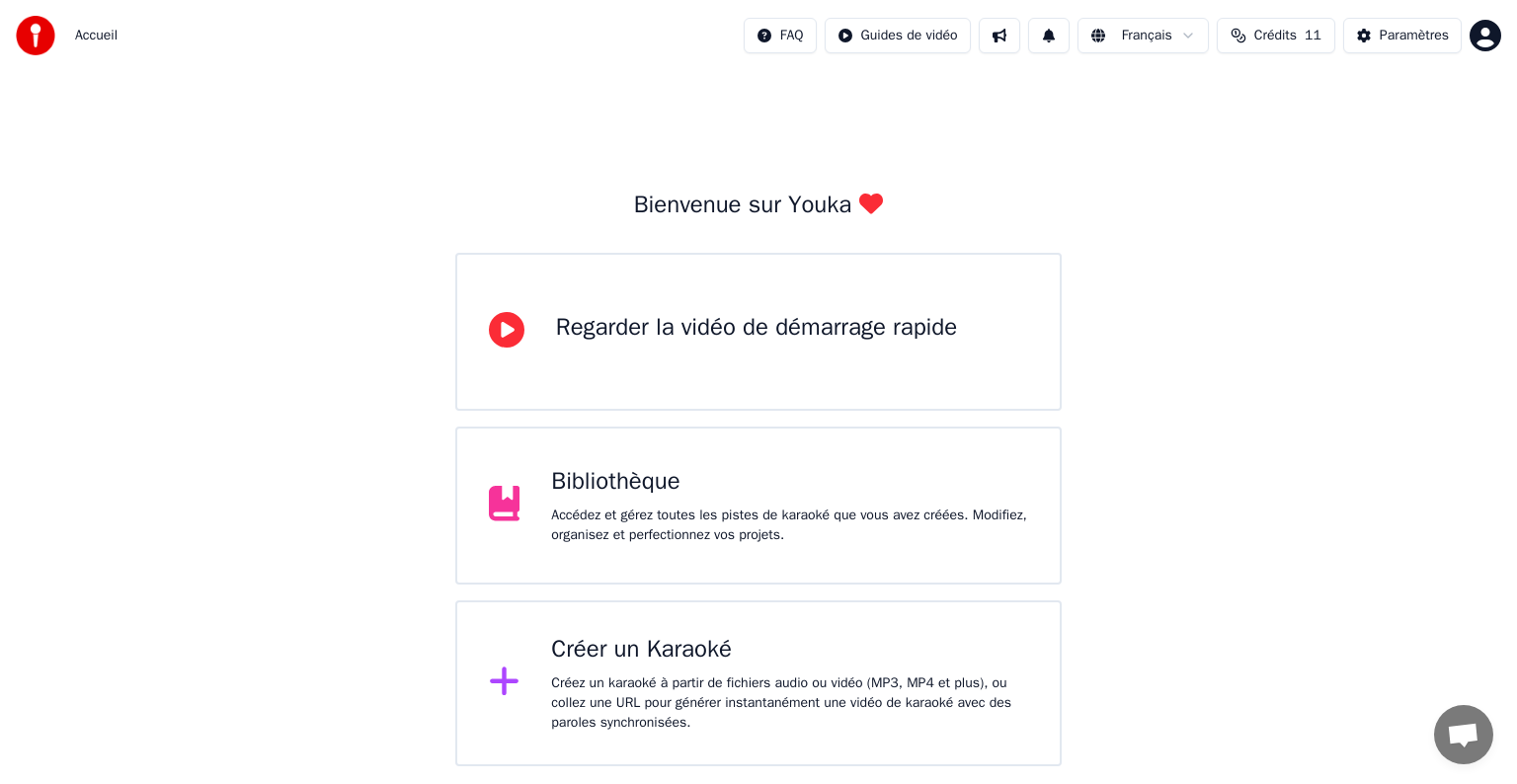 drag, startPoint x: 1085, startPoint y: 608, endPoint x: 1085, endPoint y: 629, distance: 21 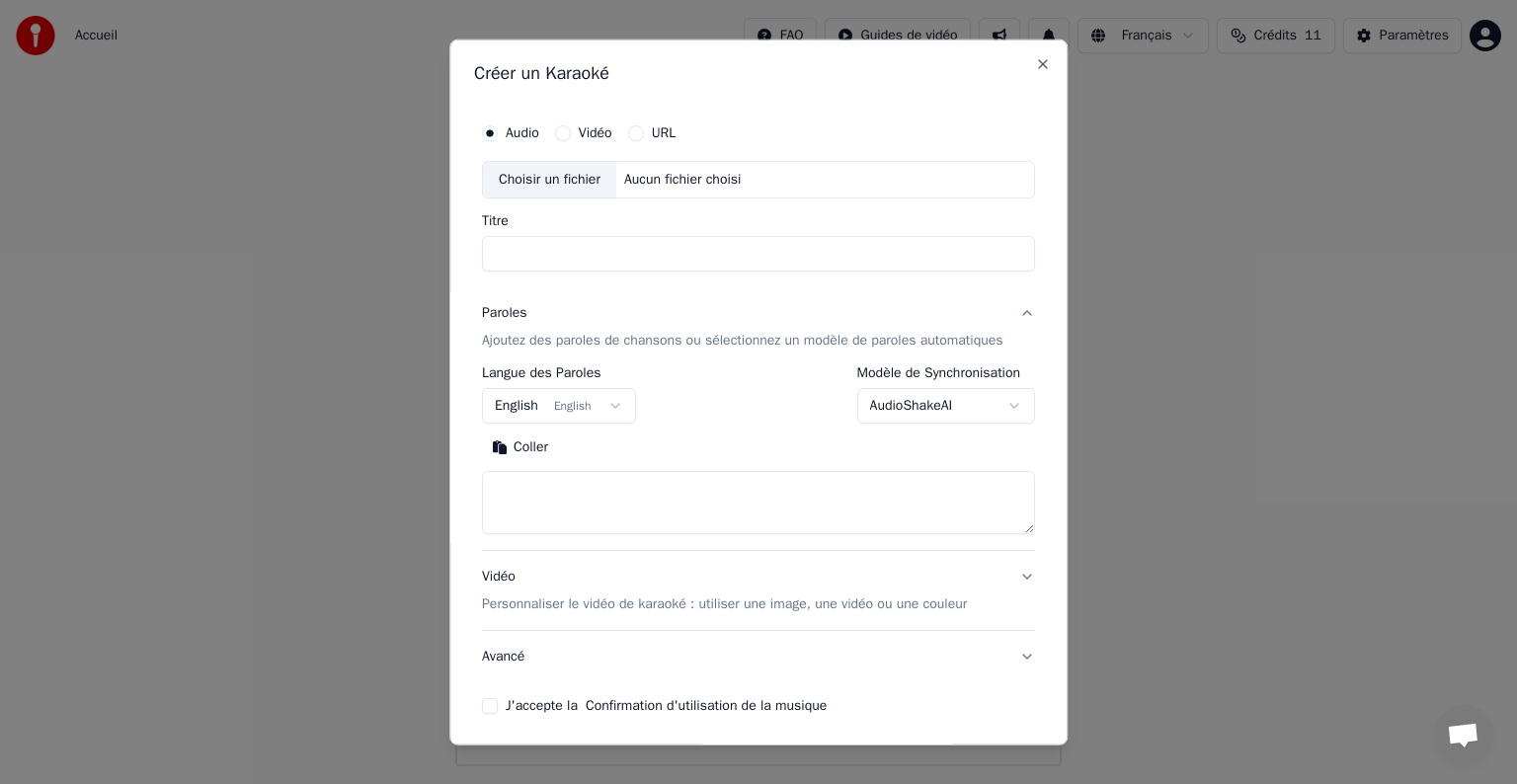 click on "Titre" at bounding box center [758, 254] 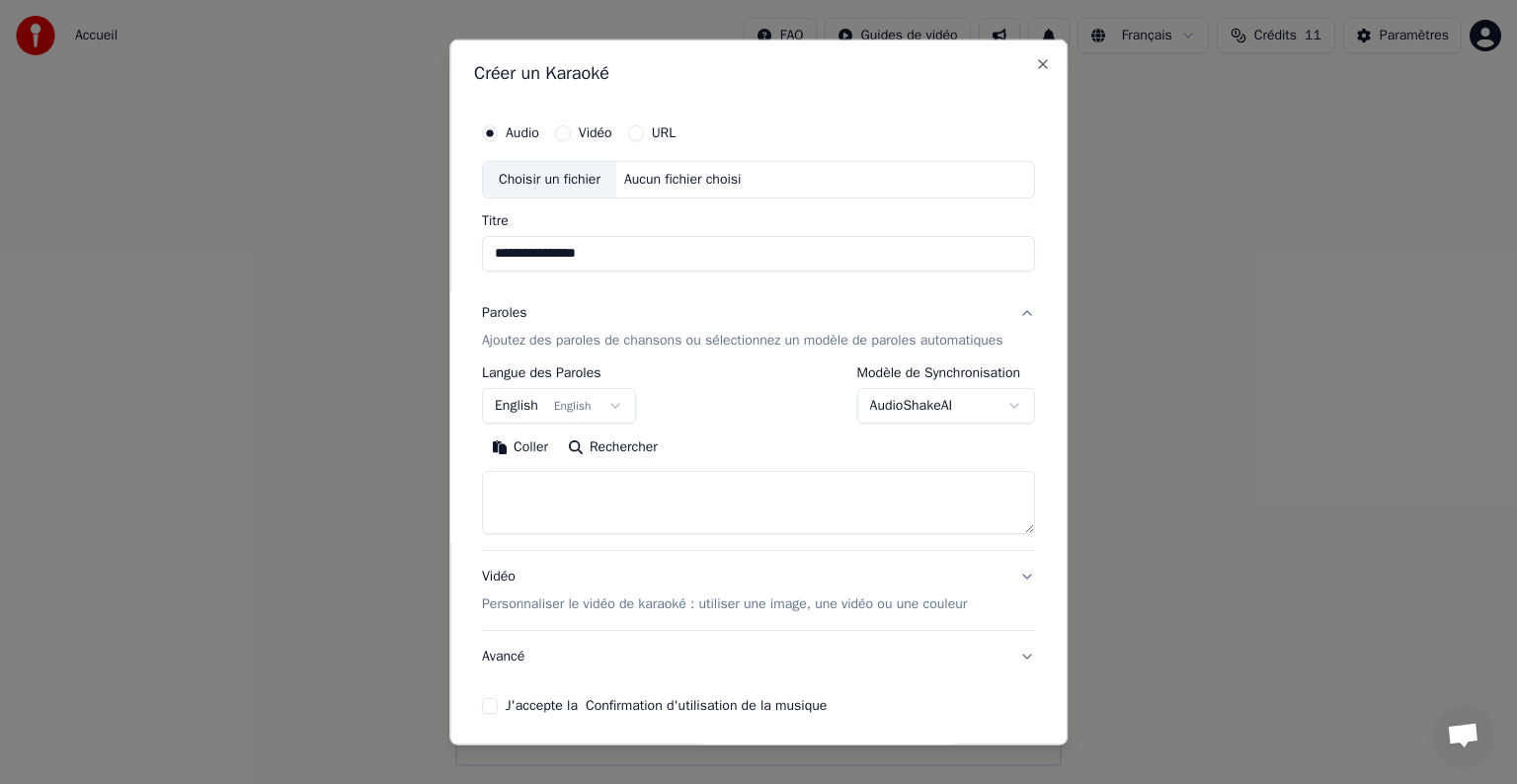 type on "**********" 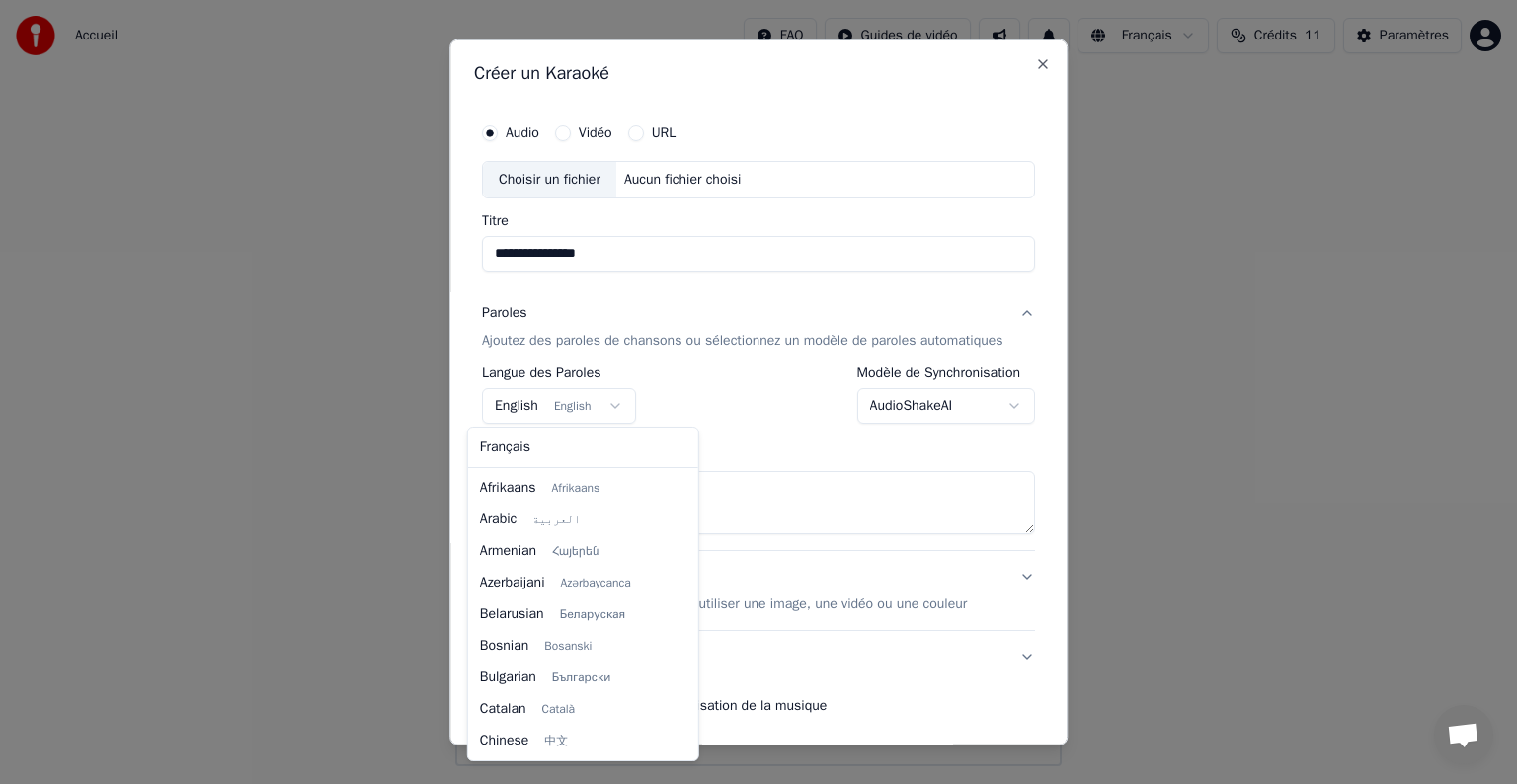 click on "**********" at bounding box center (758, 383) 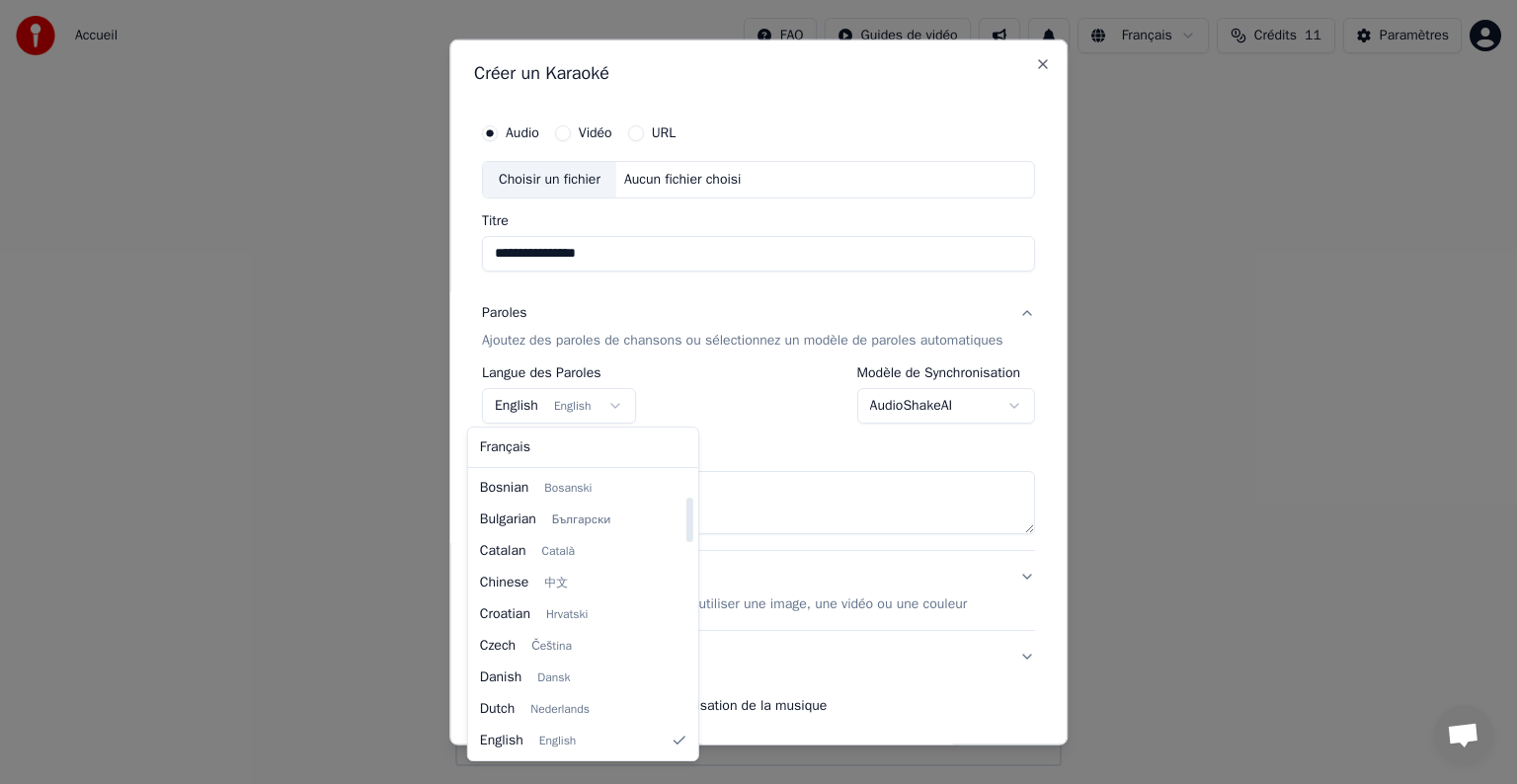 select on "**" 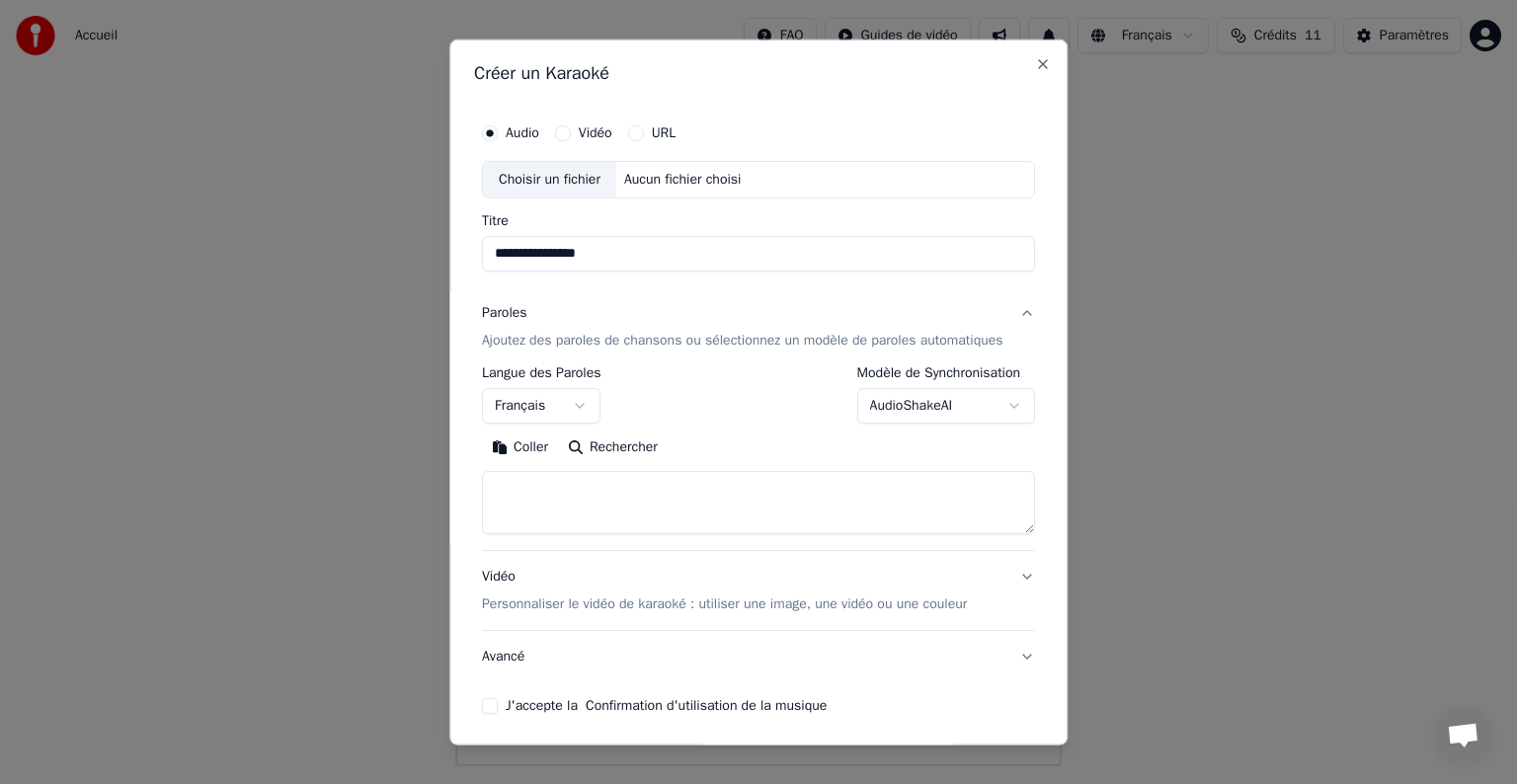 click on "Coller" at bounding box center (519, 447) 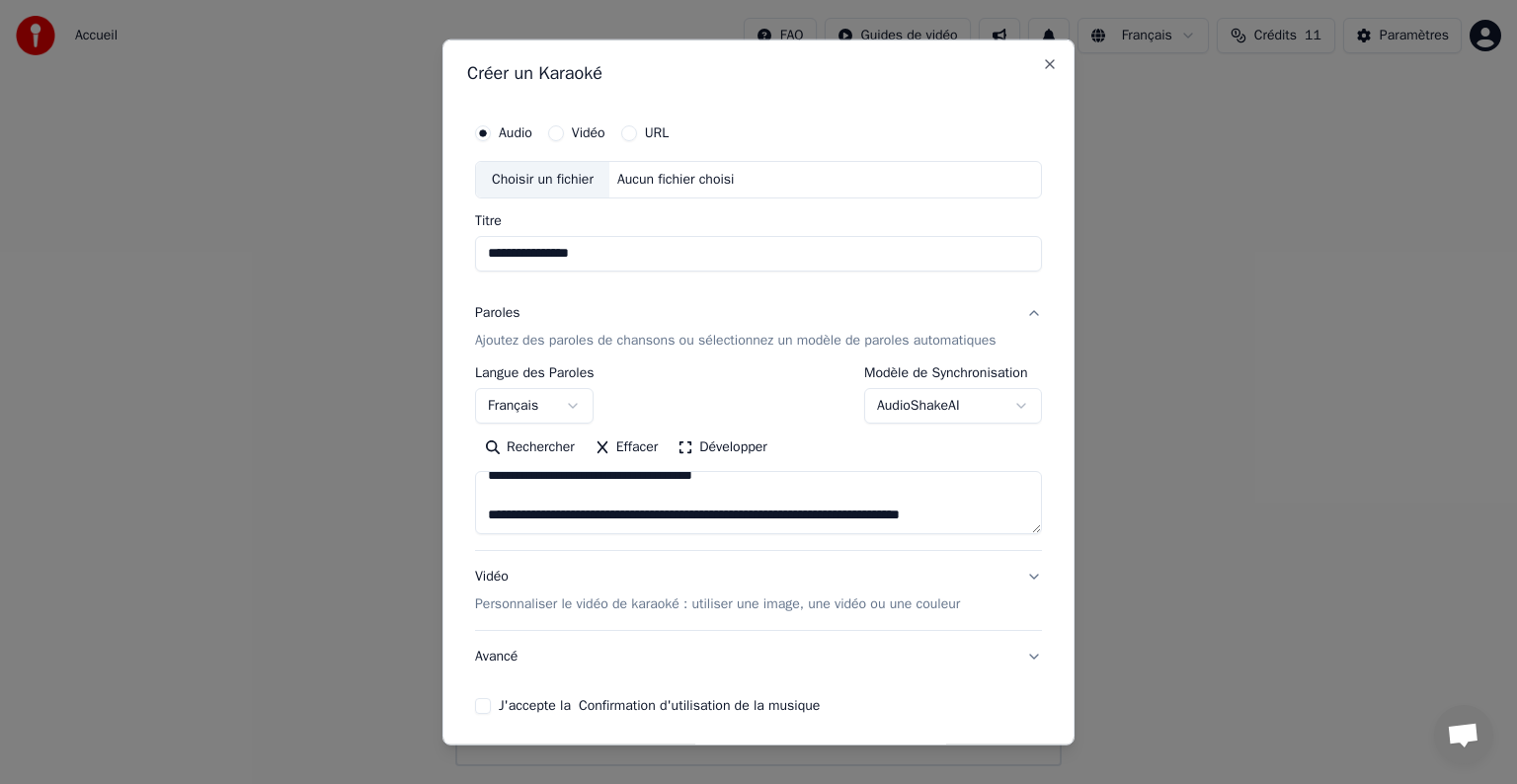 scroll, scrollTop: 1276, scrollLeft: 0, axis: vertical 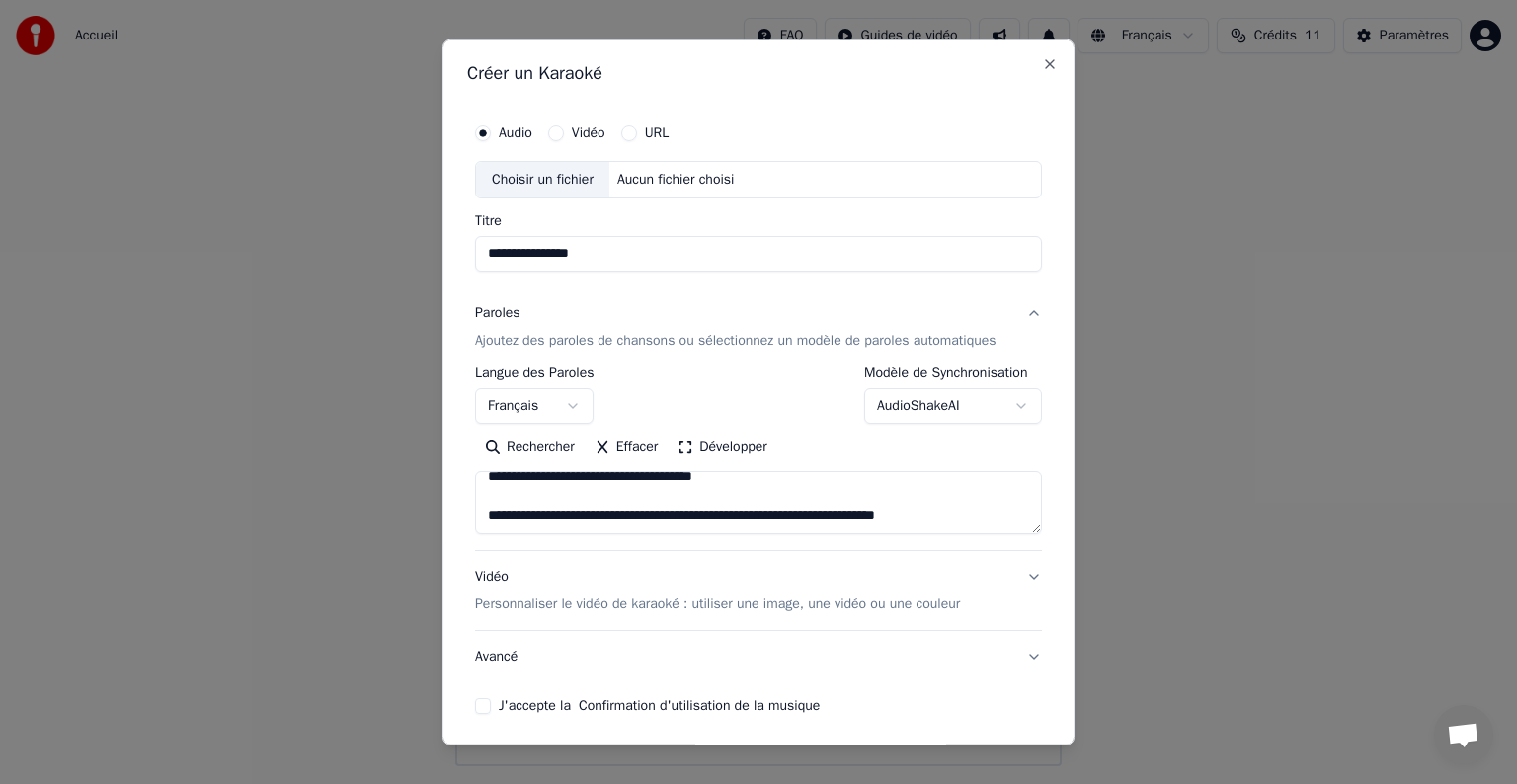 type on "**********" 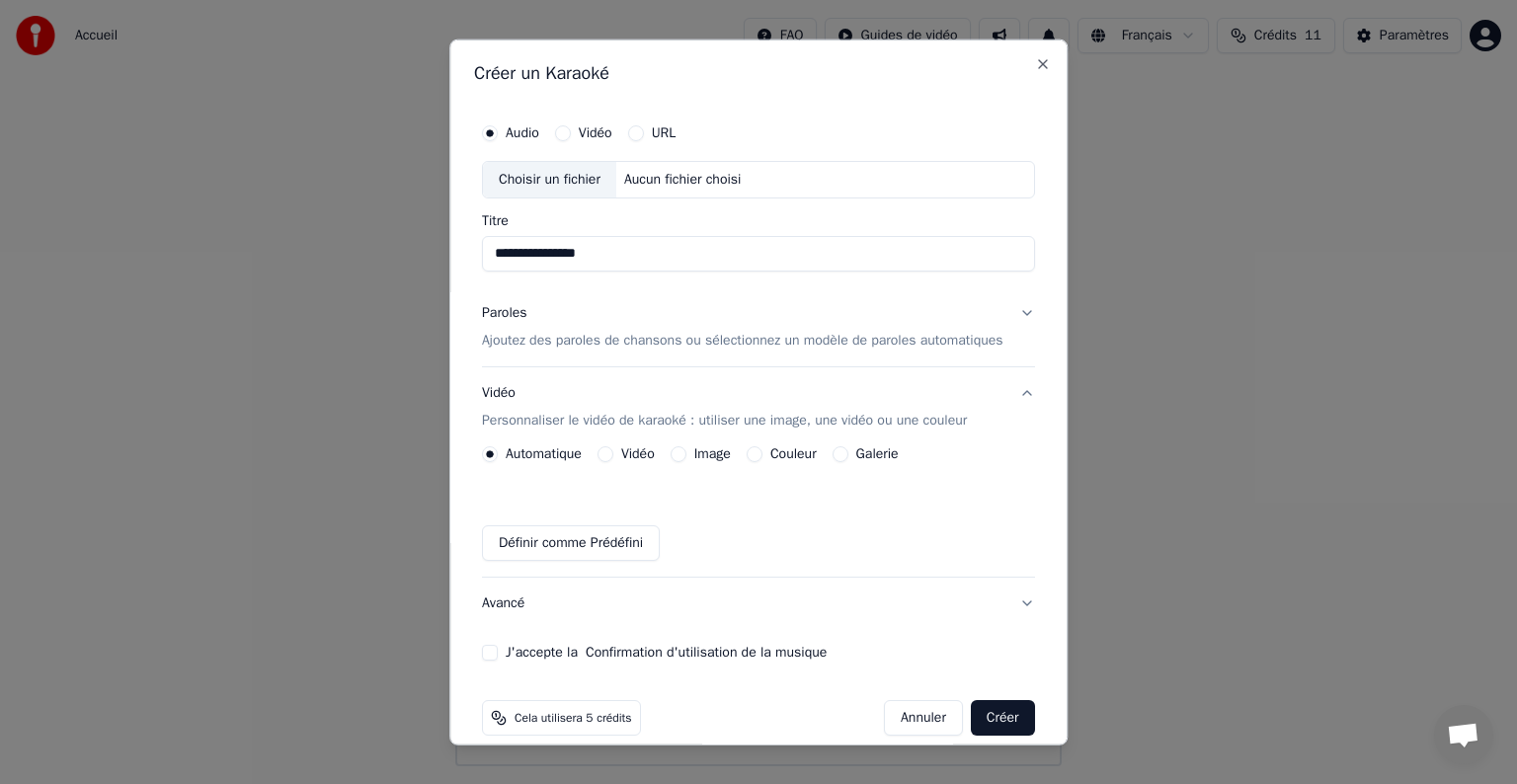 click on "Galerie" at bounding box center [840, 454] 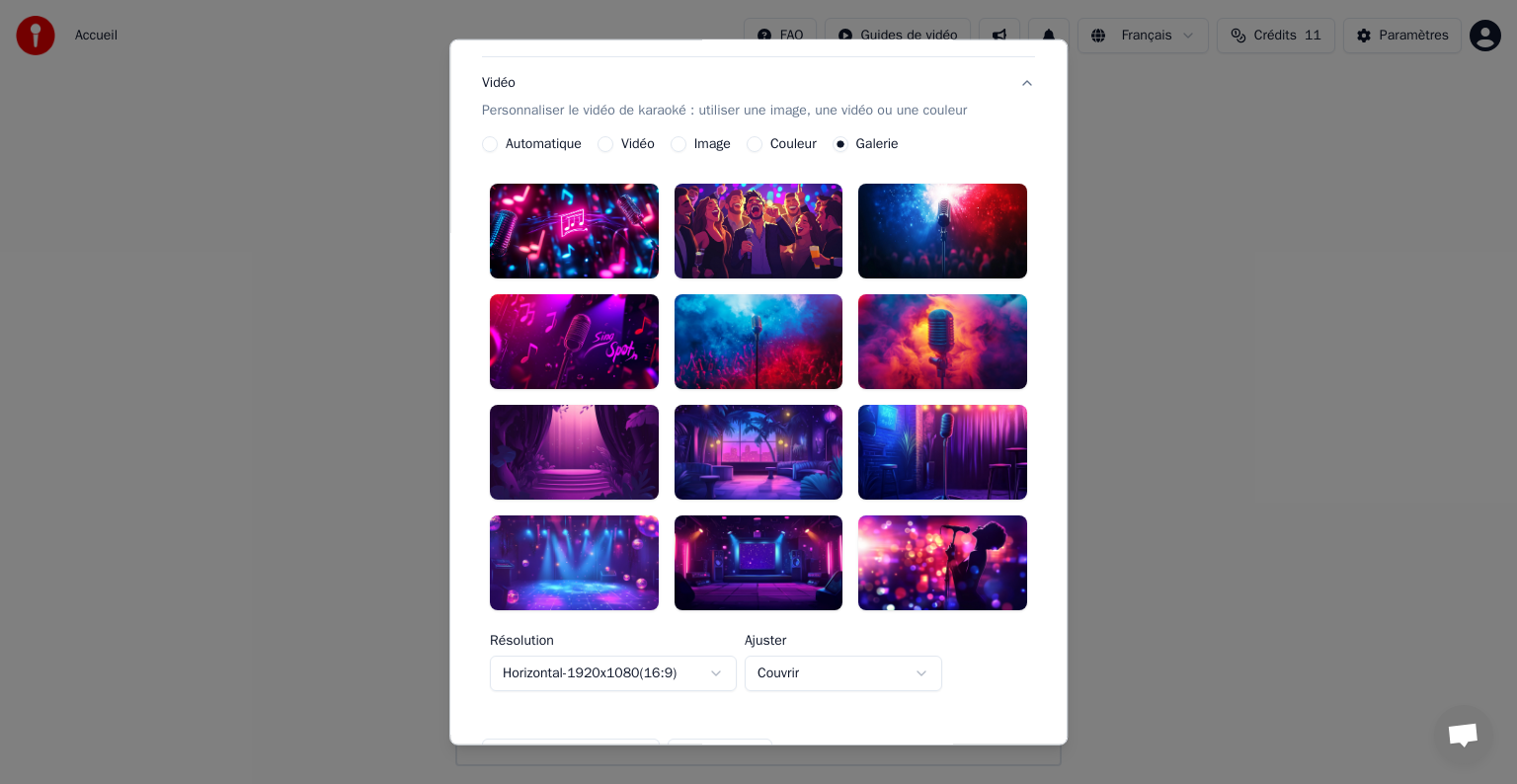 scroll, scrollTop: 325, scrollLeft: 0, axis: vertical 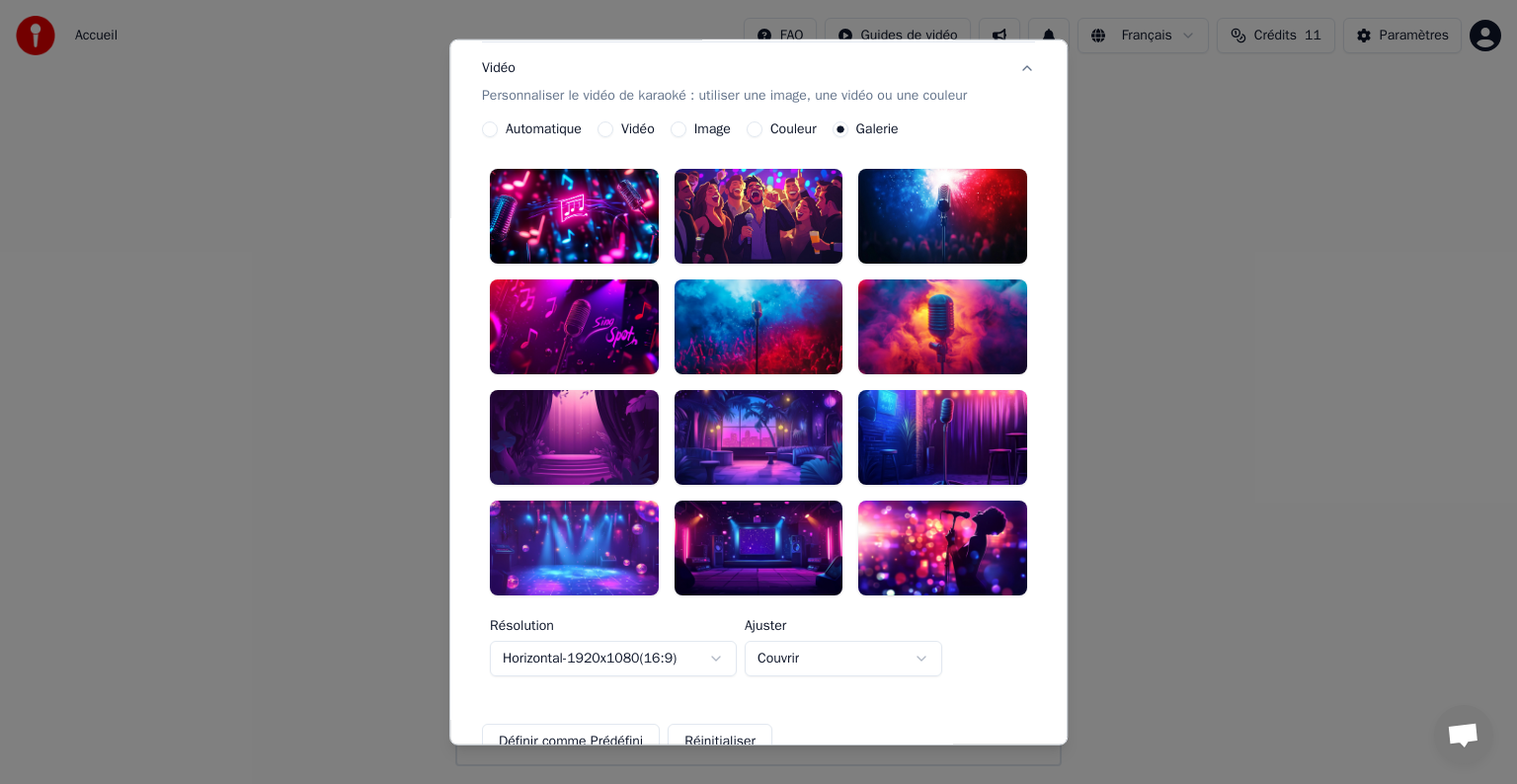 click at bounding box center [758, 216] 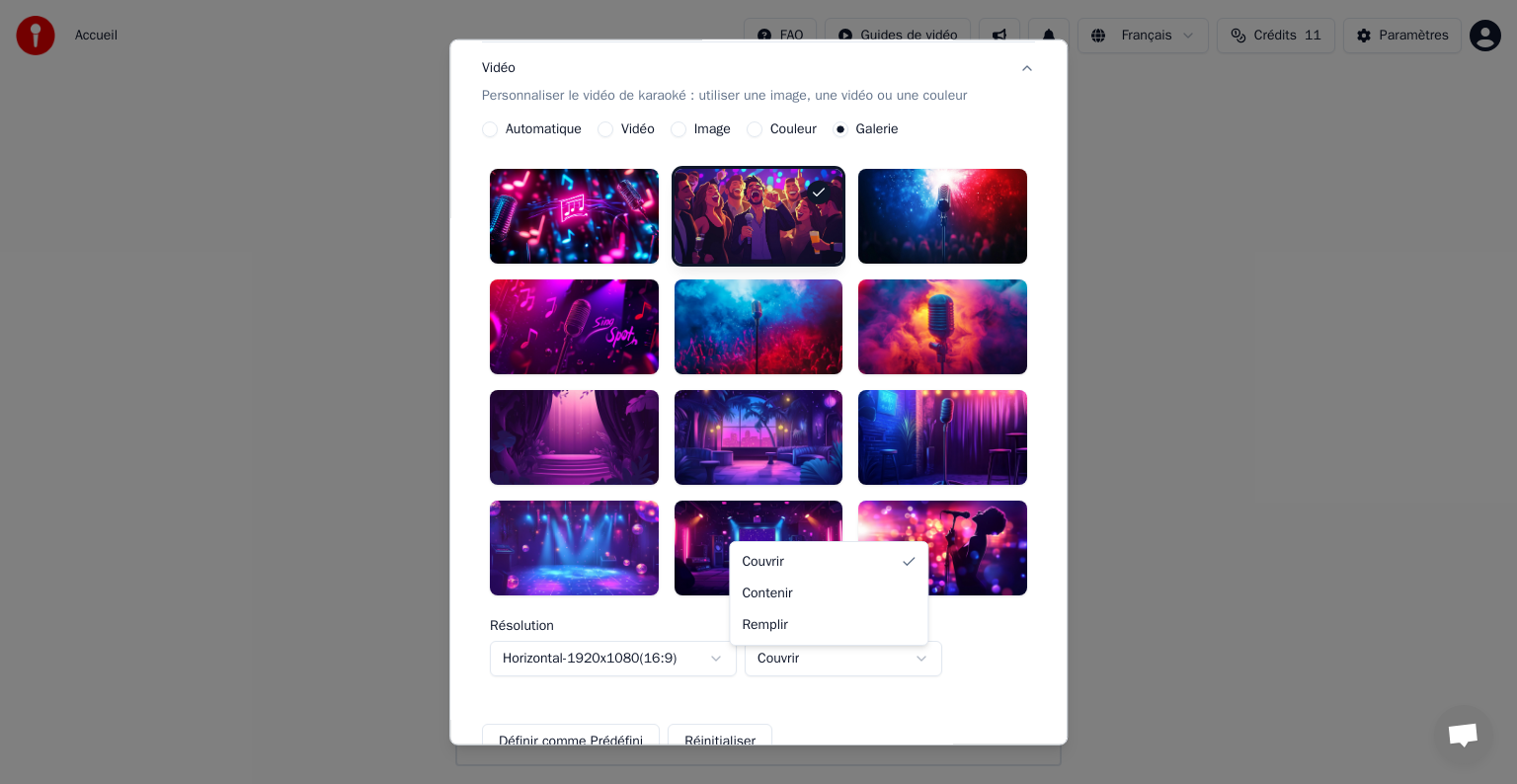 click on "**********" at bounding box center [758, 383] 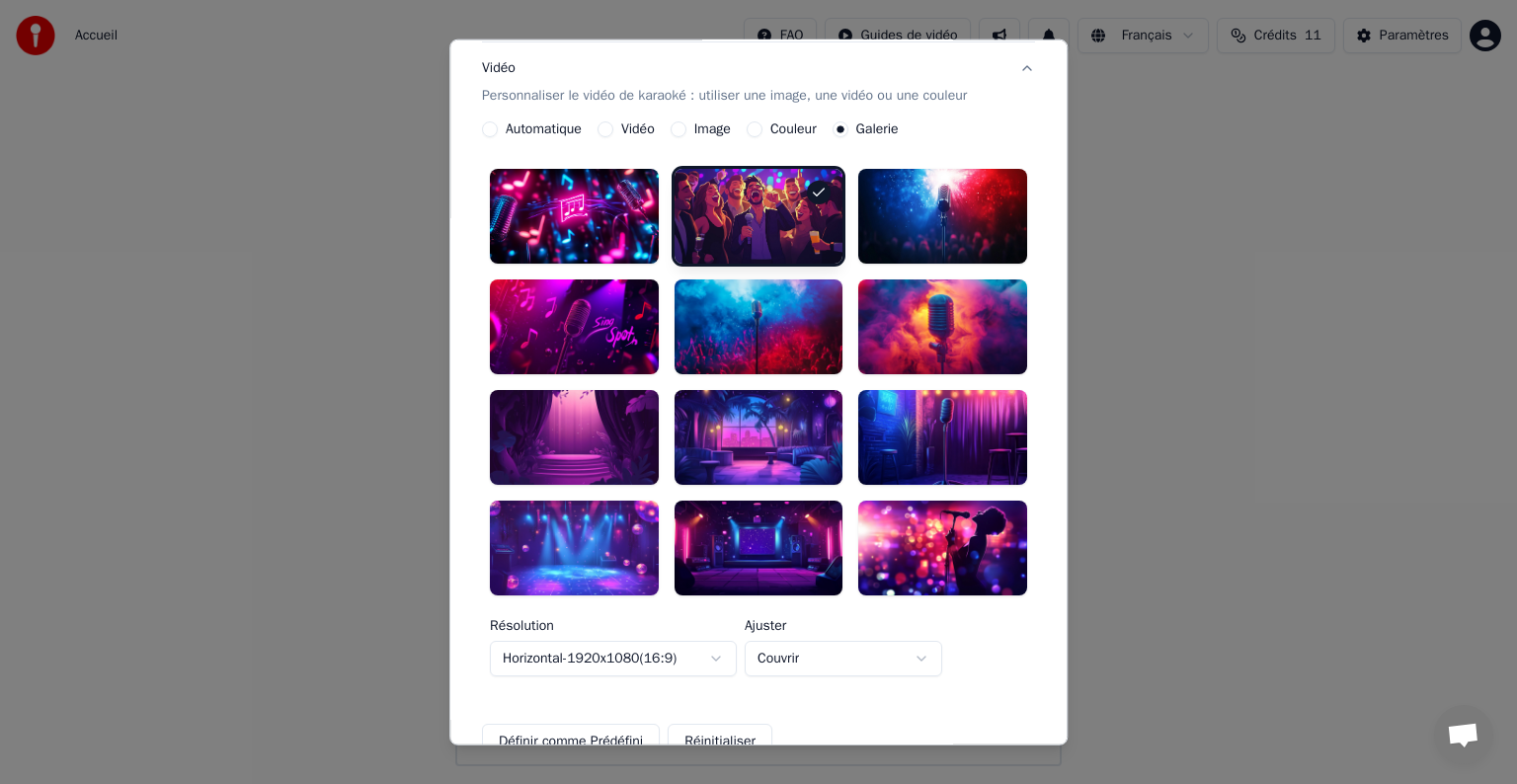 click on "**********" at bounding box center [758, 383] 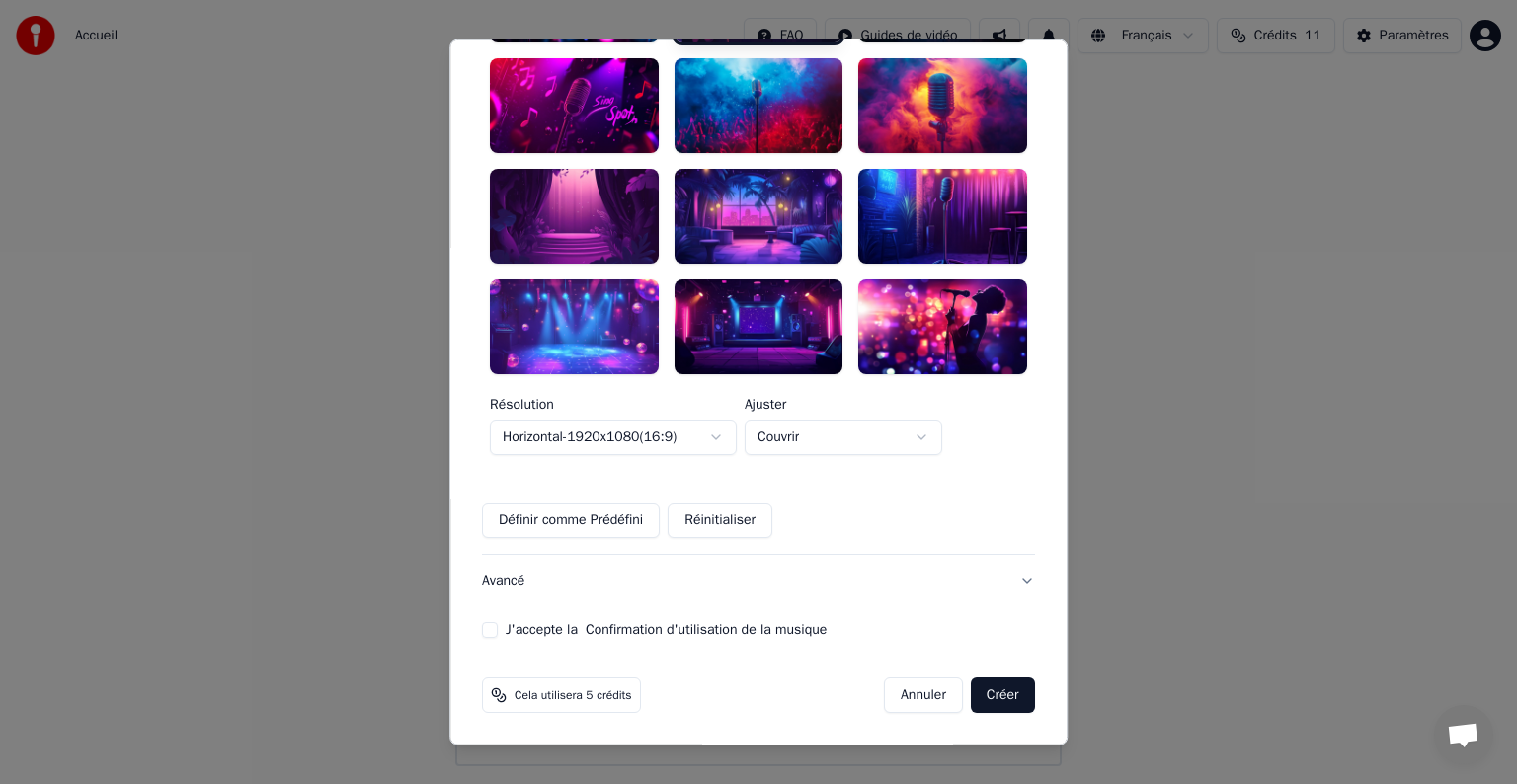 scroll, scrollTop: 555, scrollLeft: 0, axis: vertical 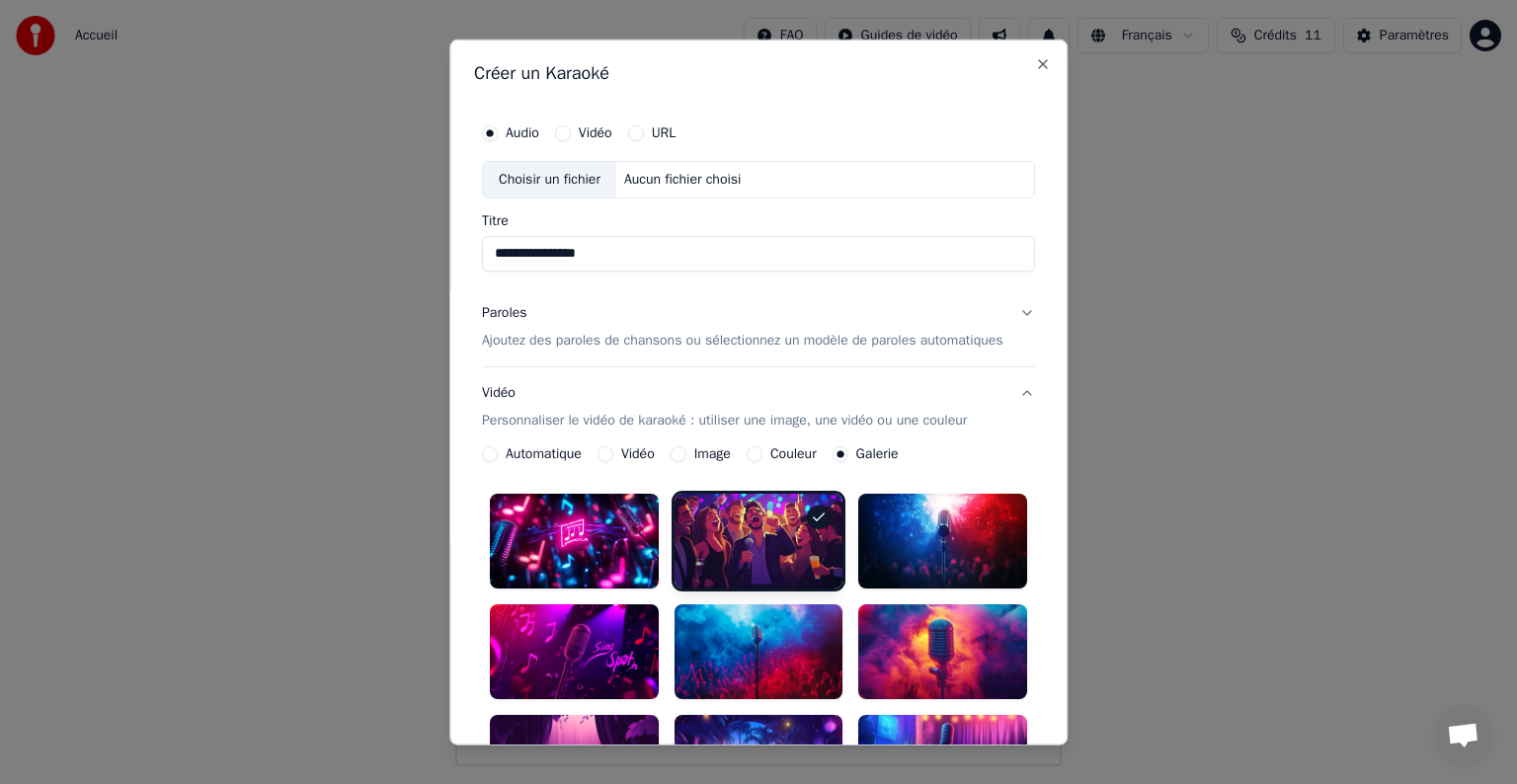 click on "Choisir un fichier" at bounding box center (549, 180) 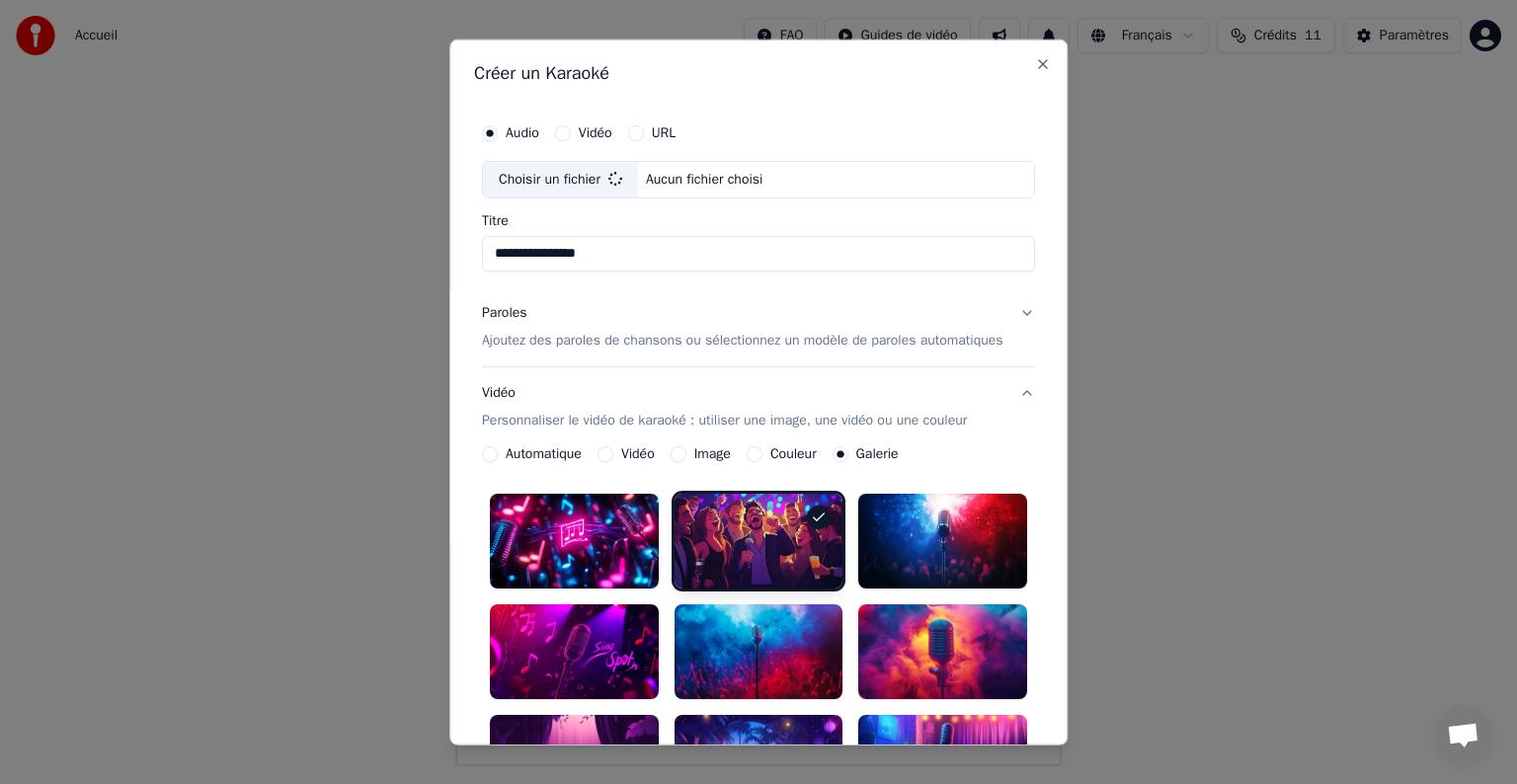 type on "**********" 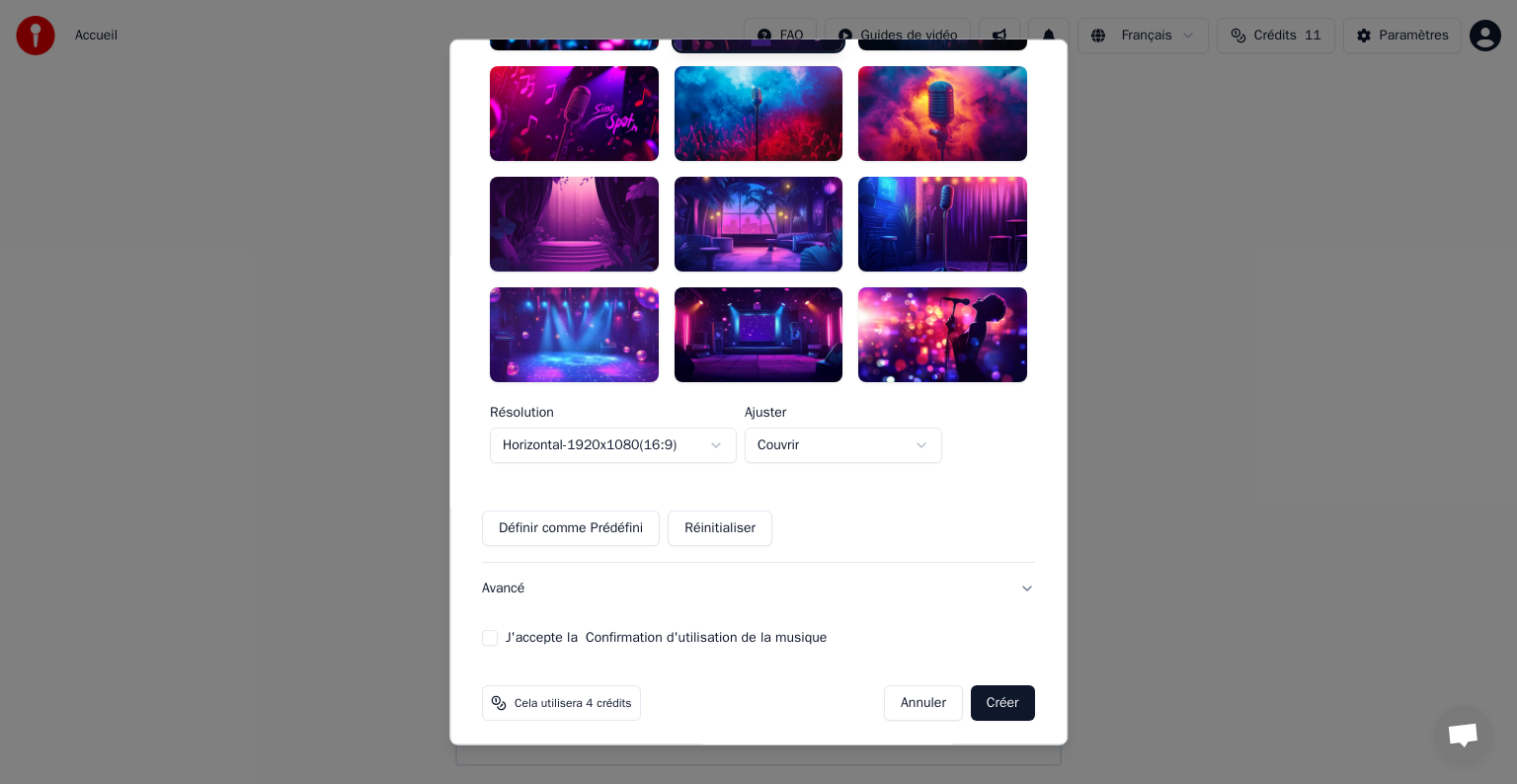 scroll, scrollTop: 555, scrollLeft: 0, axis: vertical 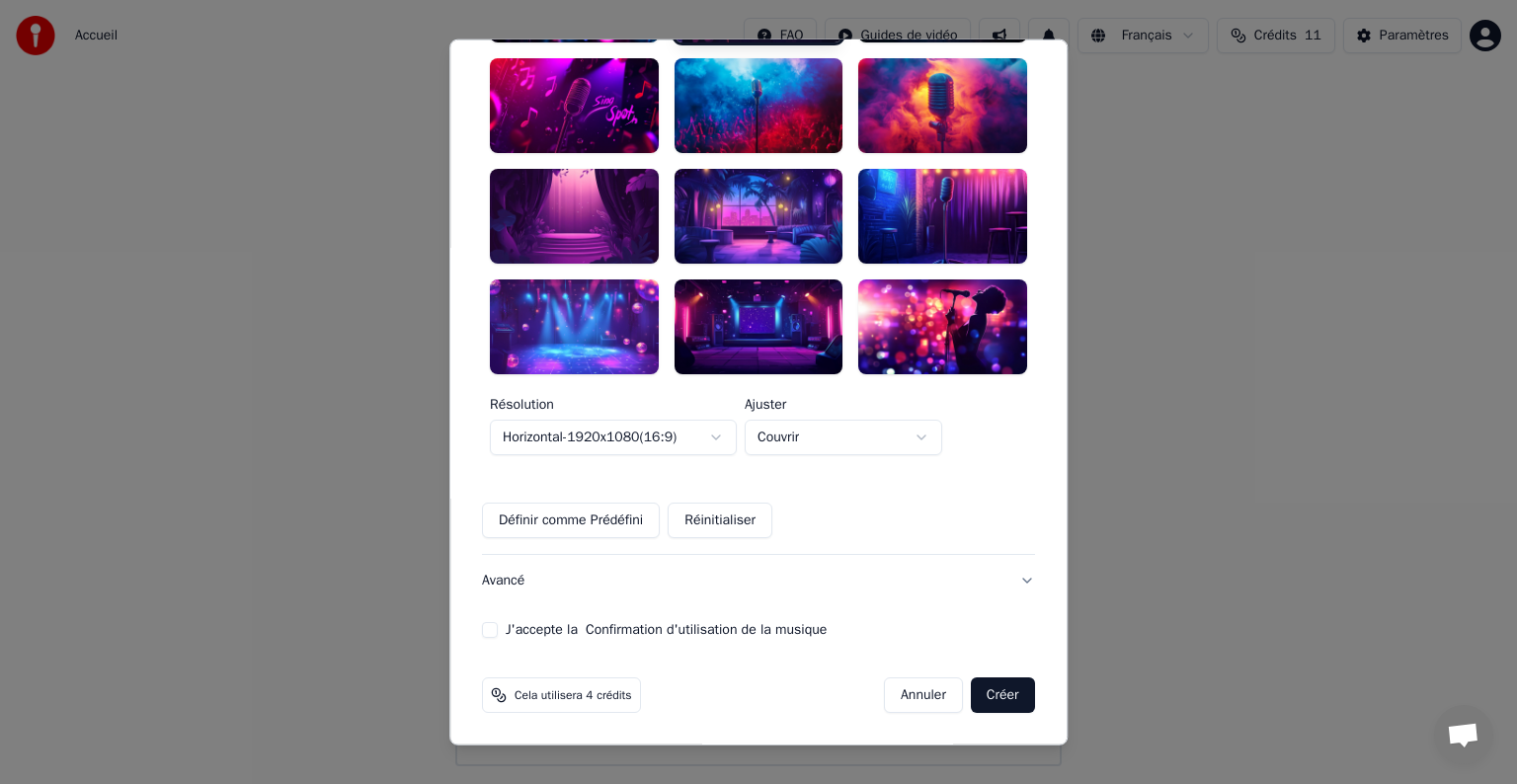 click on "J'accepte la   Confirmation d'utilisation de la musique" at bounding box center (490, 629) 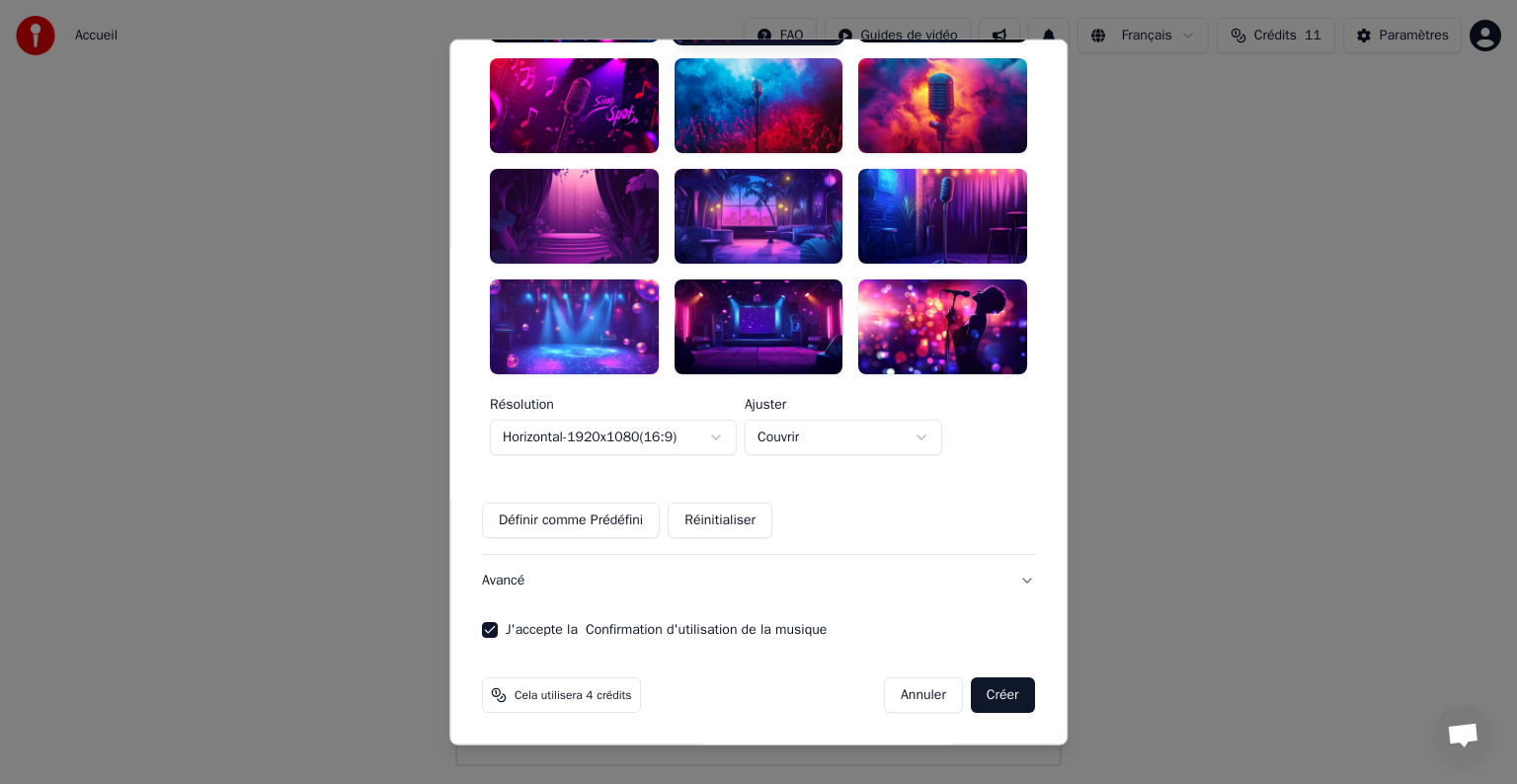 click on "Créer" at bounding box center [1002, 694] 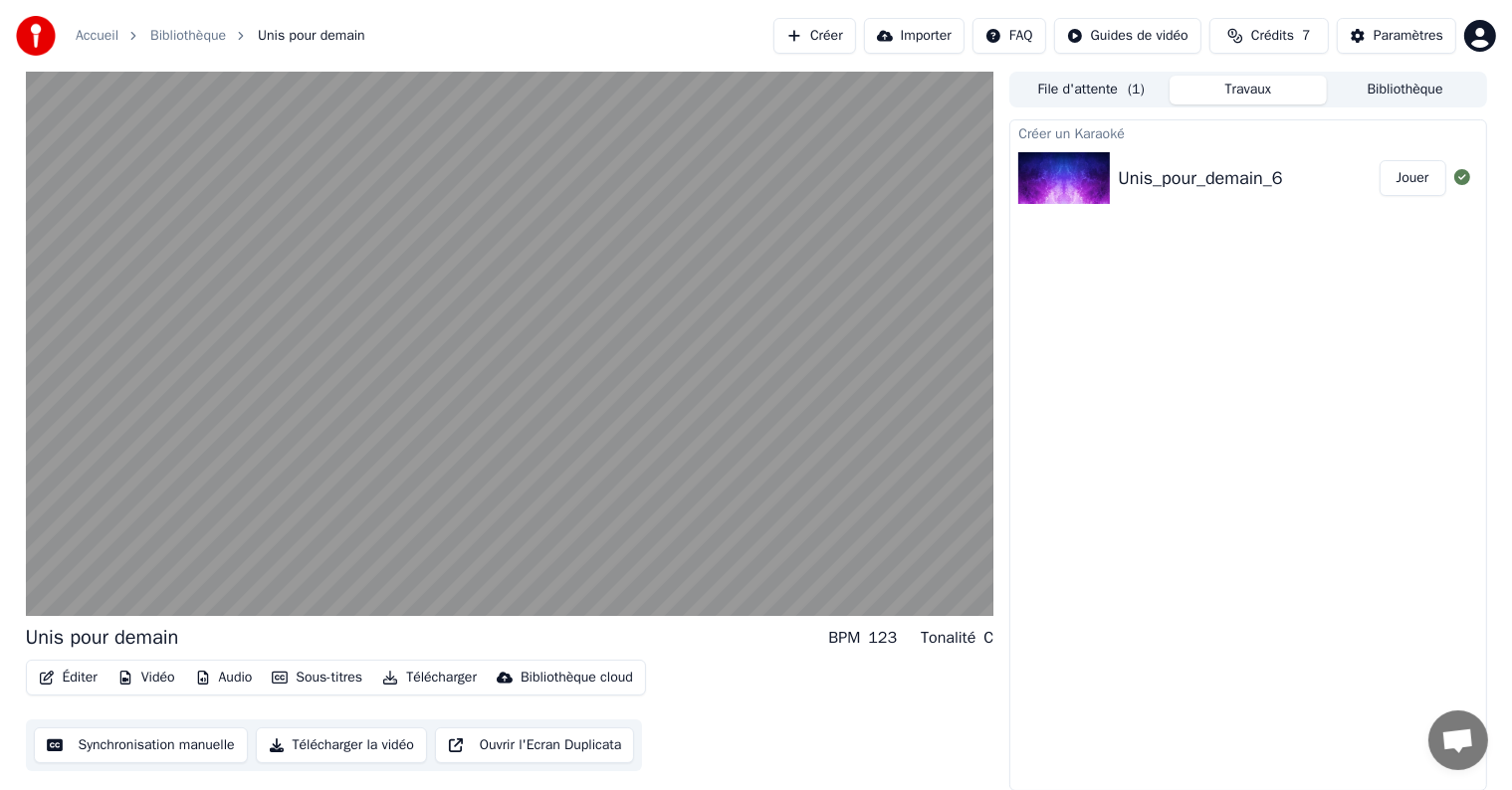 click on "Audio" at bounding box center [224, 678] 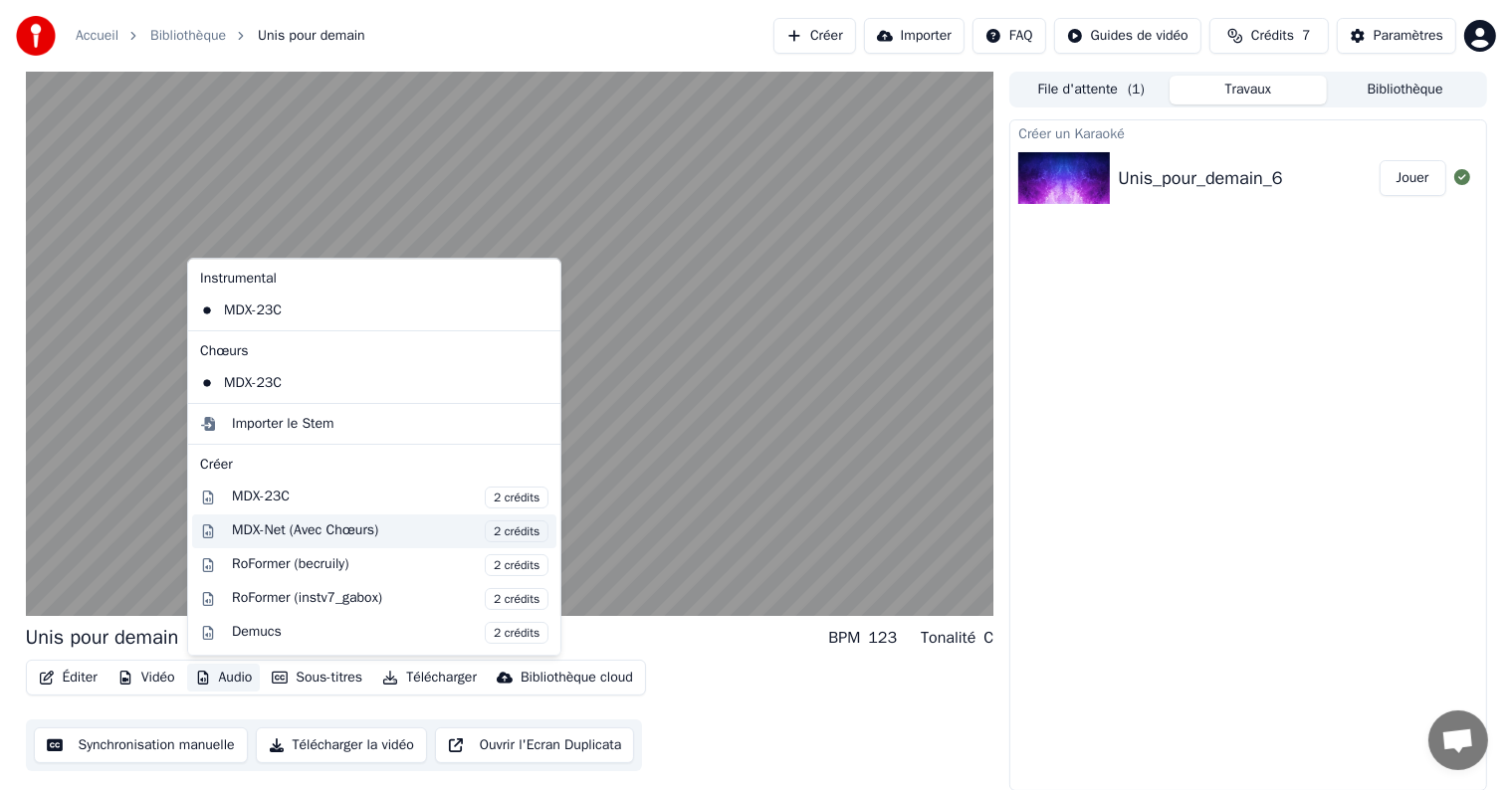 click on "2 crédits" at bounding box center (517, 531) 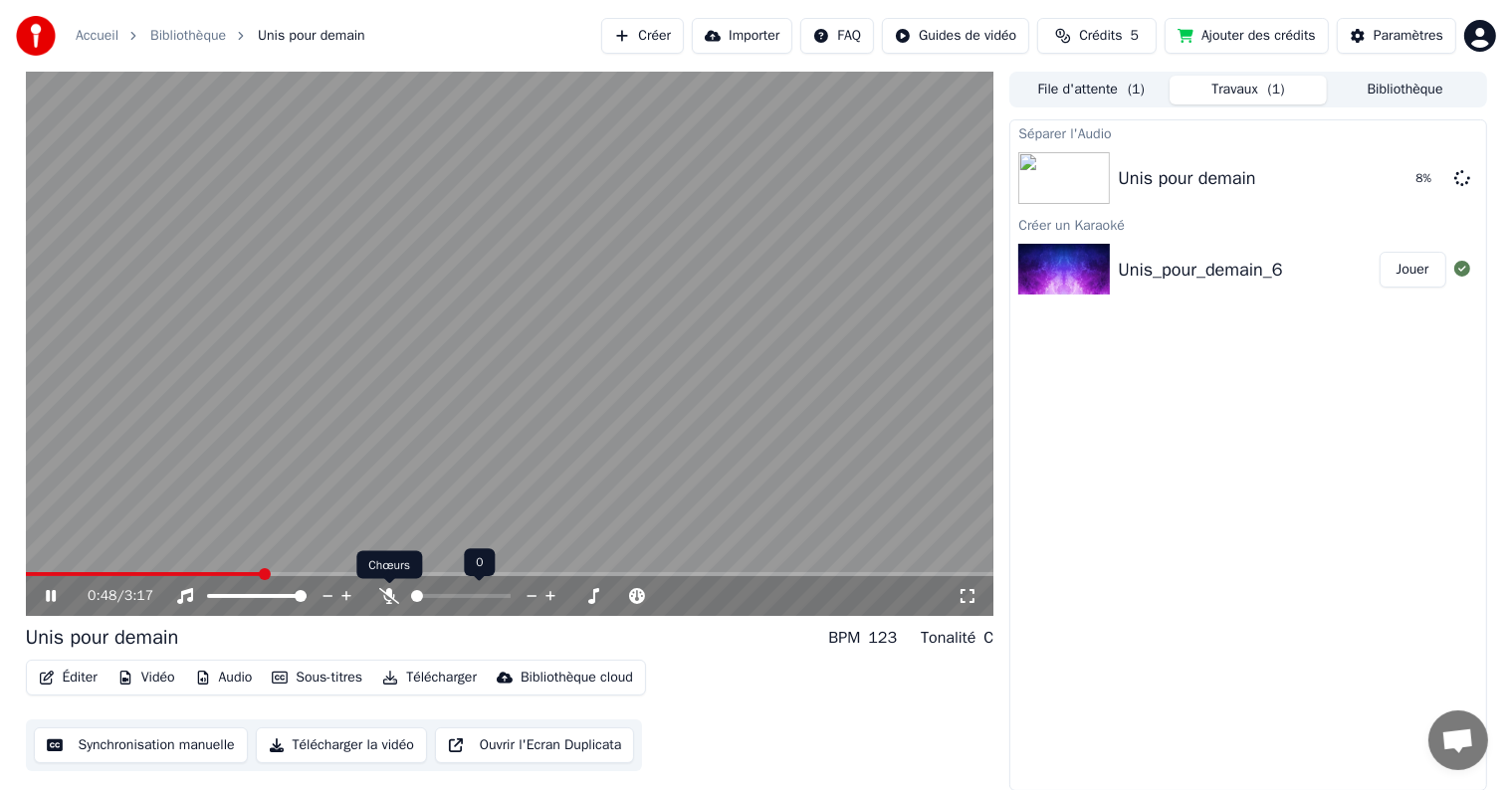click 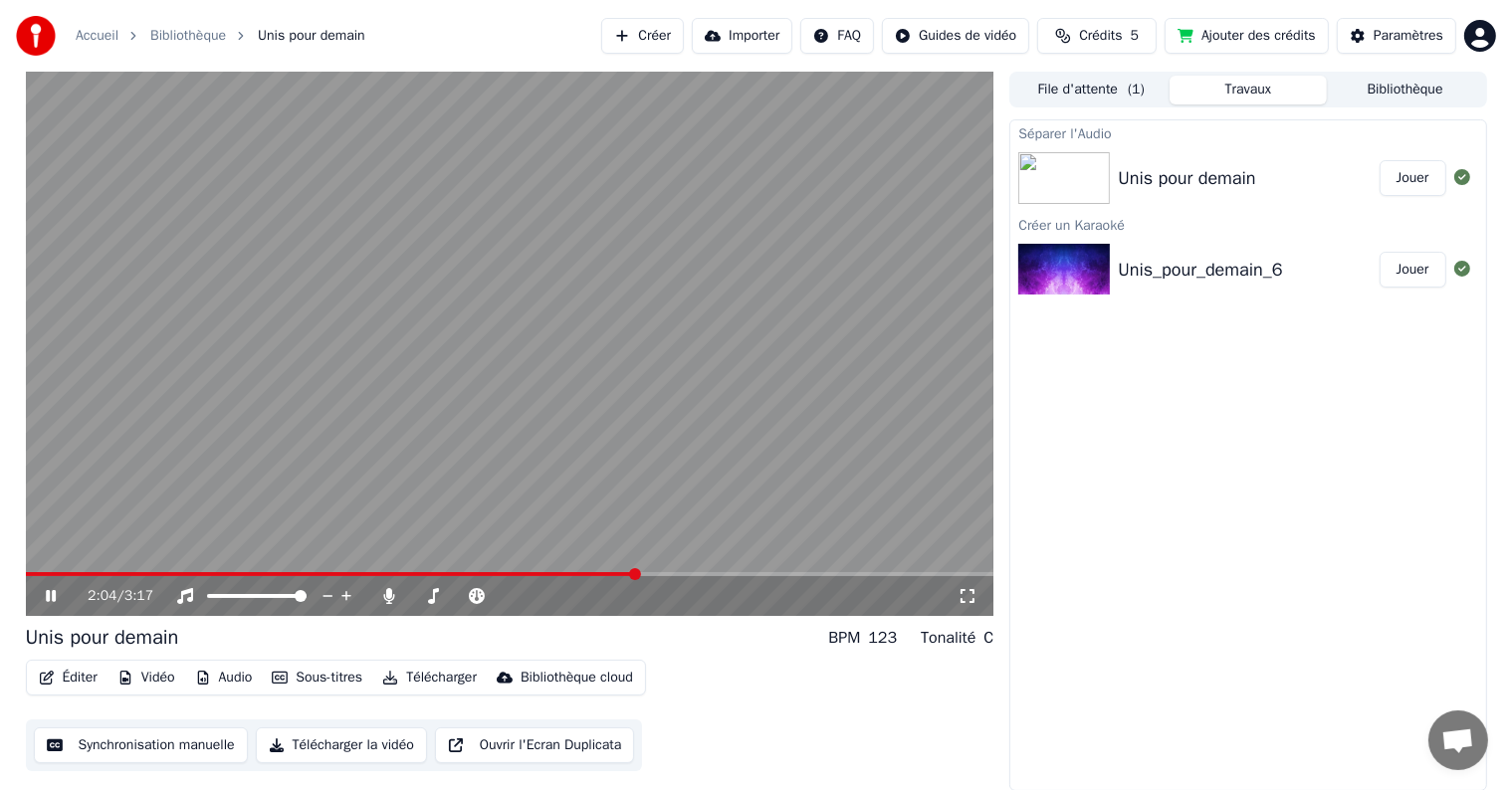 click 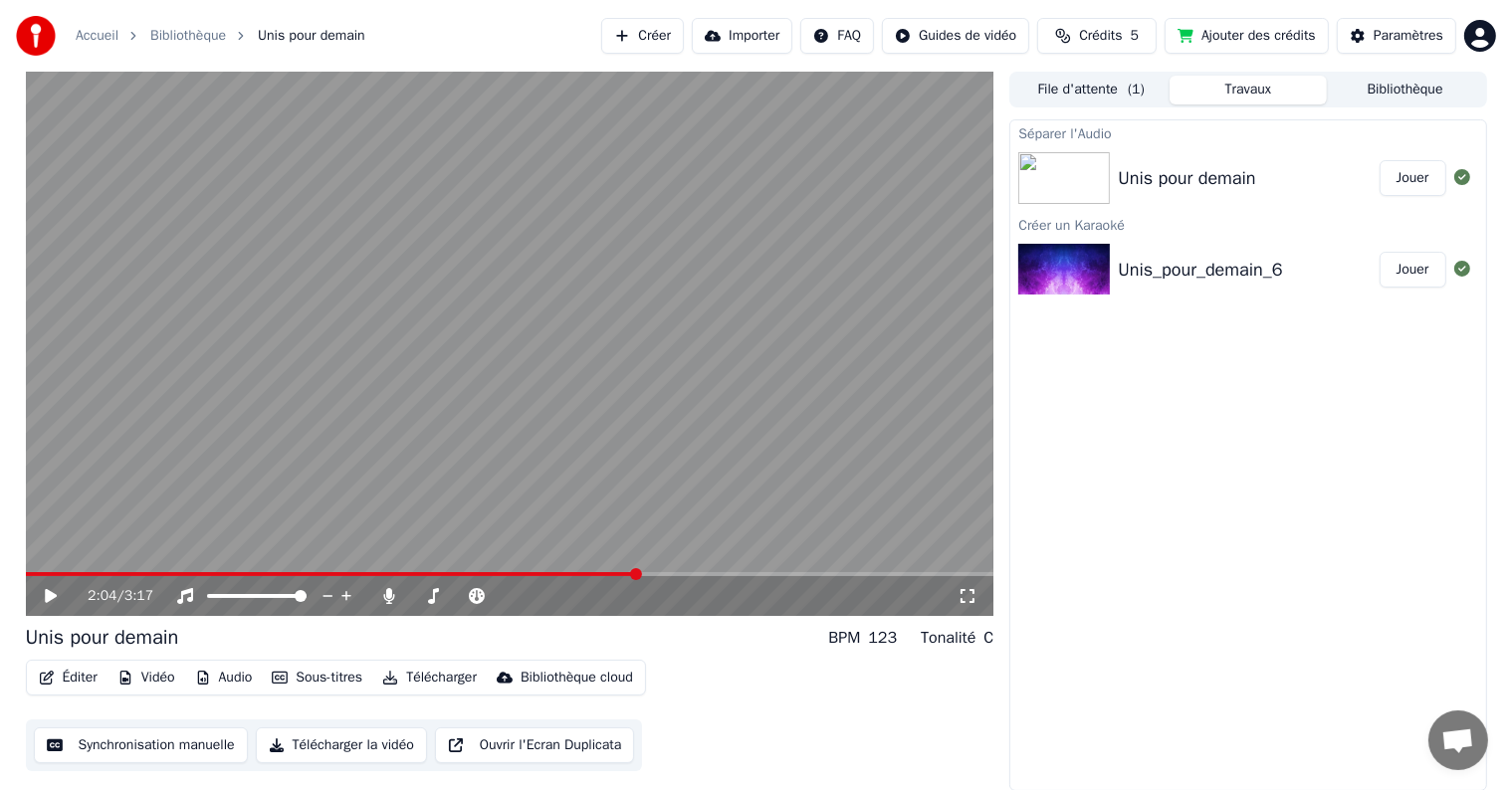 click at bounding box center [1064, 178] 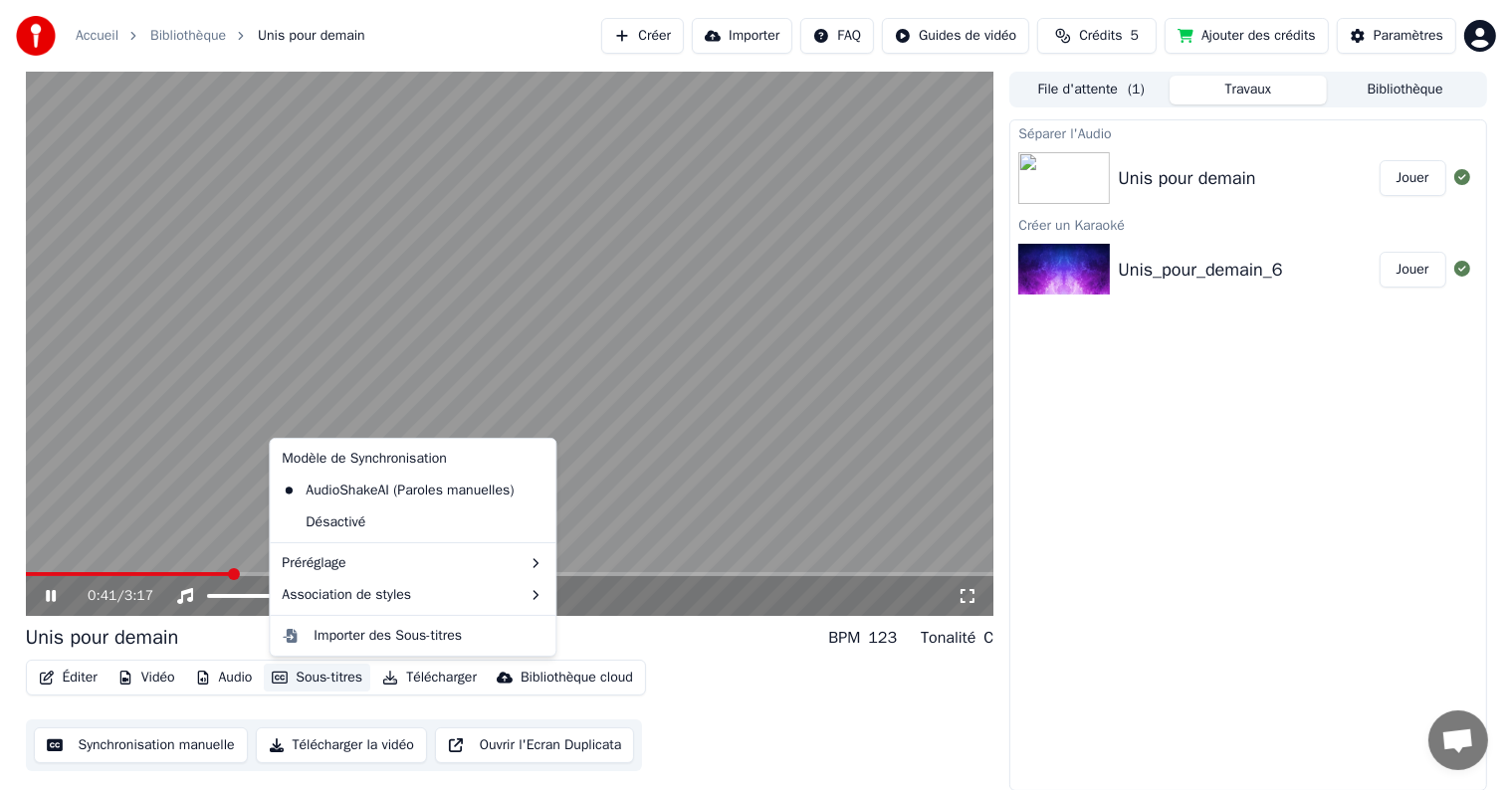 click on "Sous-titres" at bounding box center [317, 678] 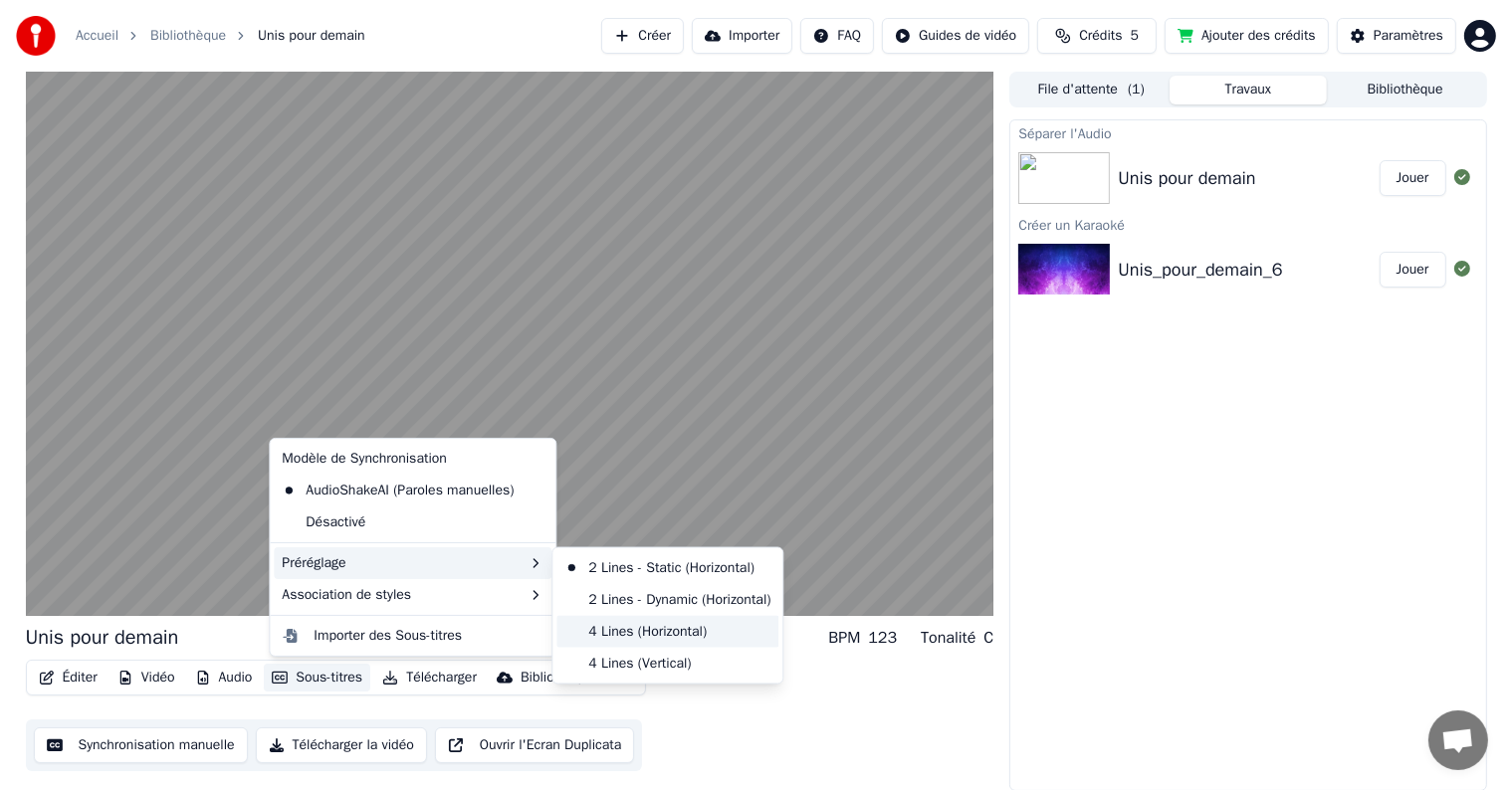 click on "4 Lines (Horizontal)" at bounding box center [667, 632] 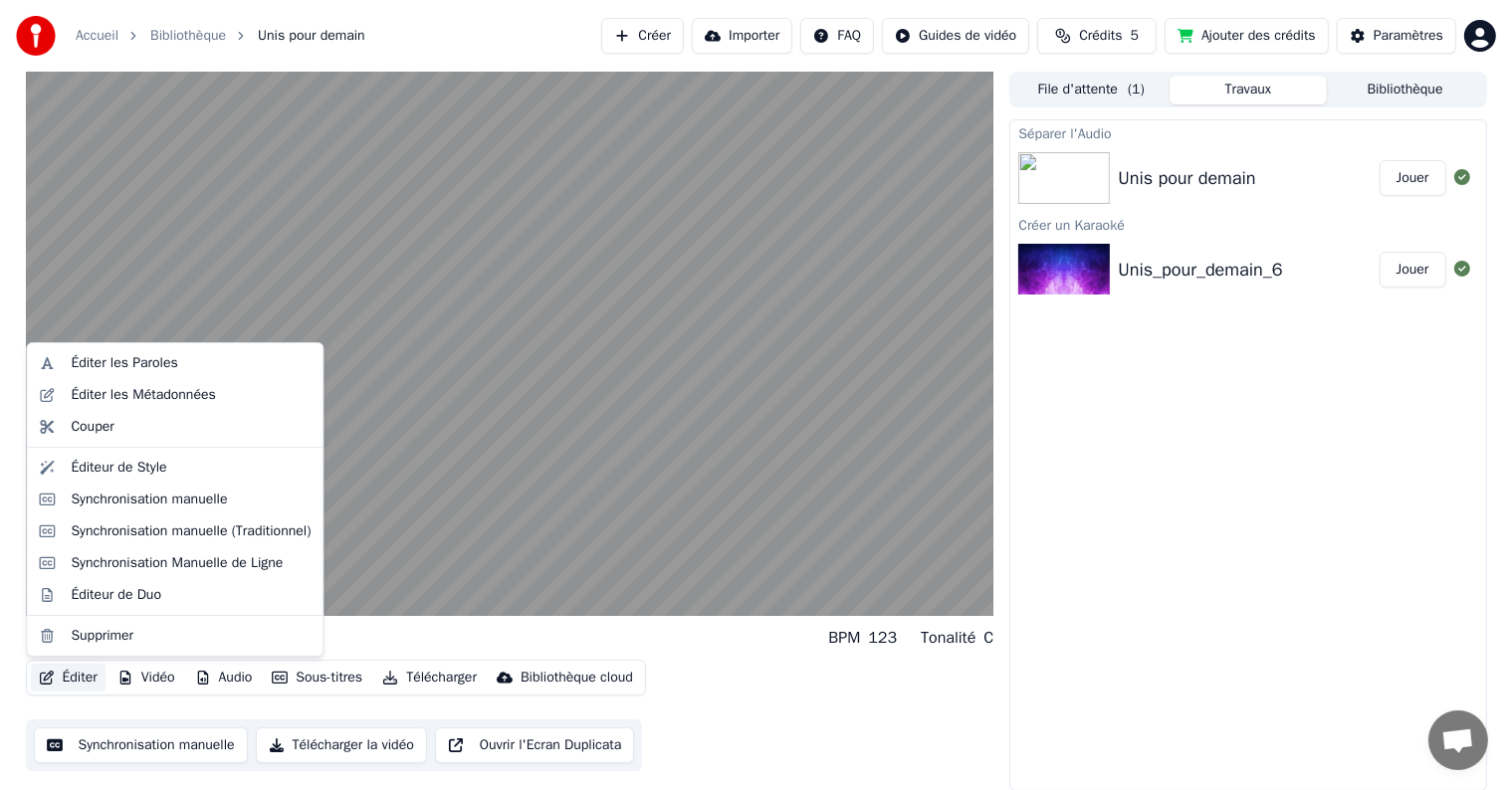 click on "Éditer" at bounding box center (68, 678) 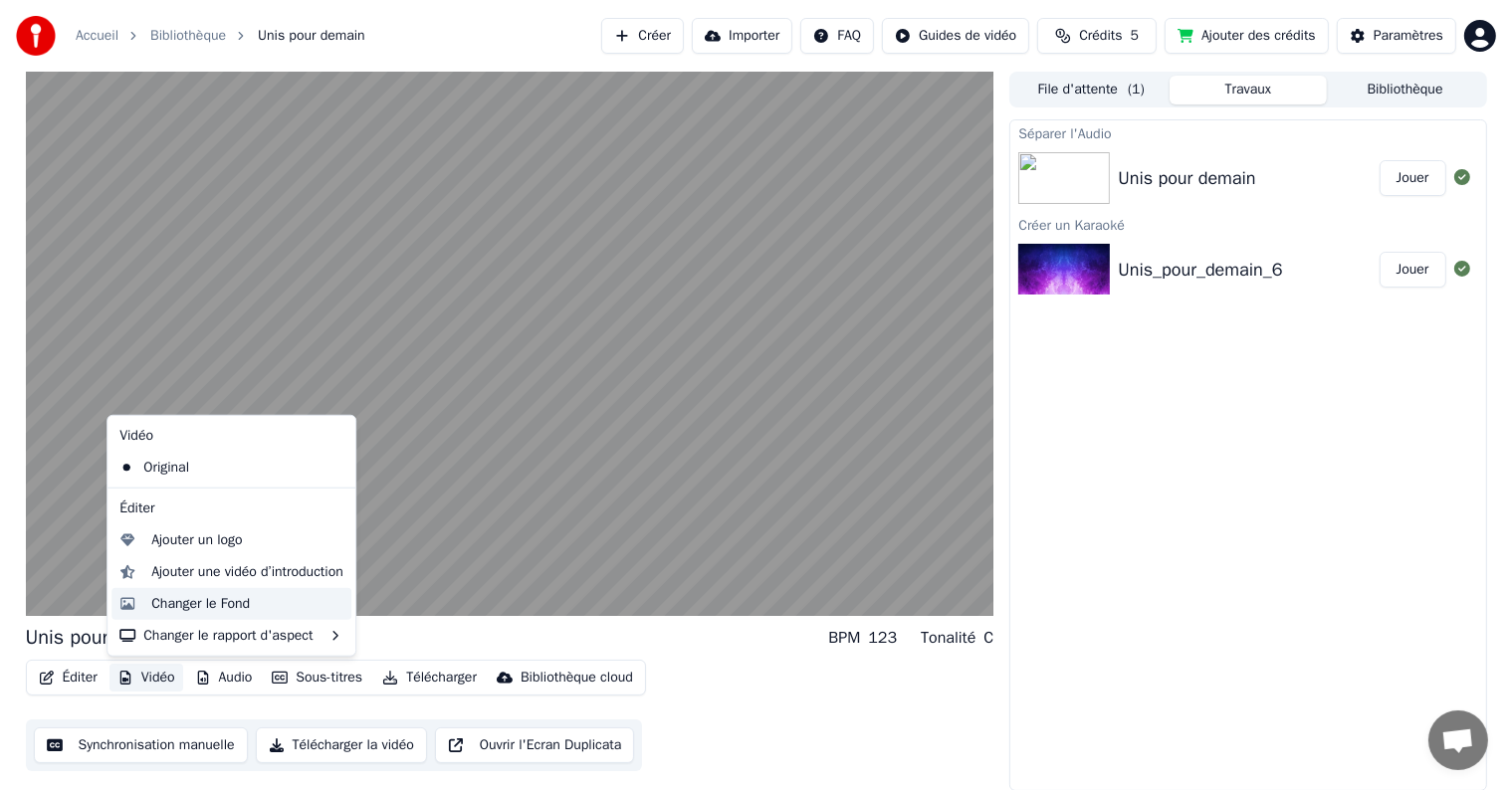 click on "Changer le Fond" at bounding box center (200, 604) 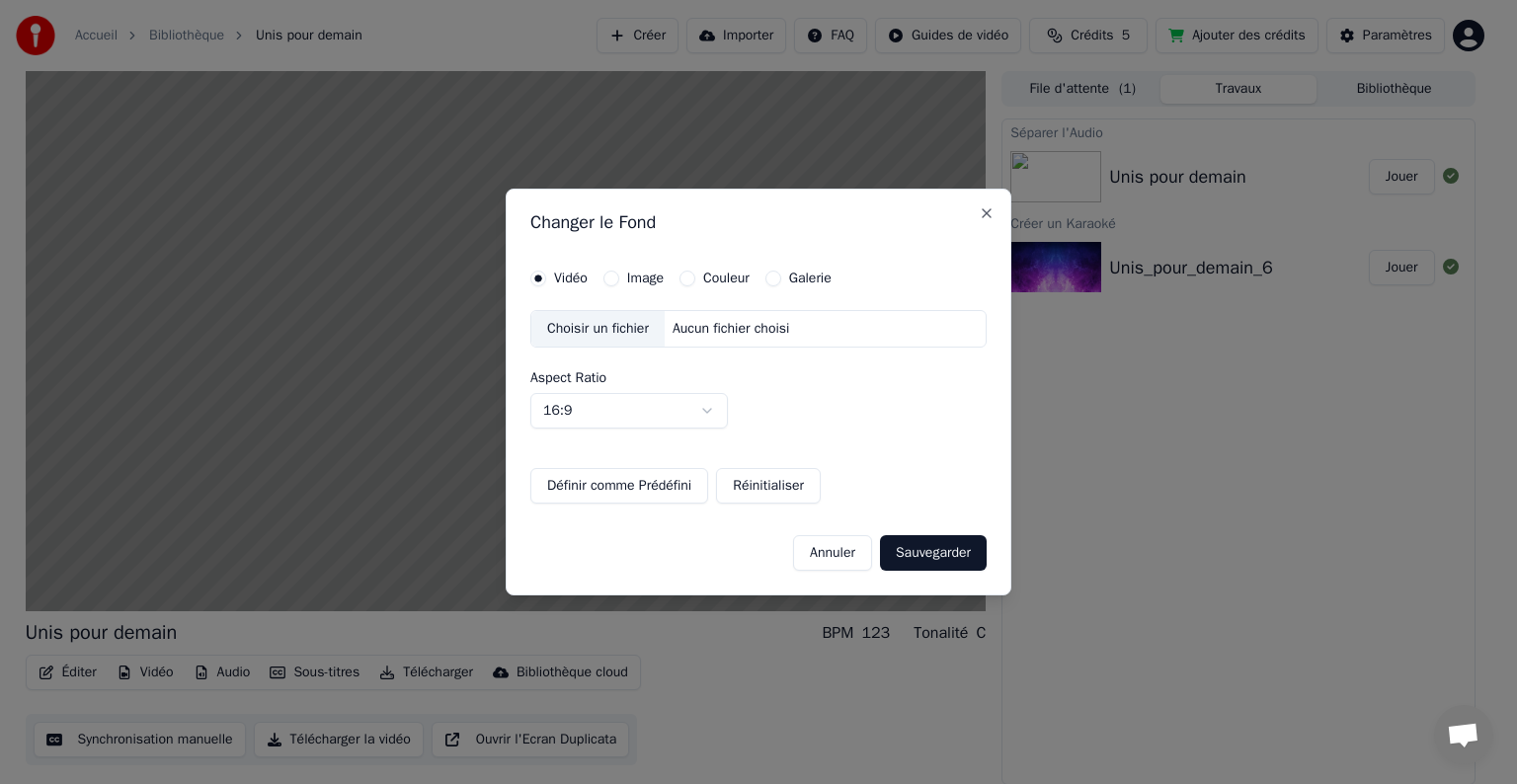 click on "Image" at bounding box center [645, 278] 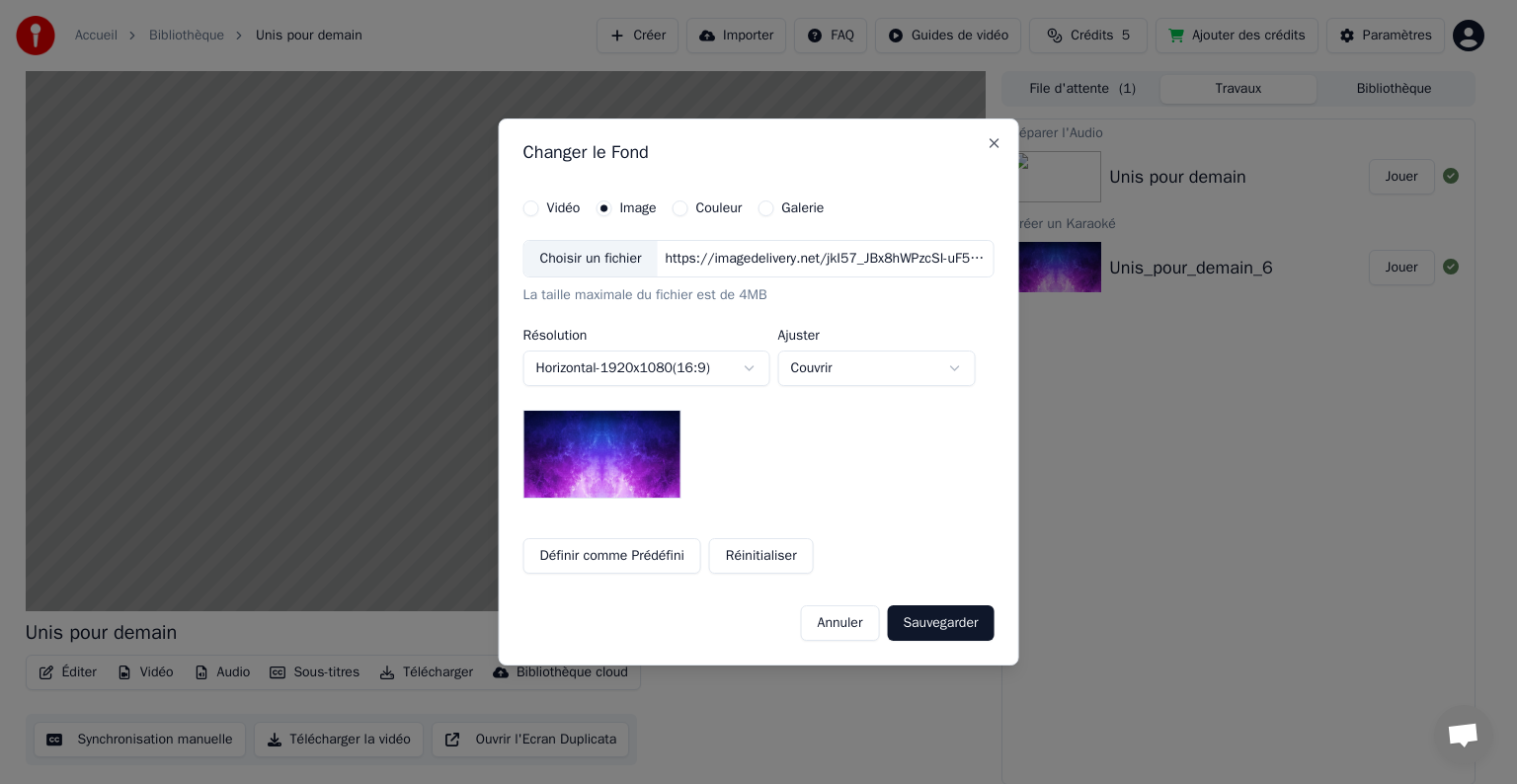 click on "Choisir un fichier" at bounding box center (591, 259) 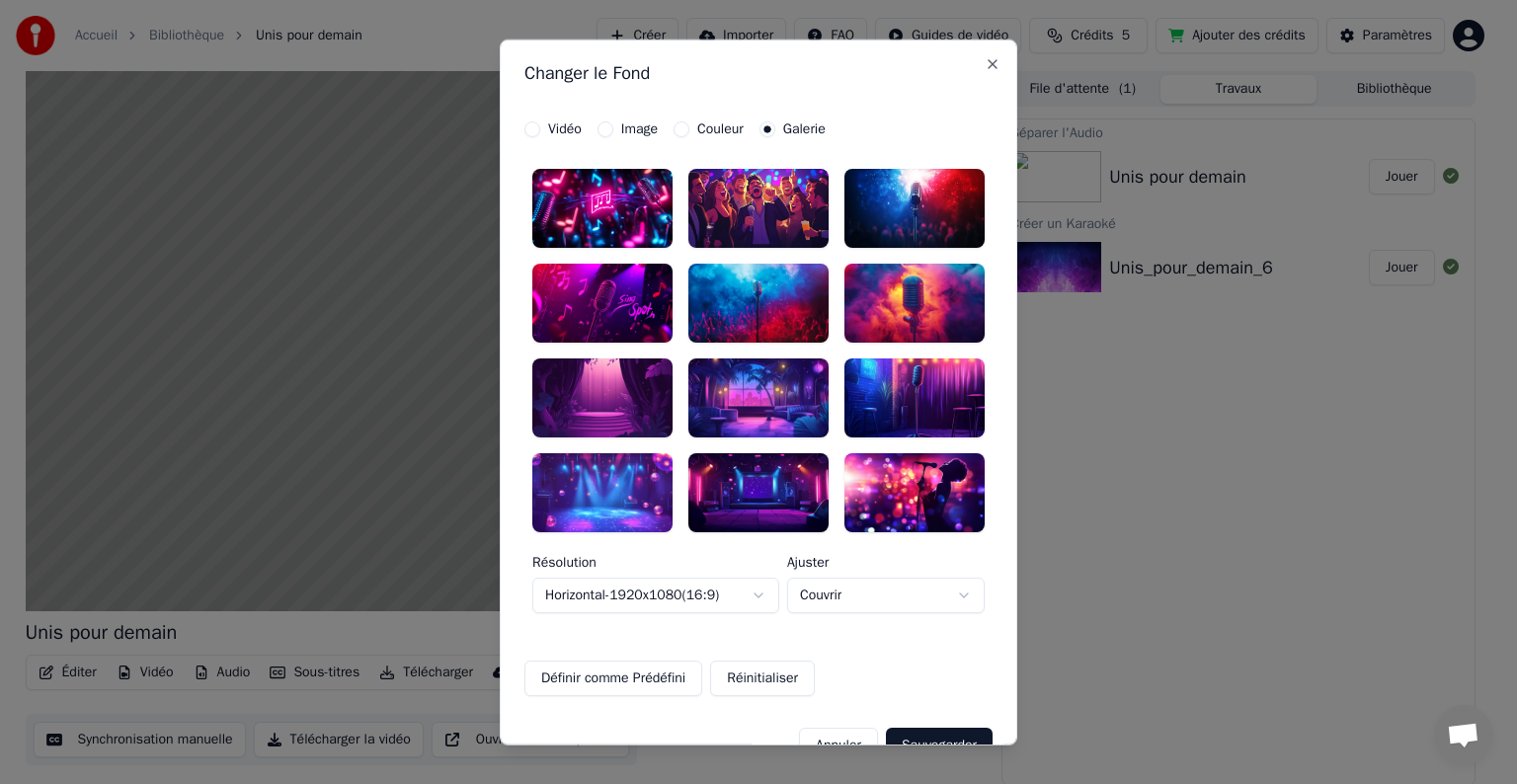 click at bounding box center (915, 208) 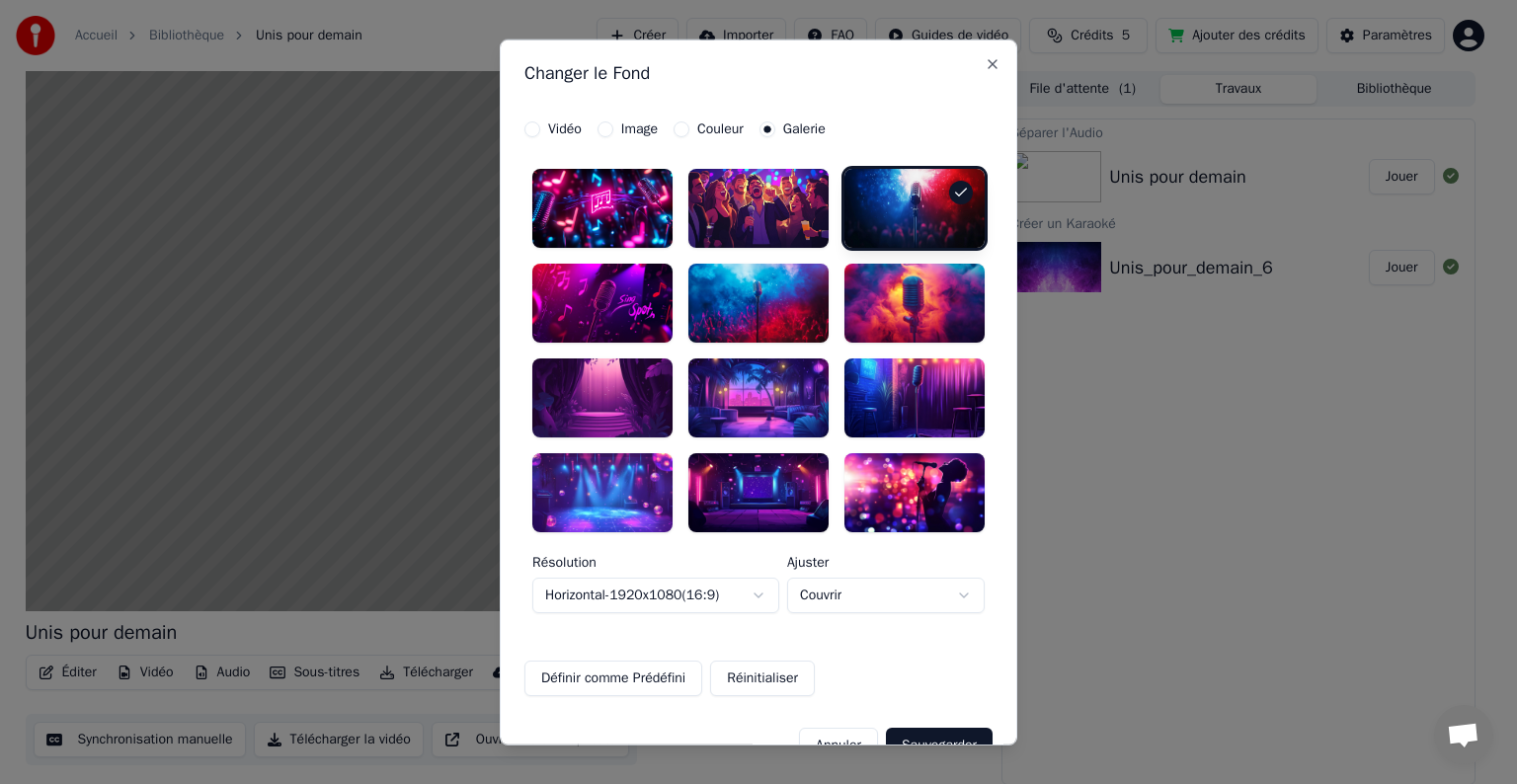 click on "Sauvegarder" at bounding box center (939, 745) 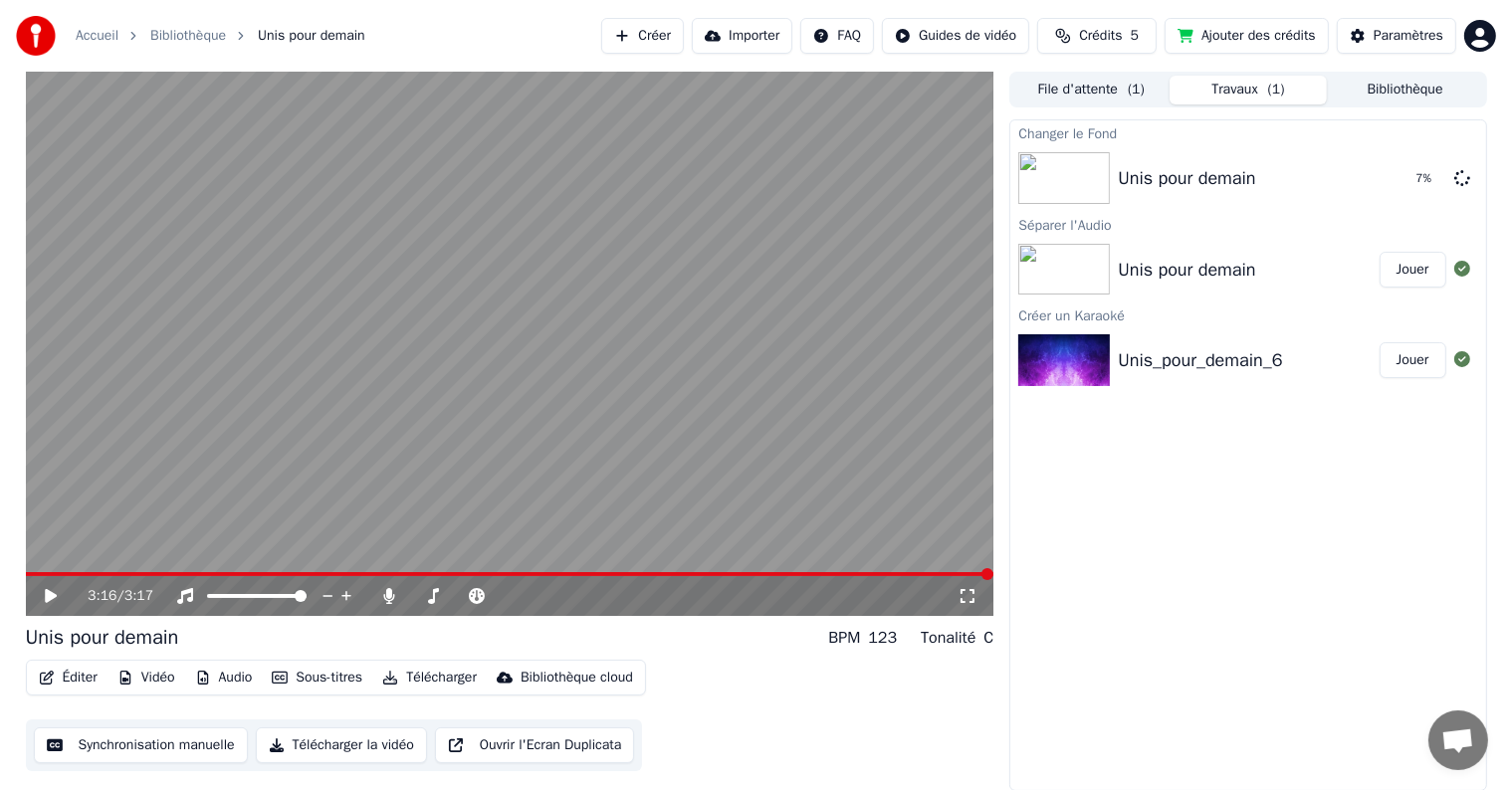 click on "Éditer" at bounding box center [68, 678] 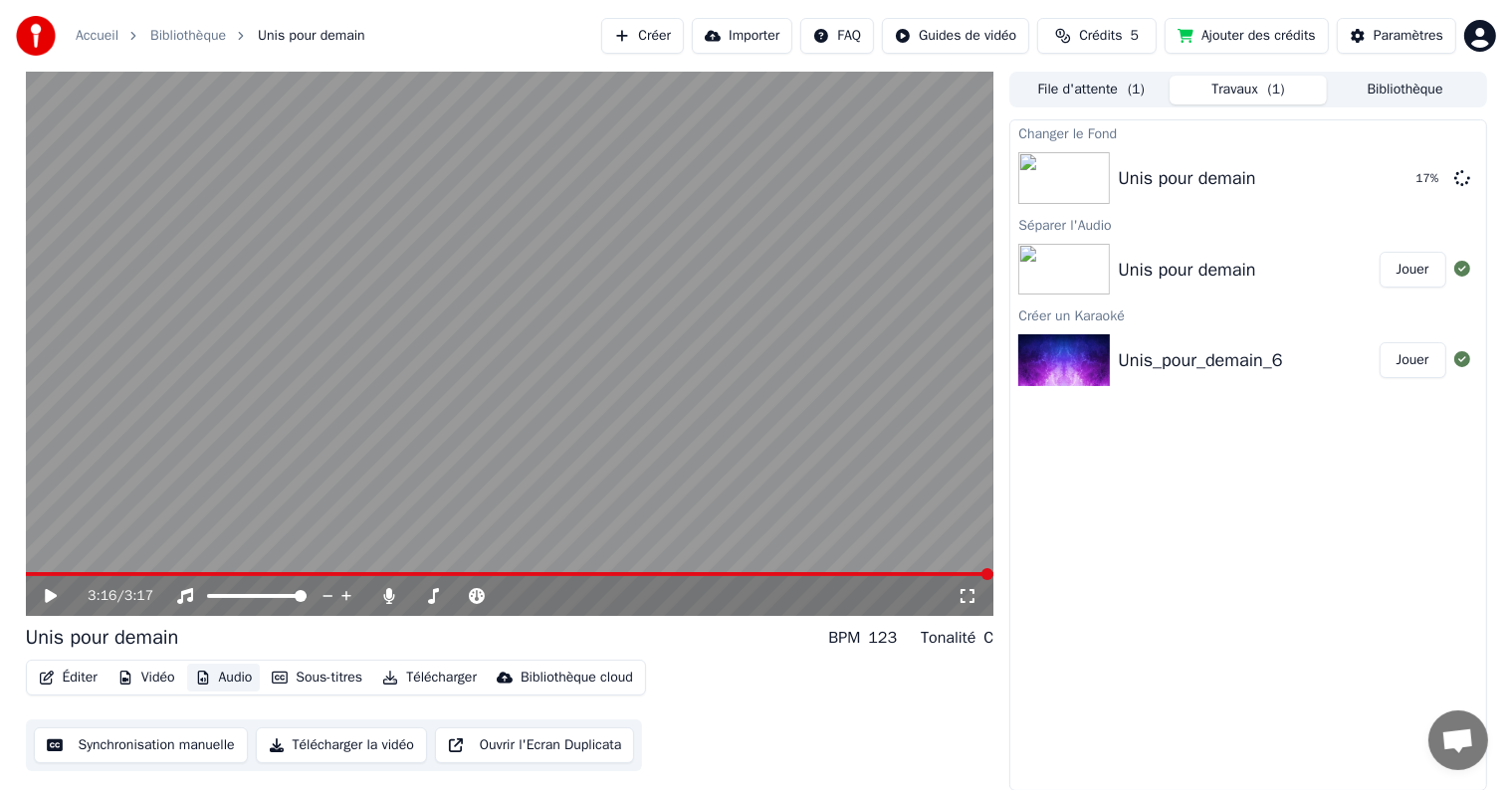 click on "Audio" at bounding box center (224, 678) 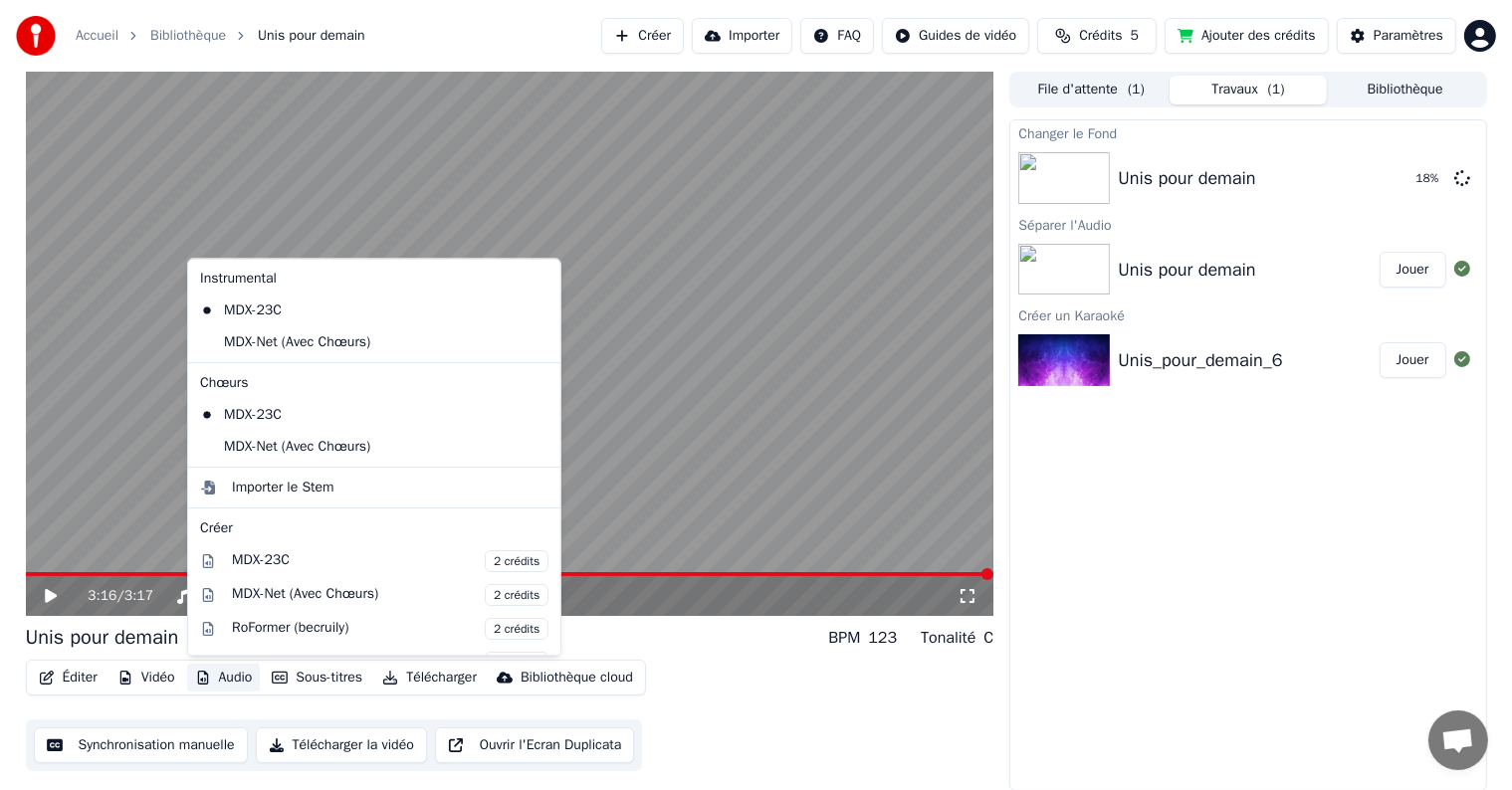 click on "Audio" at bounding box center (224, 678) 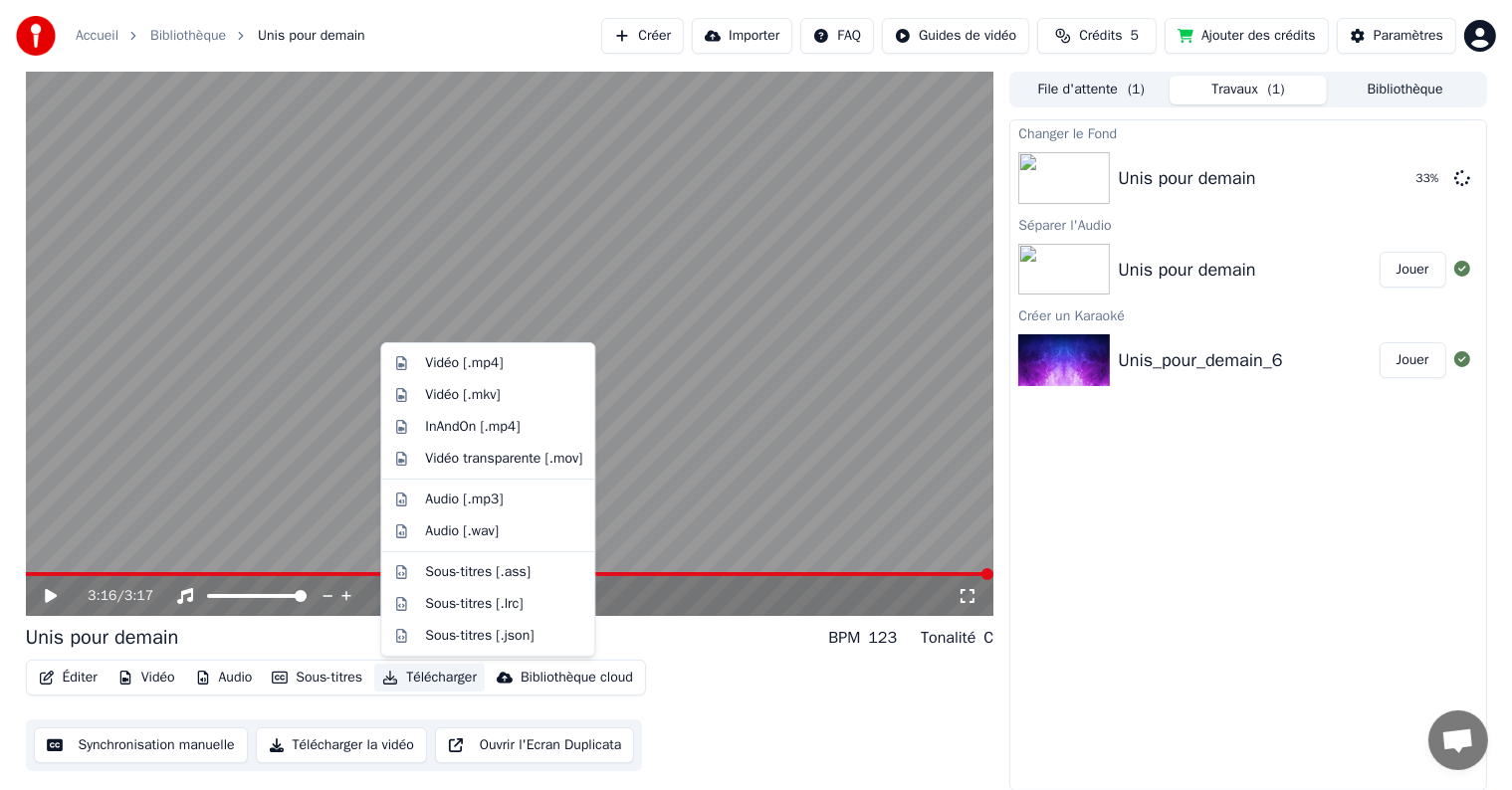 click on "Éditer Vidéo Audio Sous-titres Télécharger Bibliothèque cloud Synchronisation manuelle Télécharger la vidéo Ouvrir l'Ecran Duplicata" at bounding box center [510, 715] 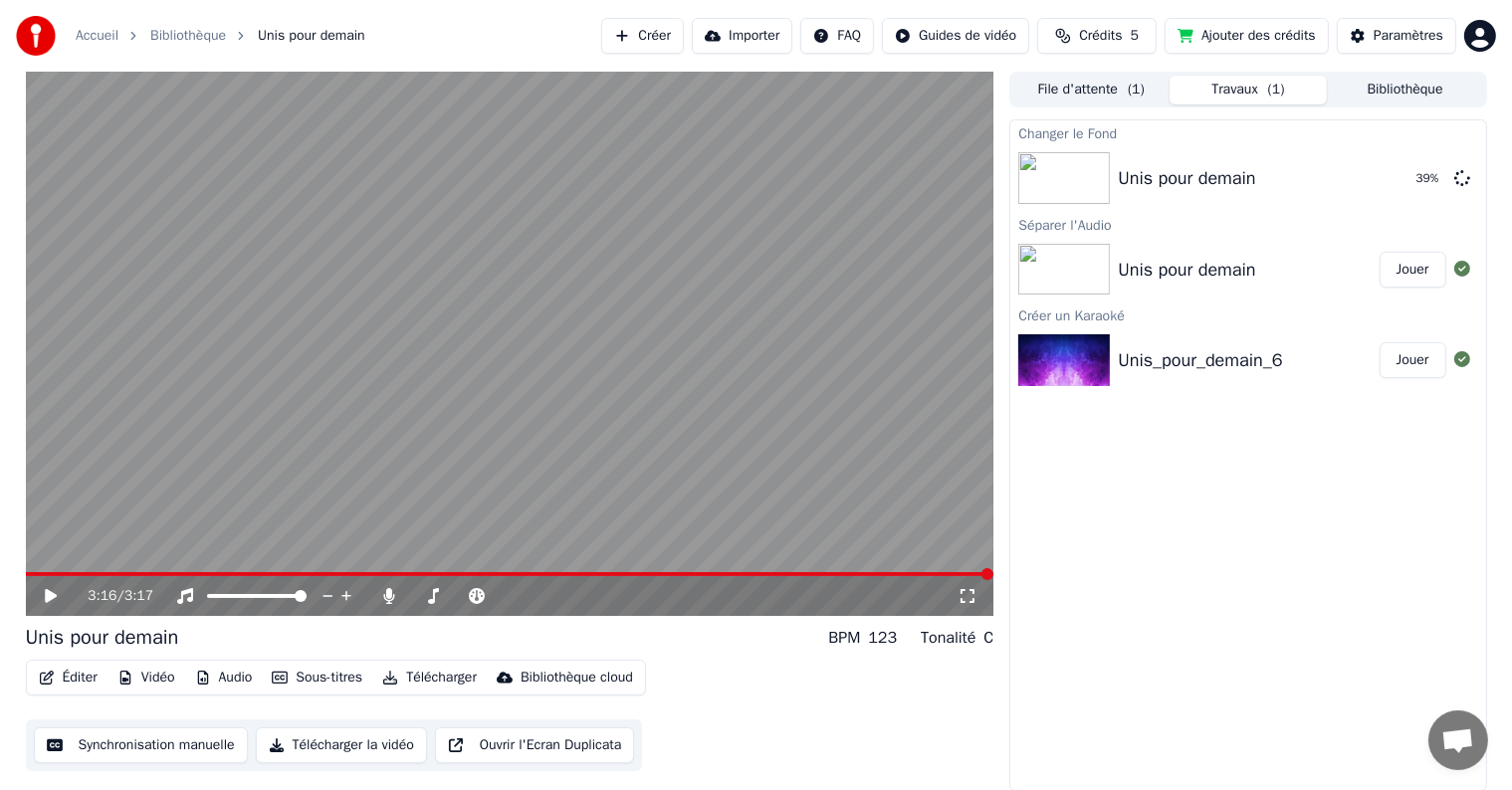click on "Importer" at bounding box center [742, 36] 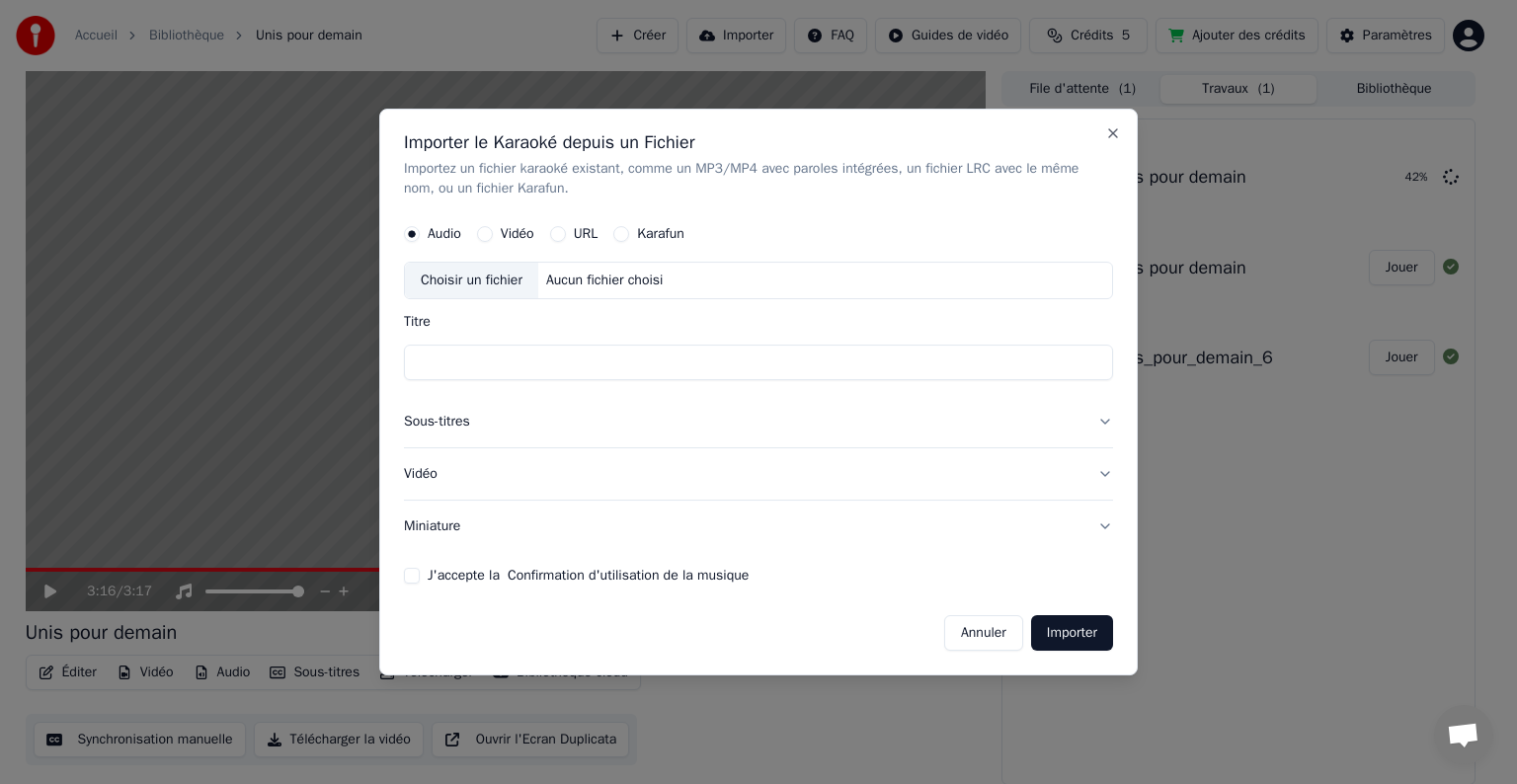 click on "Choisir un fichier" at bounding box center (471, 280) 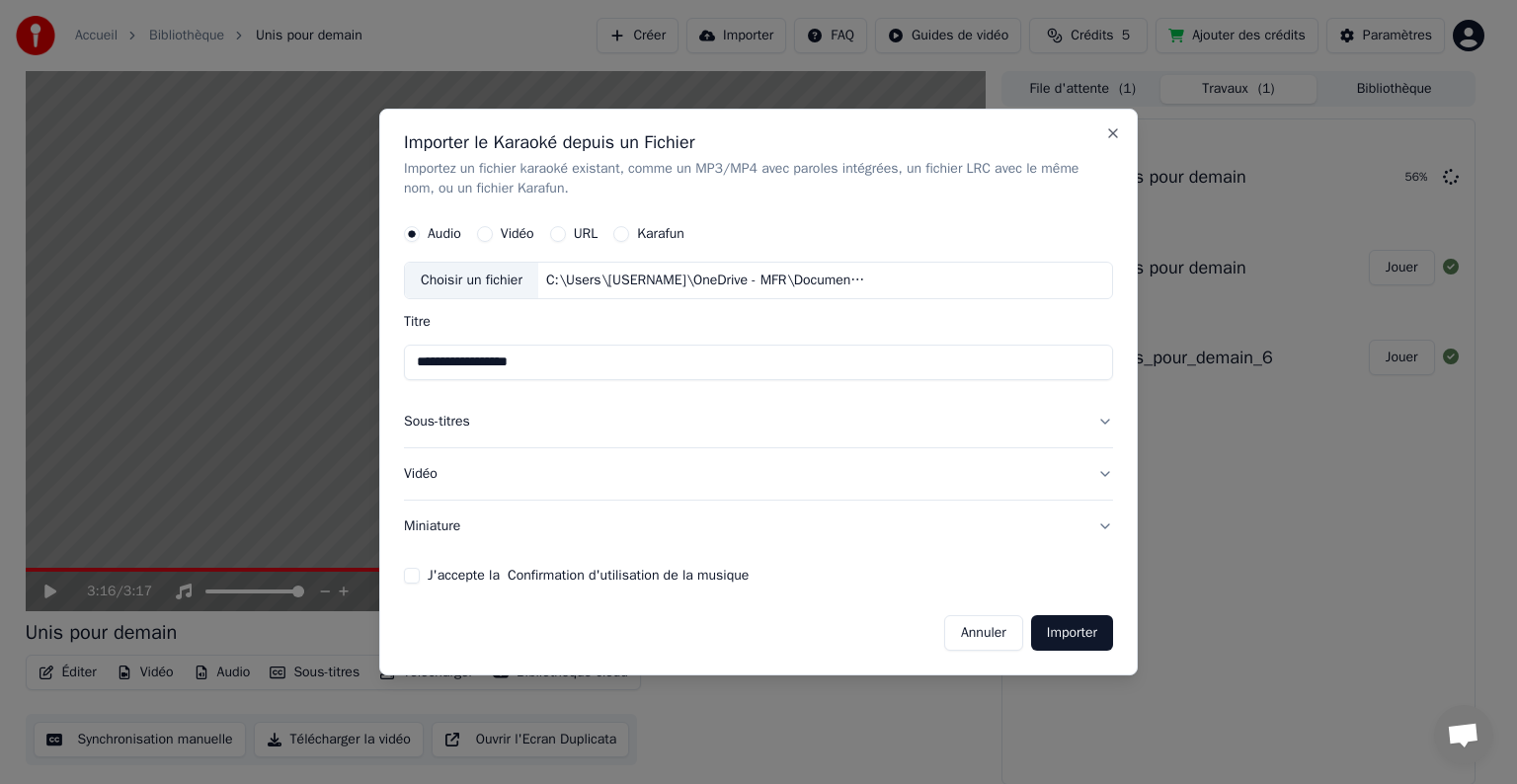 click on "**********" at bounding box center (758, 362) 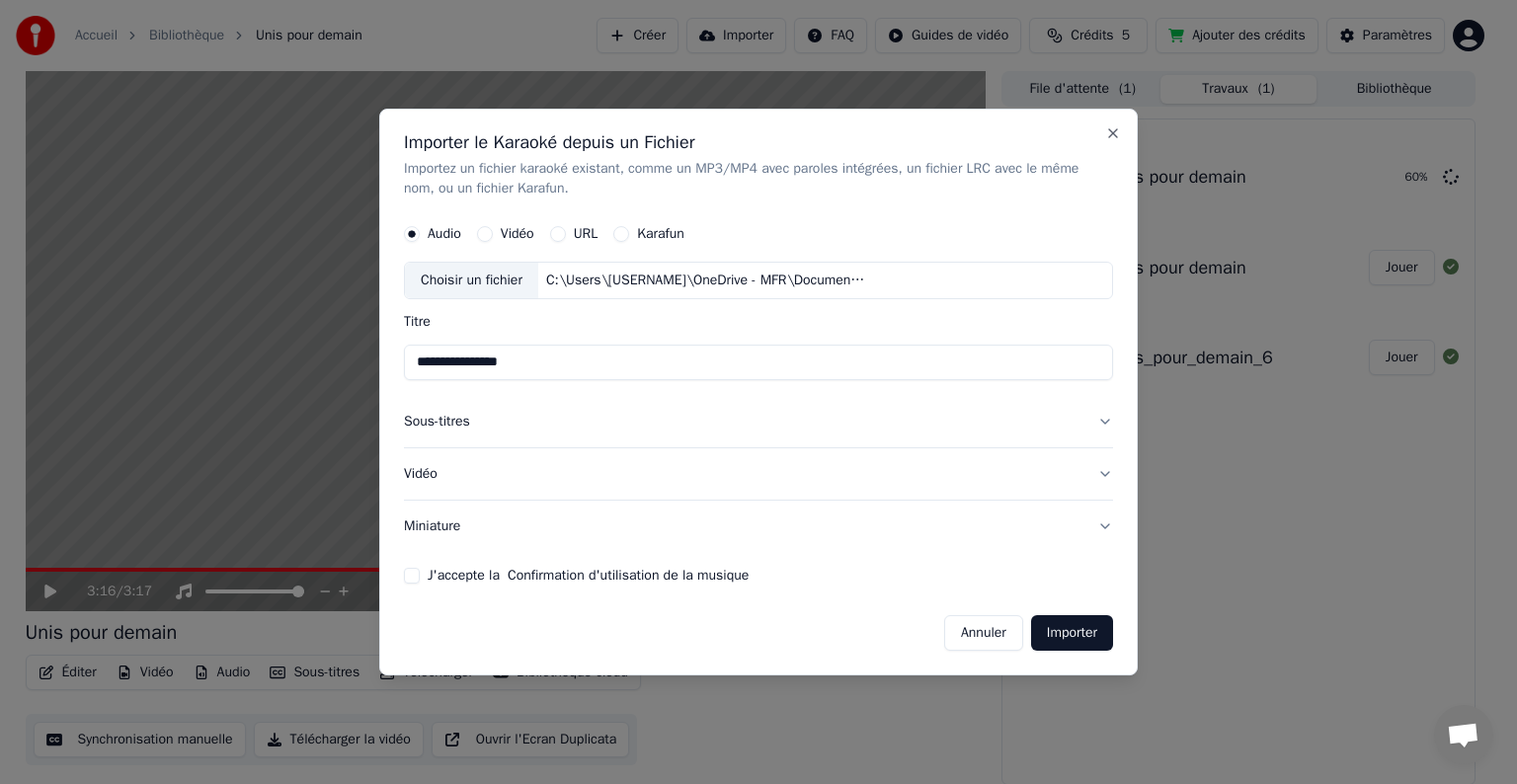 click on "**********" at bounding box center (758, 362) 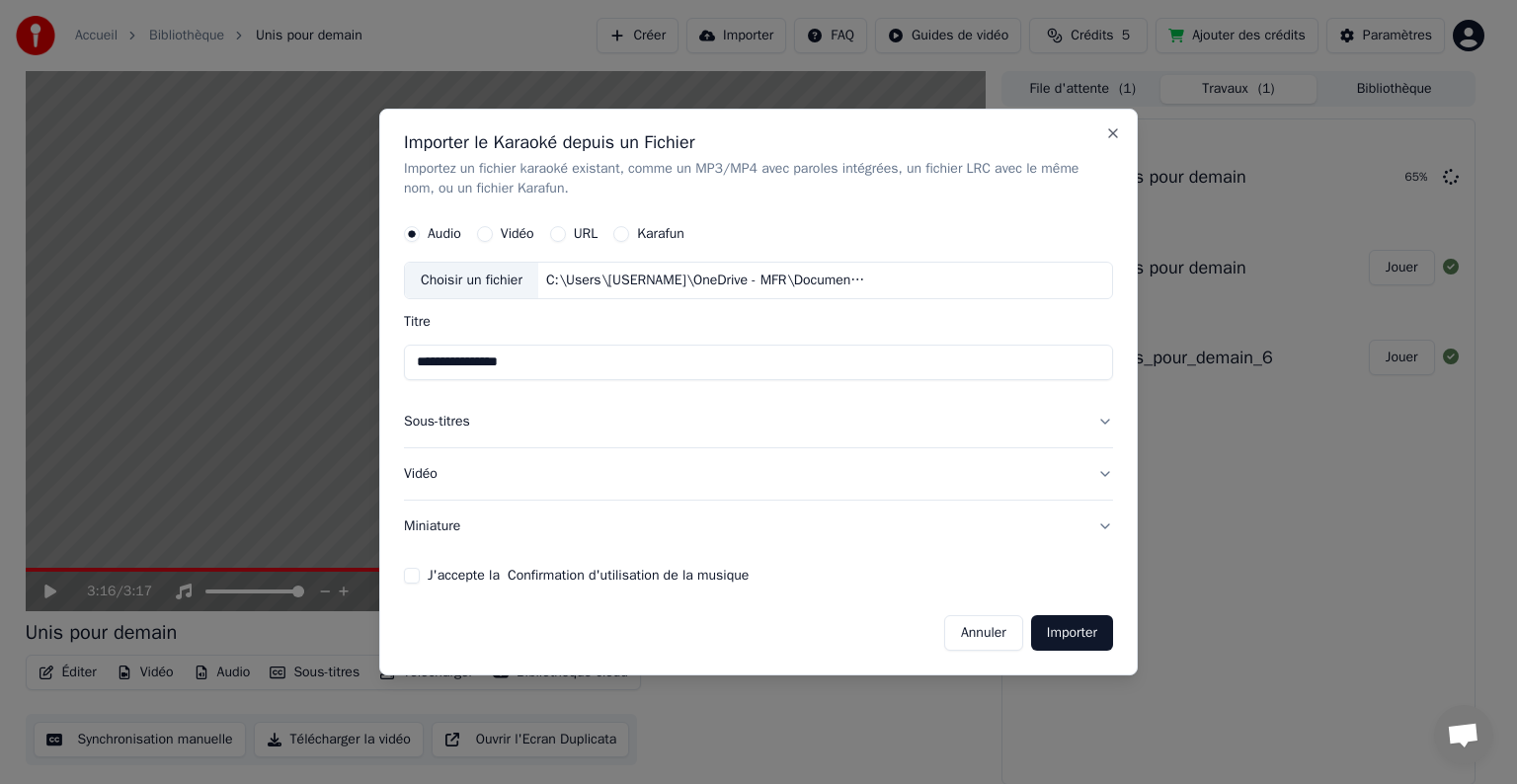 click on "**********" at bounding box center [758, 362] 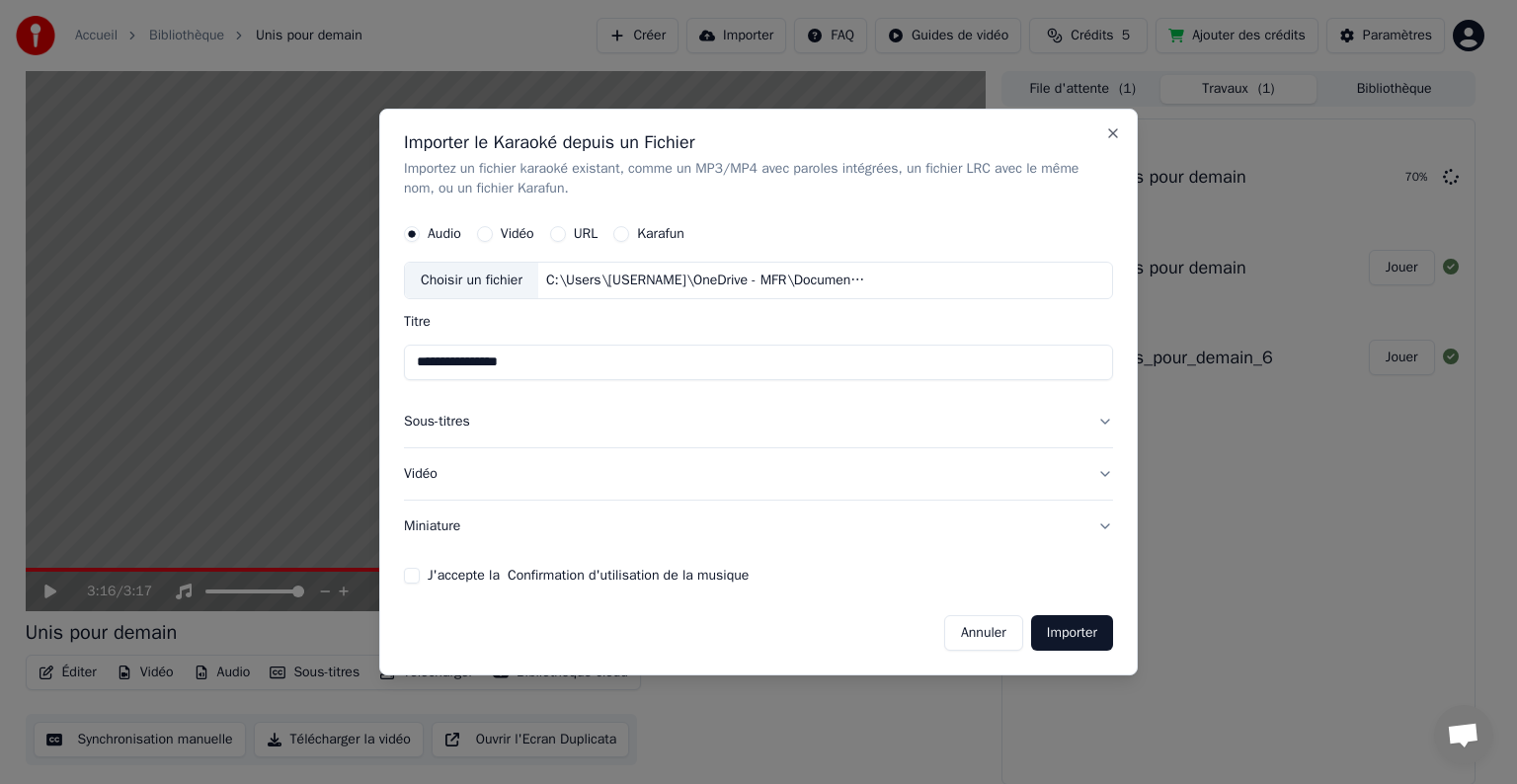 type on "**********" 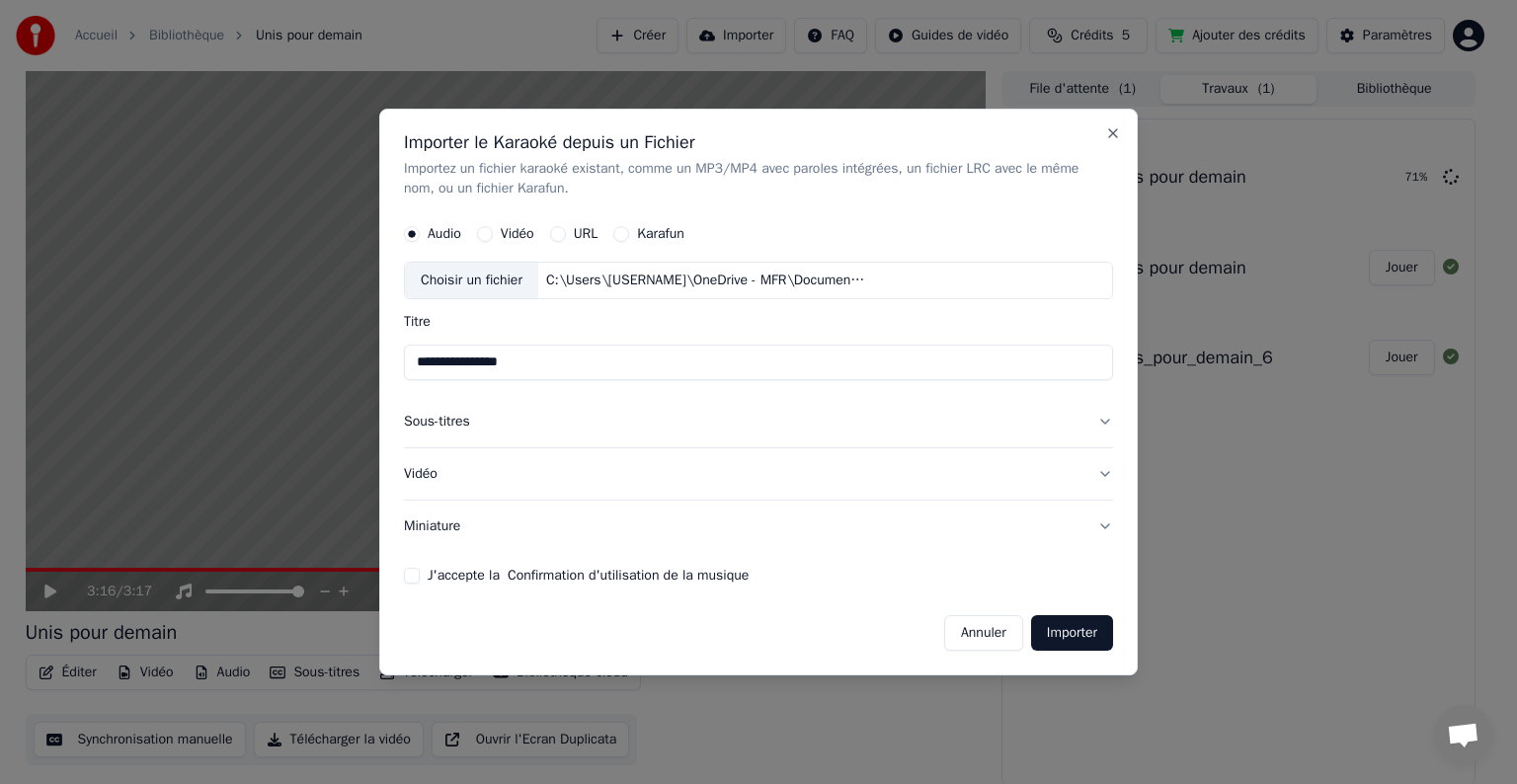 click on "Sous-titres" at bounding box center [758, 422] 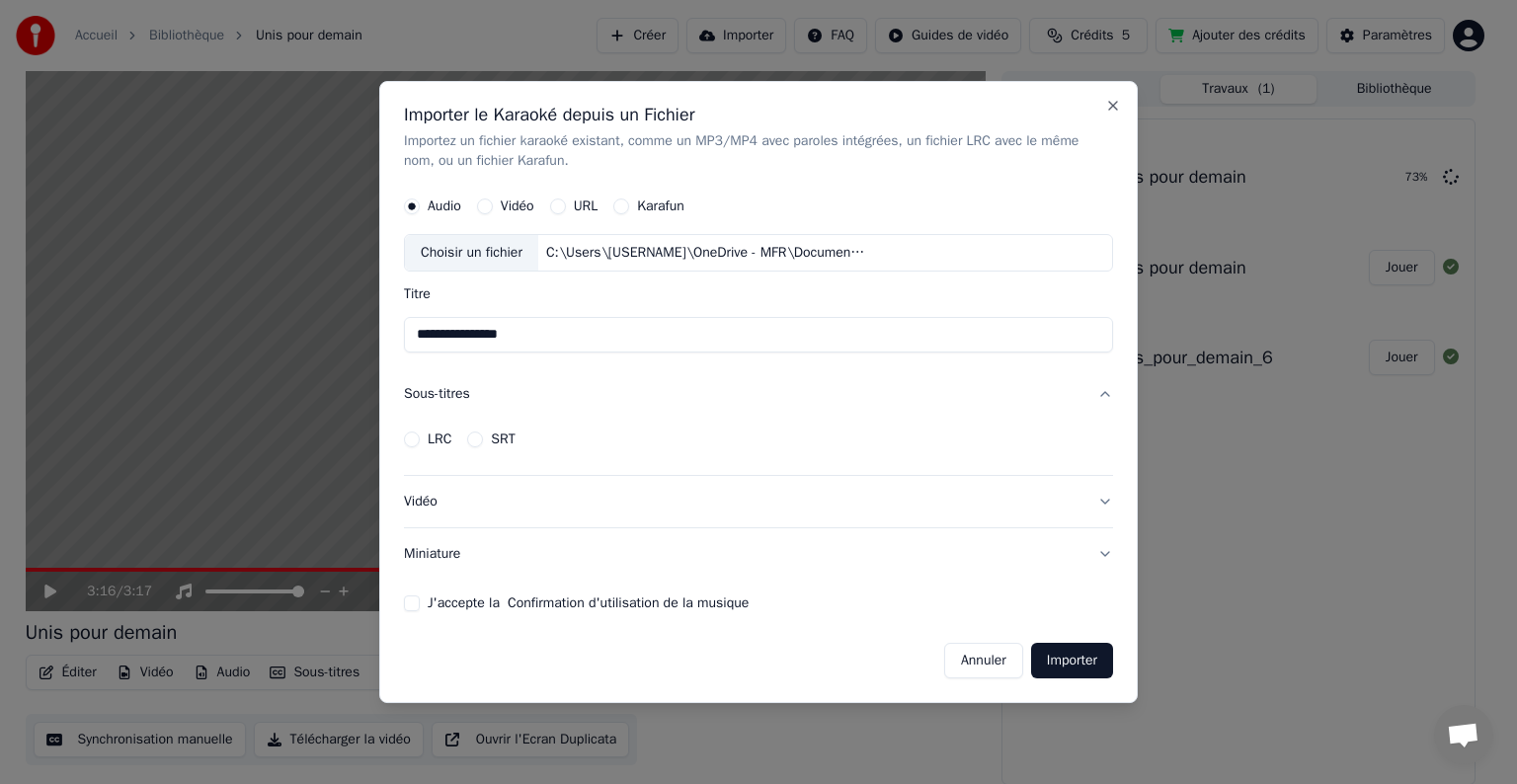 click on "LRC SRT" at bounding box center [758, 439] 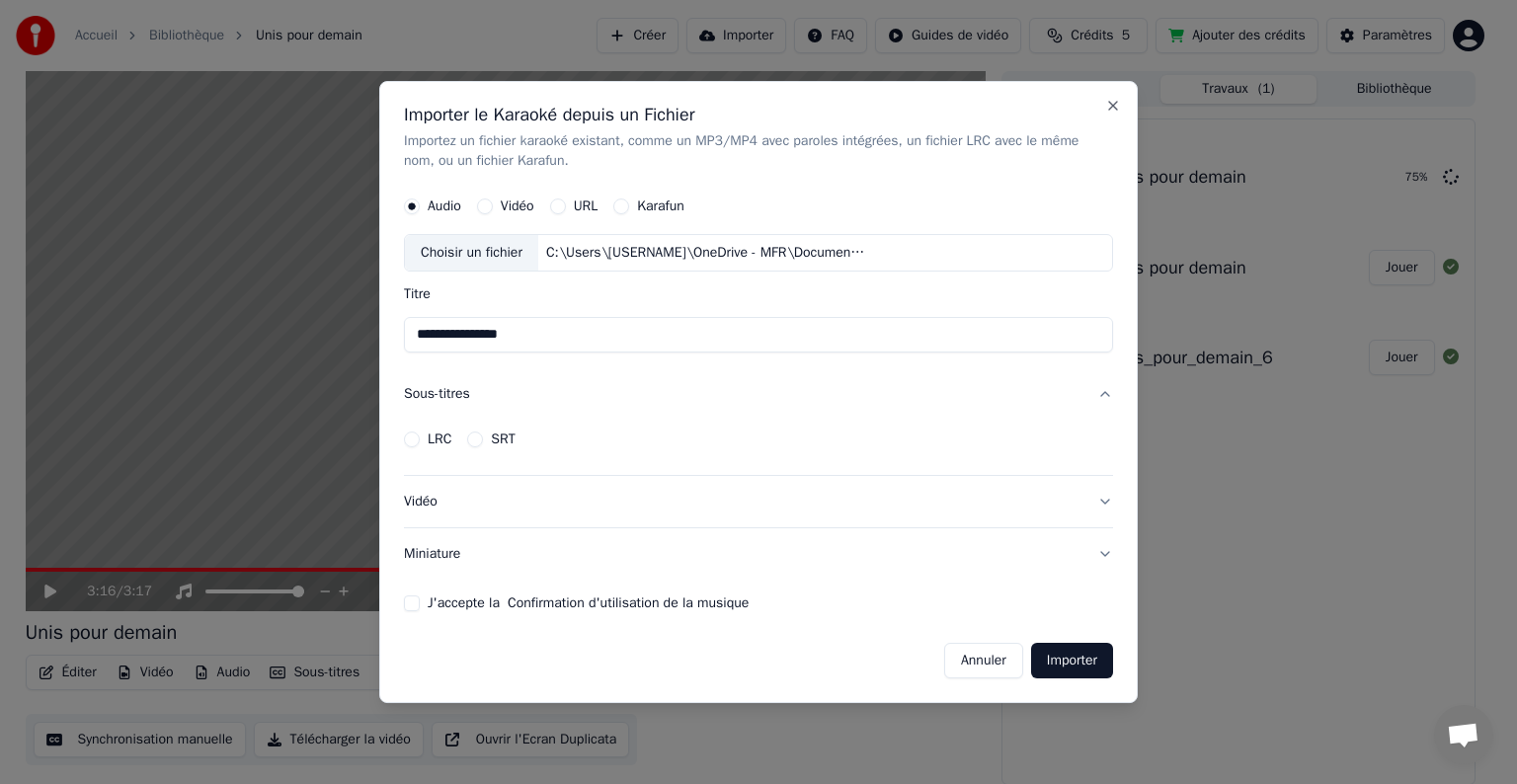 click on "LRC" at bounding box center (412, 439) 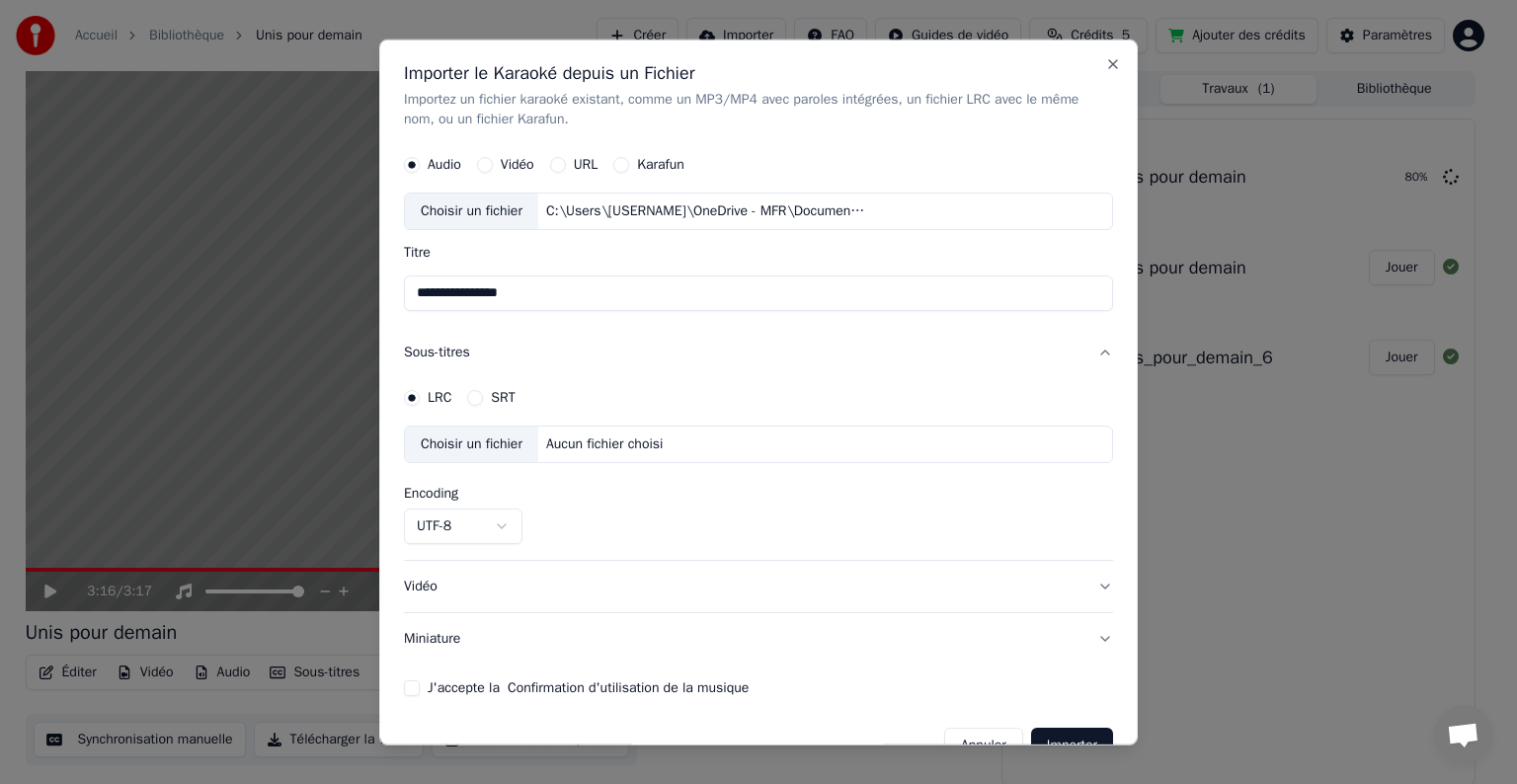 click on "SRT" at bounding box center (491, 398) 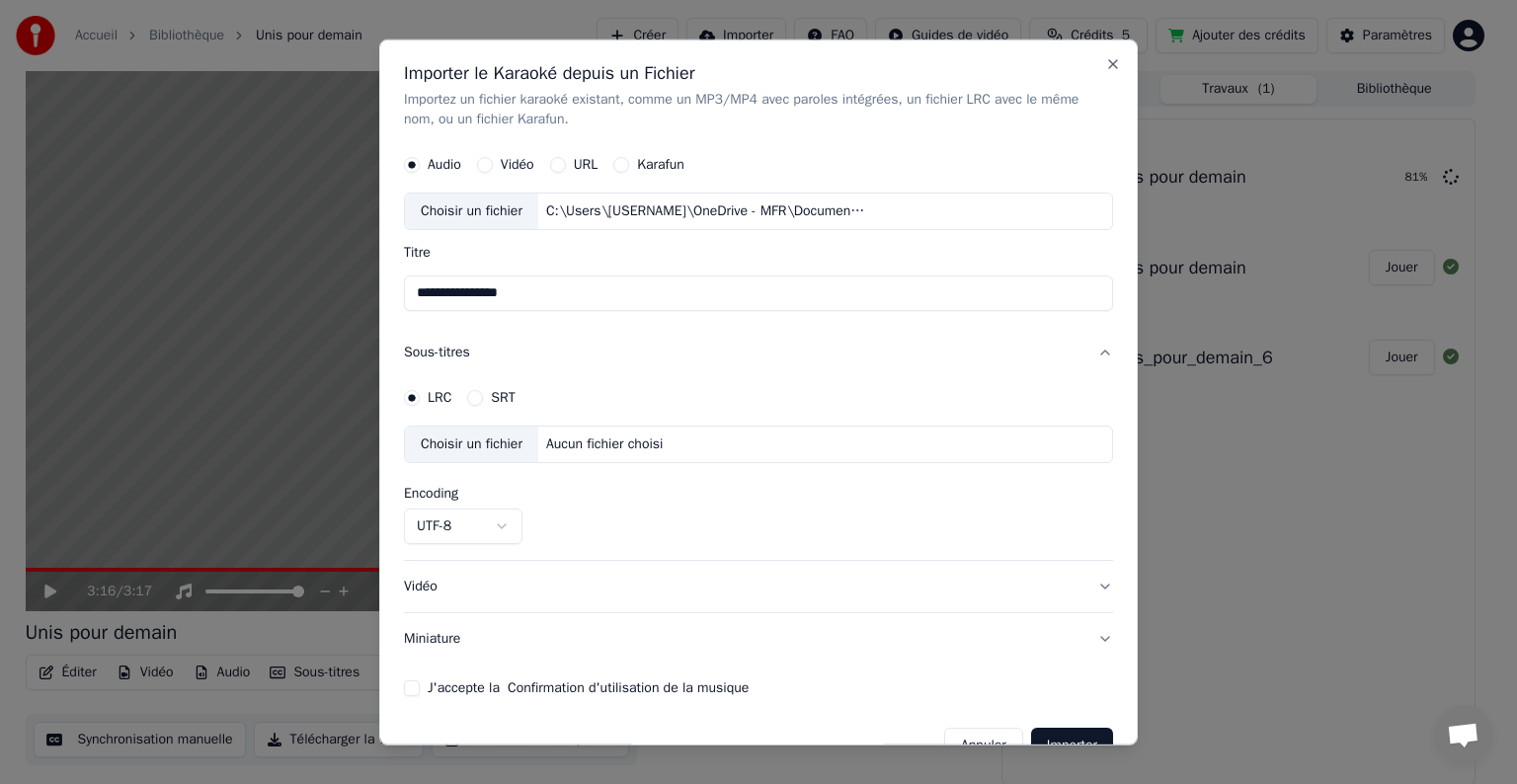 click on "SRT" at bounding box center [475, 398] 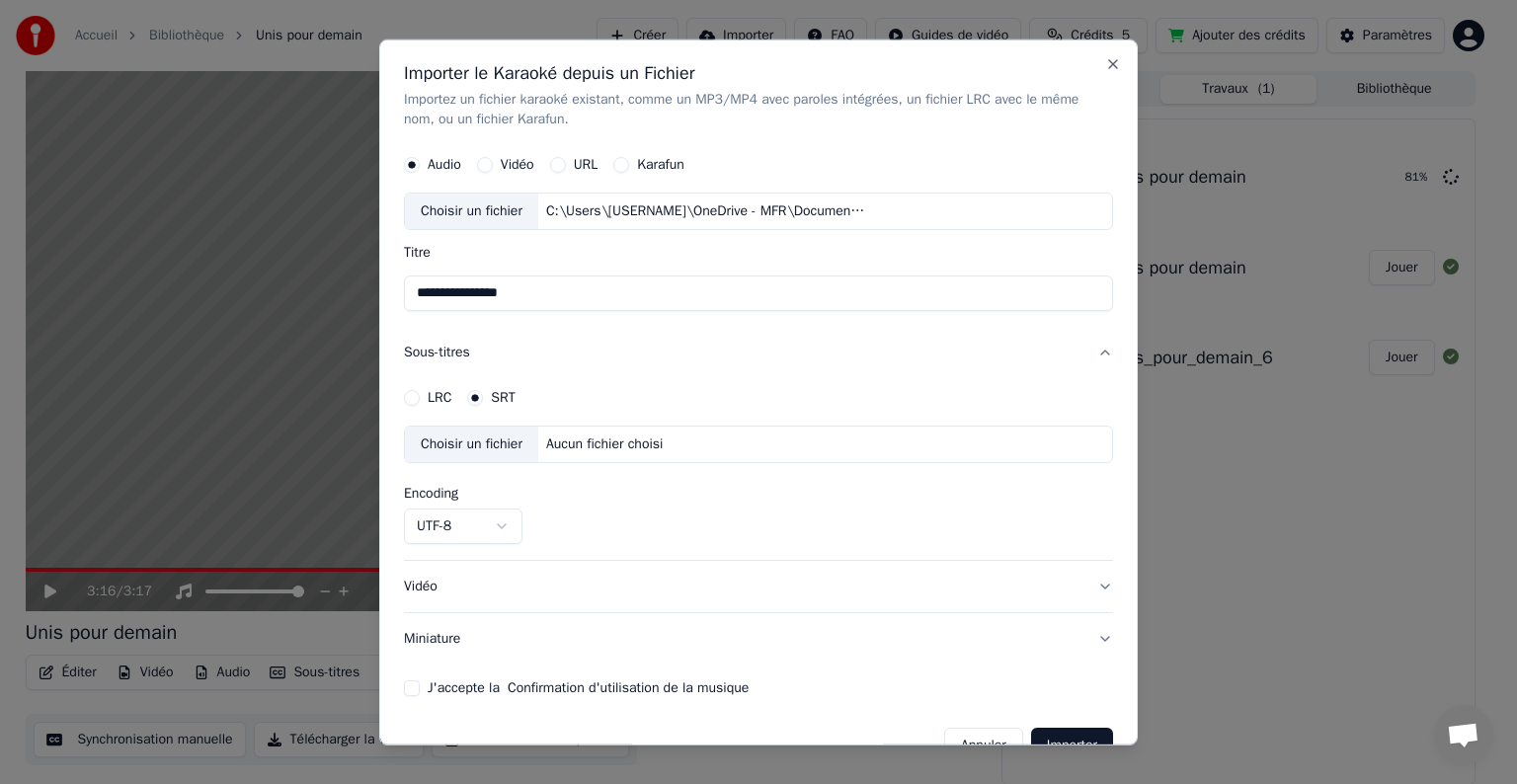 click 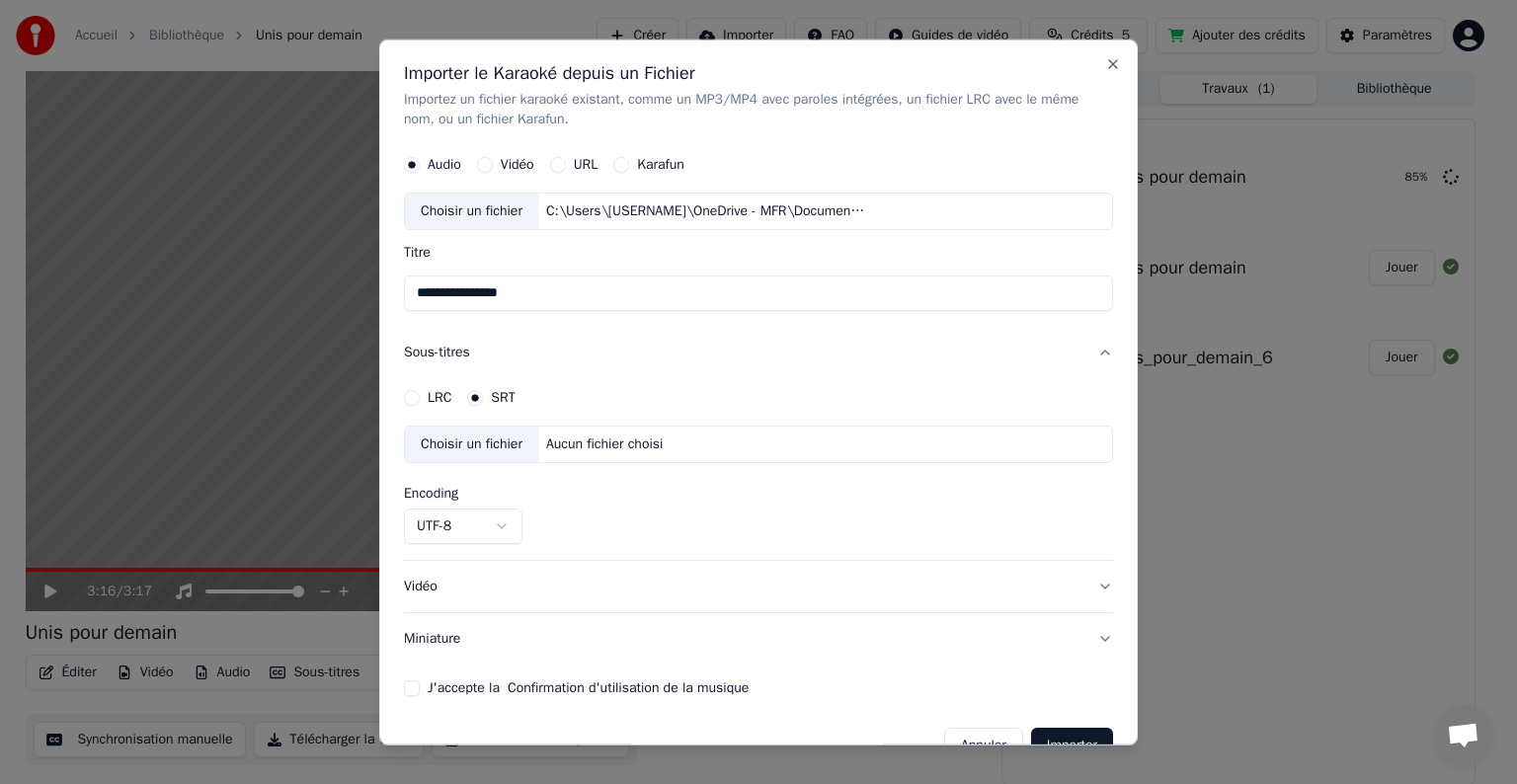 click on "Vidéo" at bounding box center [758, 587] 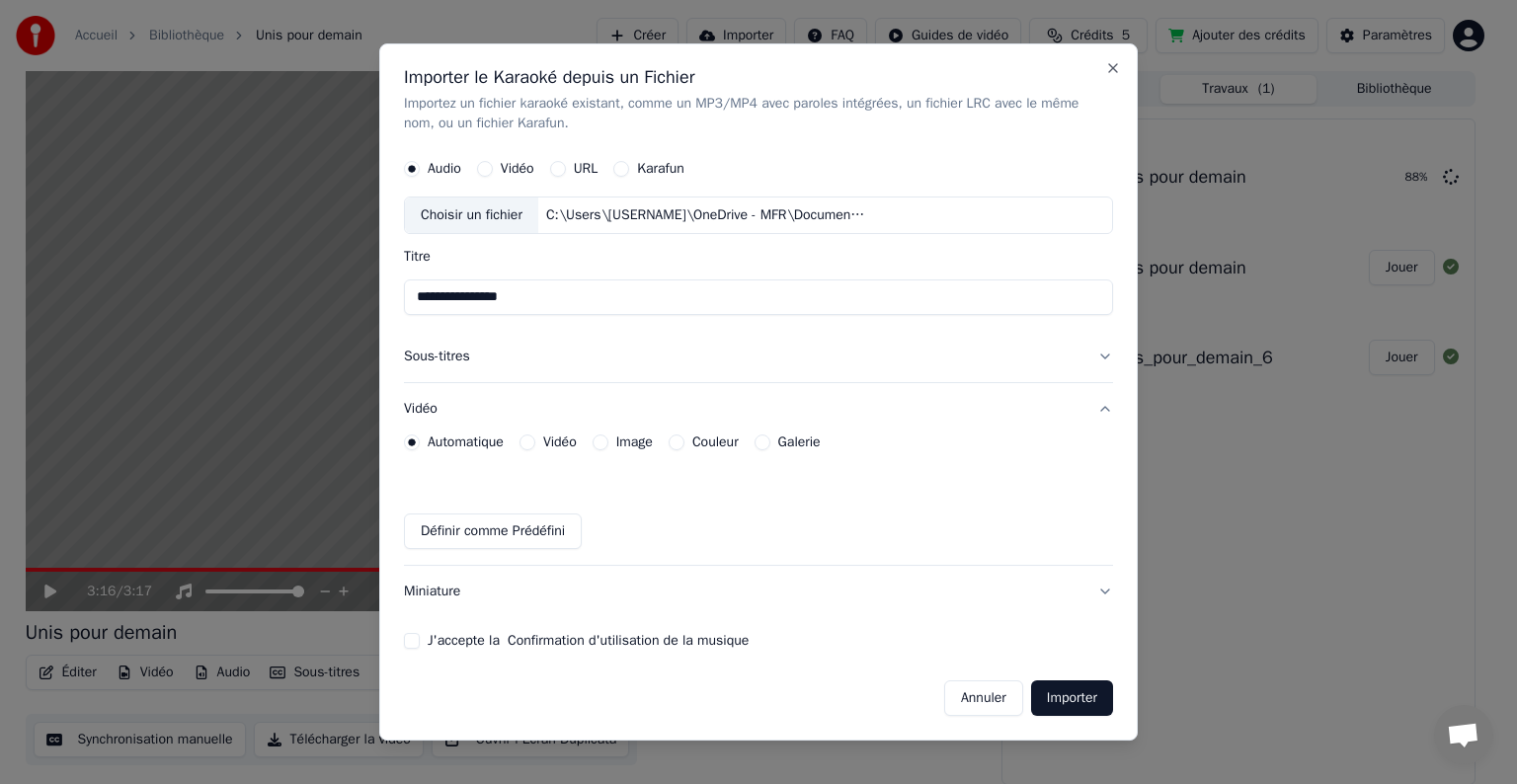 click on "Image" at bounding box center [600, 442] 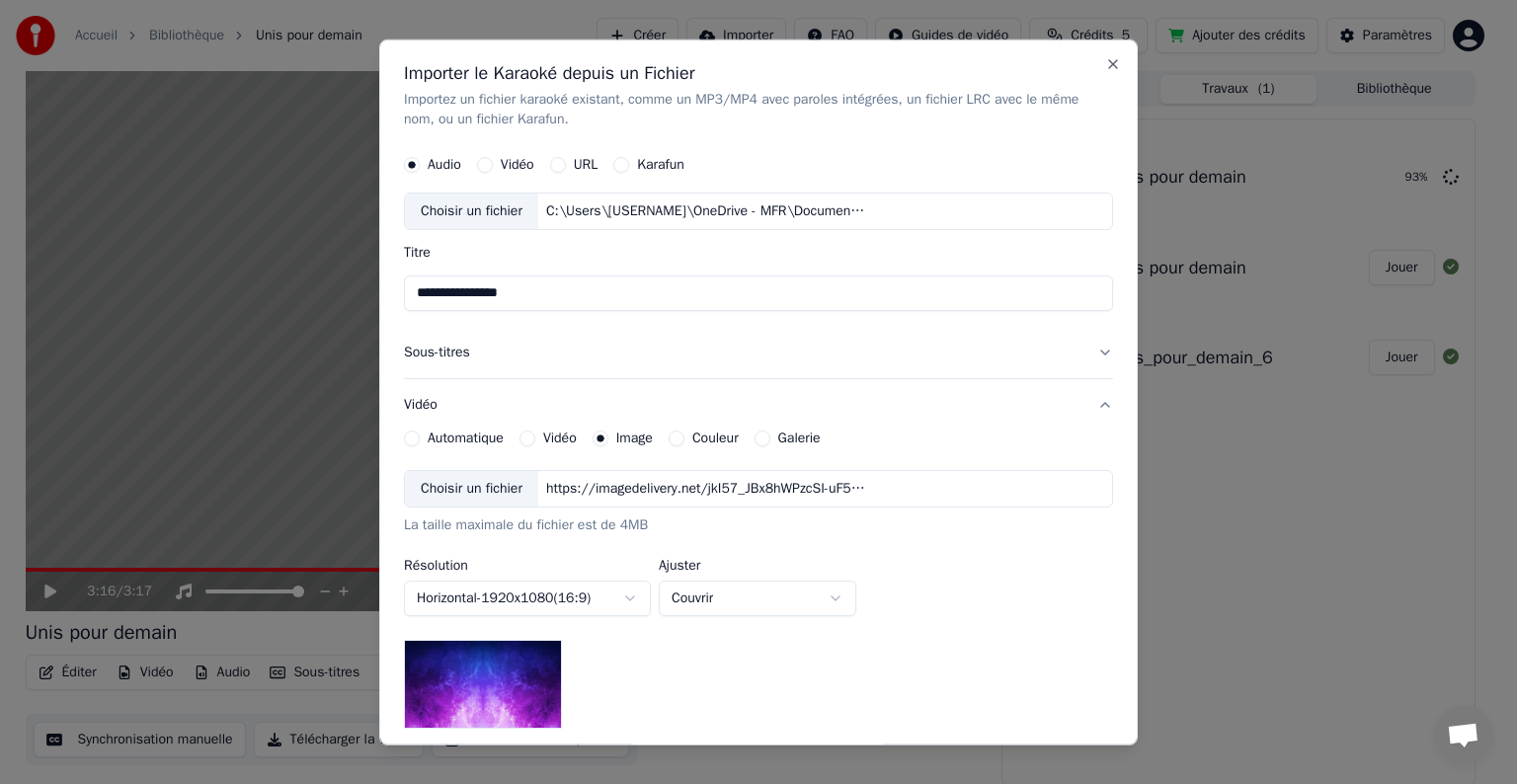 click on "Galerie" at bounding box center [799, 438] 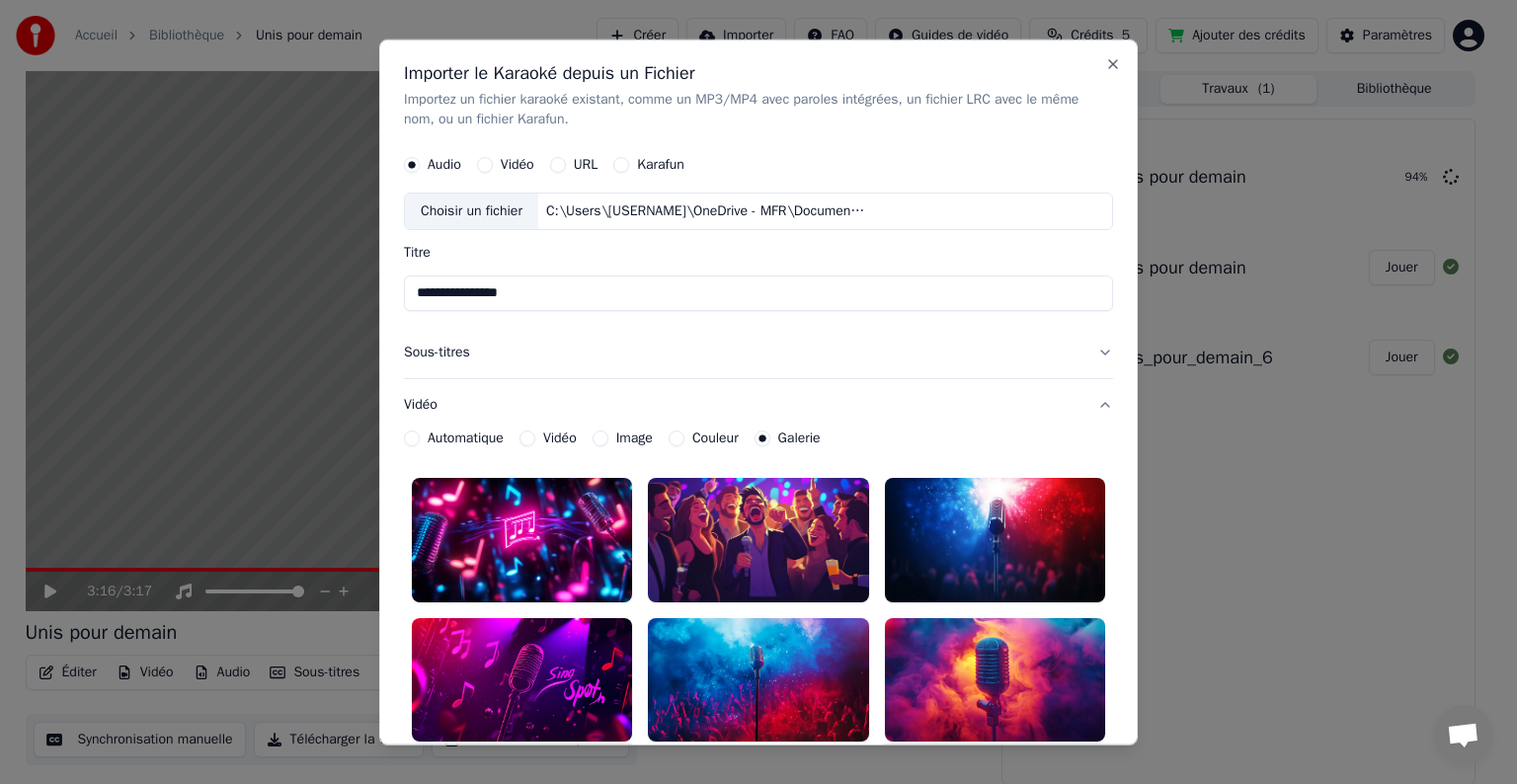 click 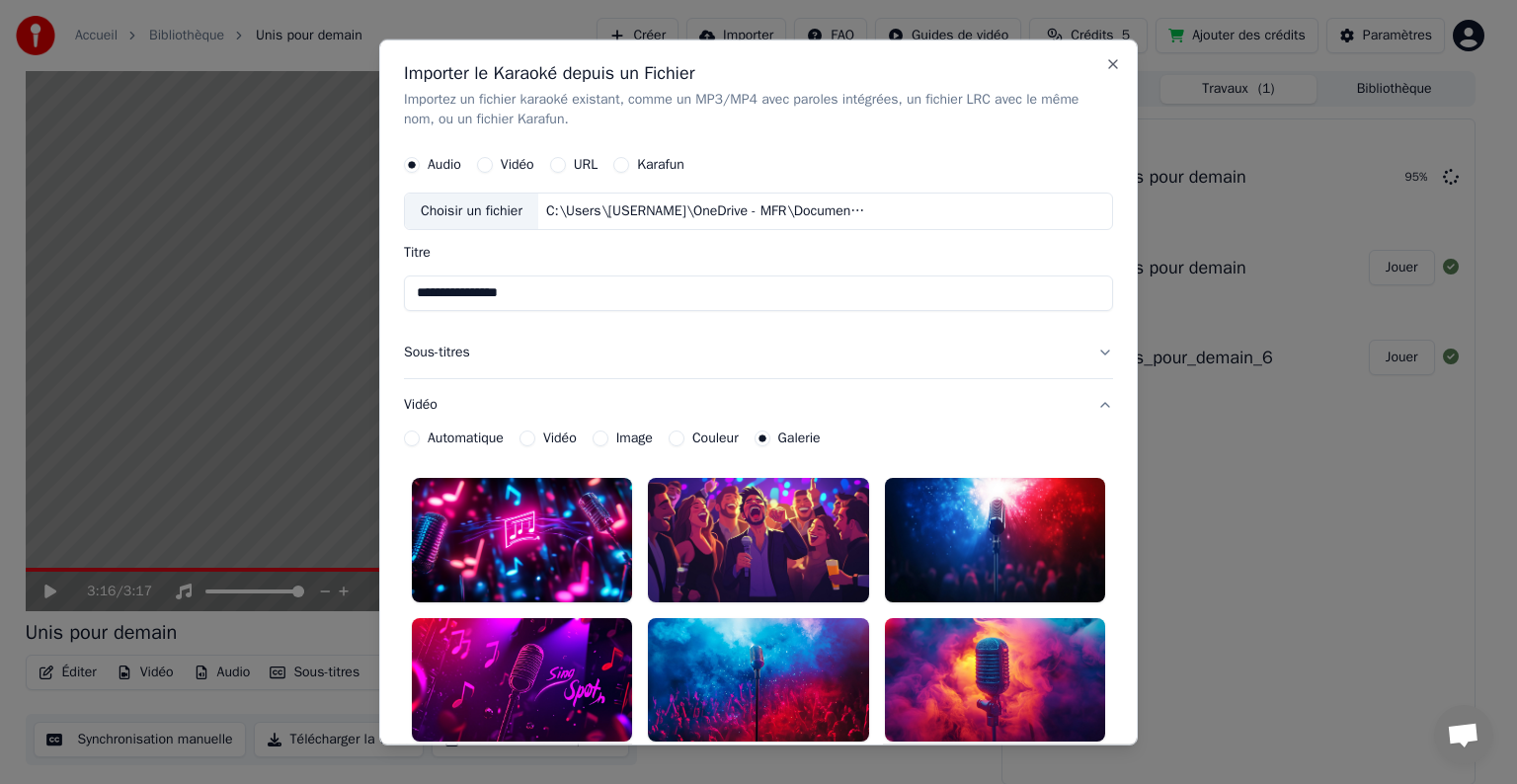 click at bounding box center (995, 540) 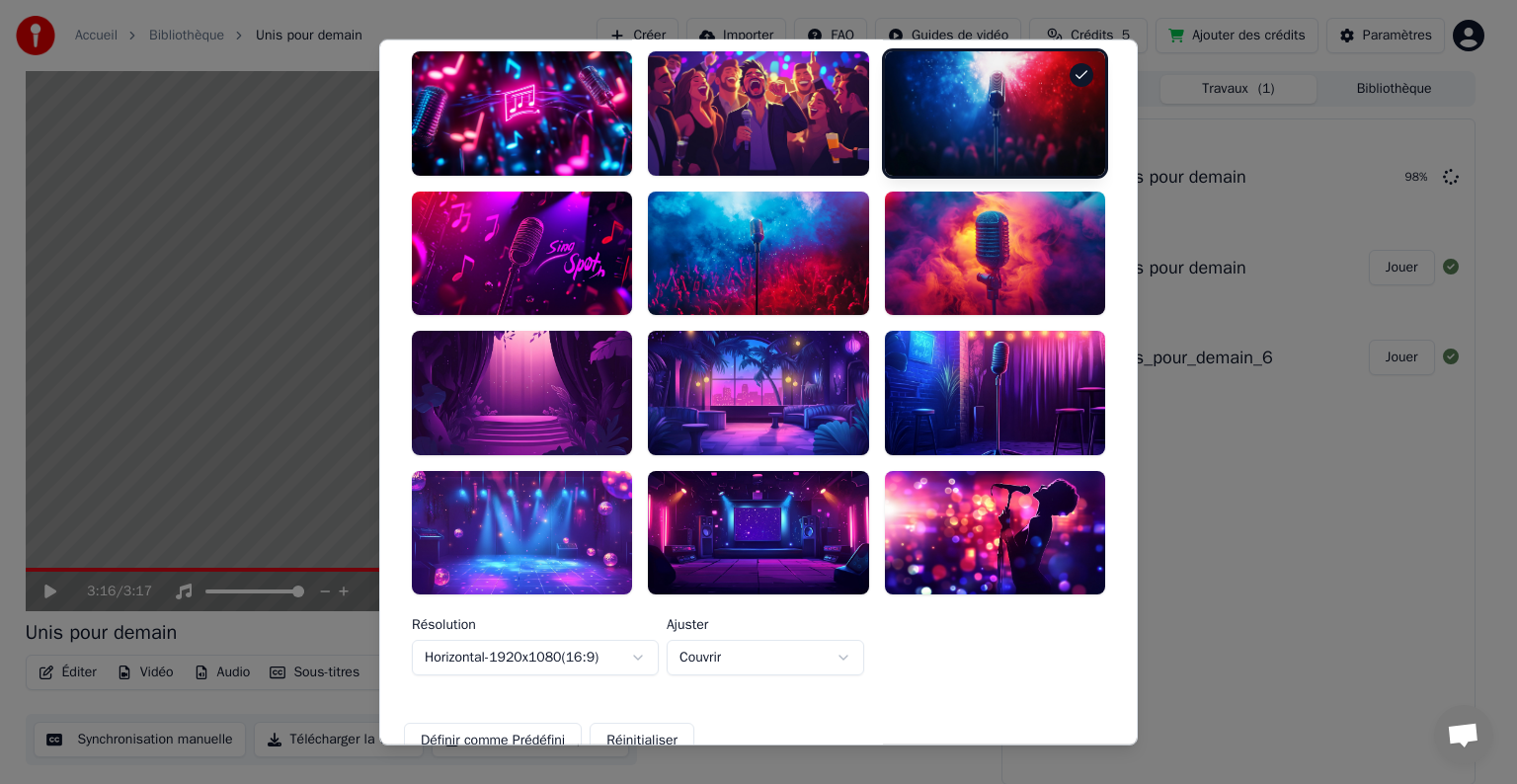 scroll, scrollTop: 430, scrollLeft: 0, axis: vertical 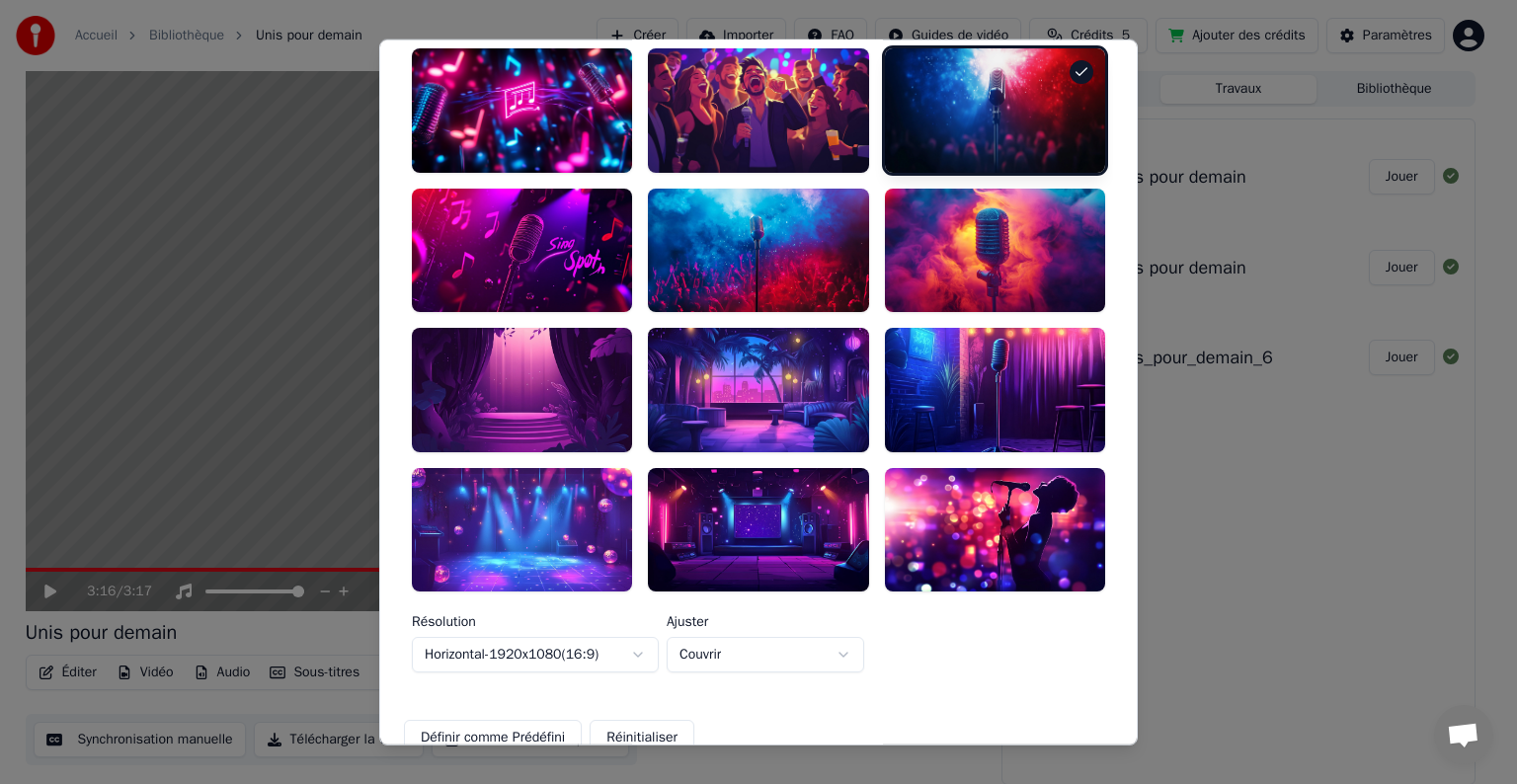 click on "Réinitialiser" at bounding box center [642, 738] 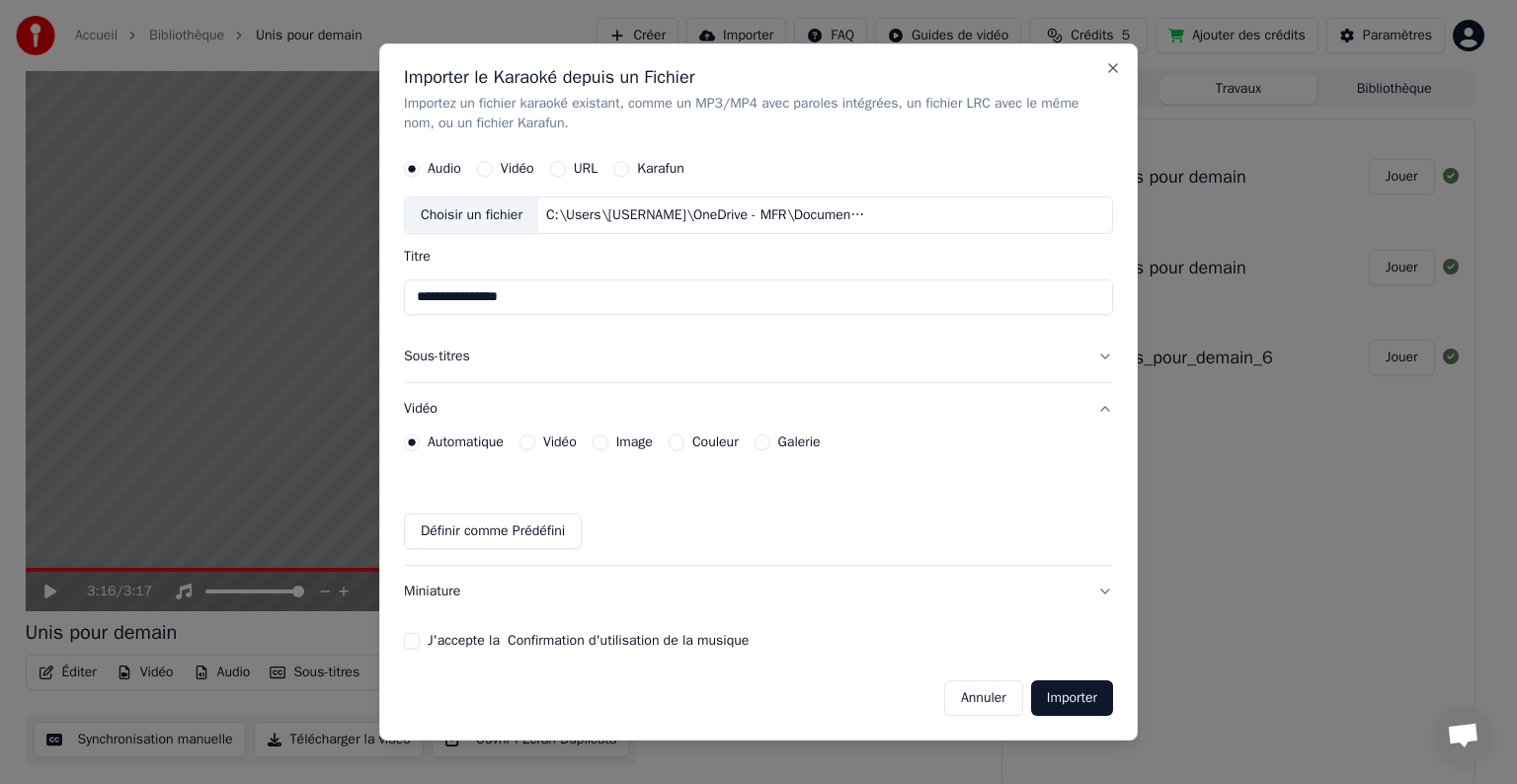 scroll, scrollTop: 0, scrollLeft: 0, axis: both 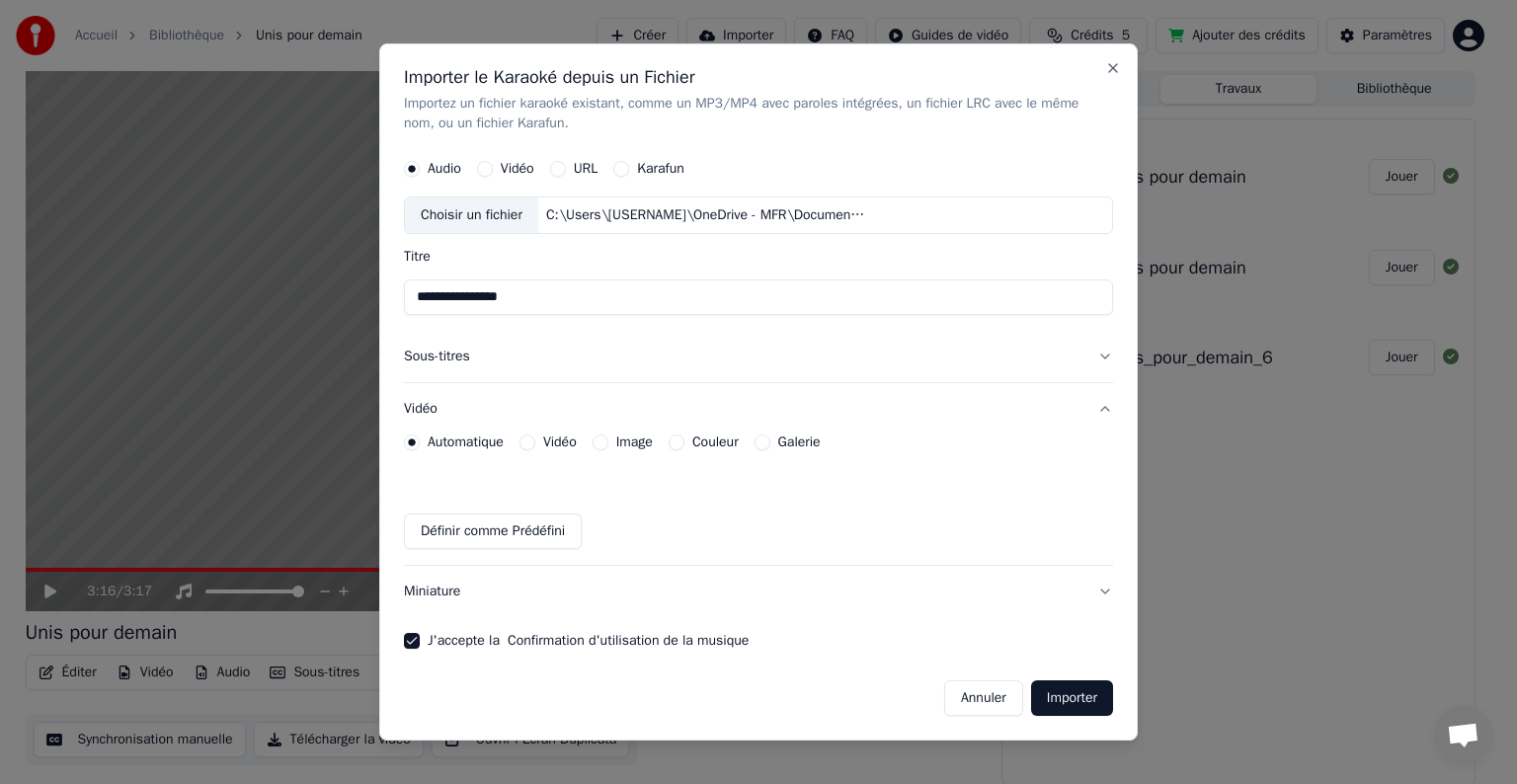 click on "Importer" at bounding box center [1072, 698] 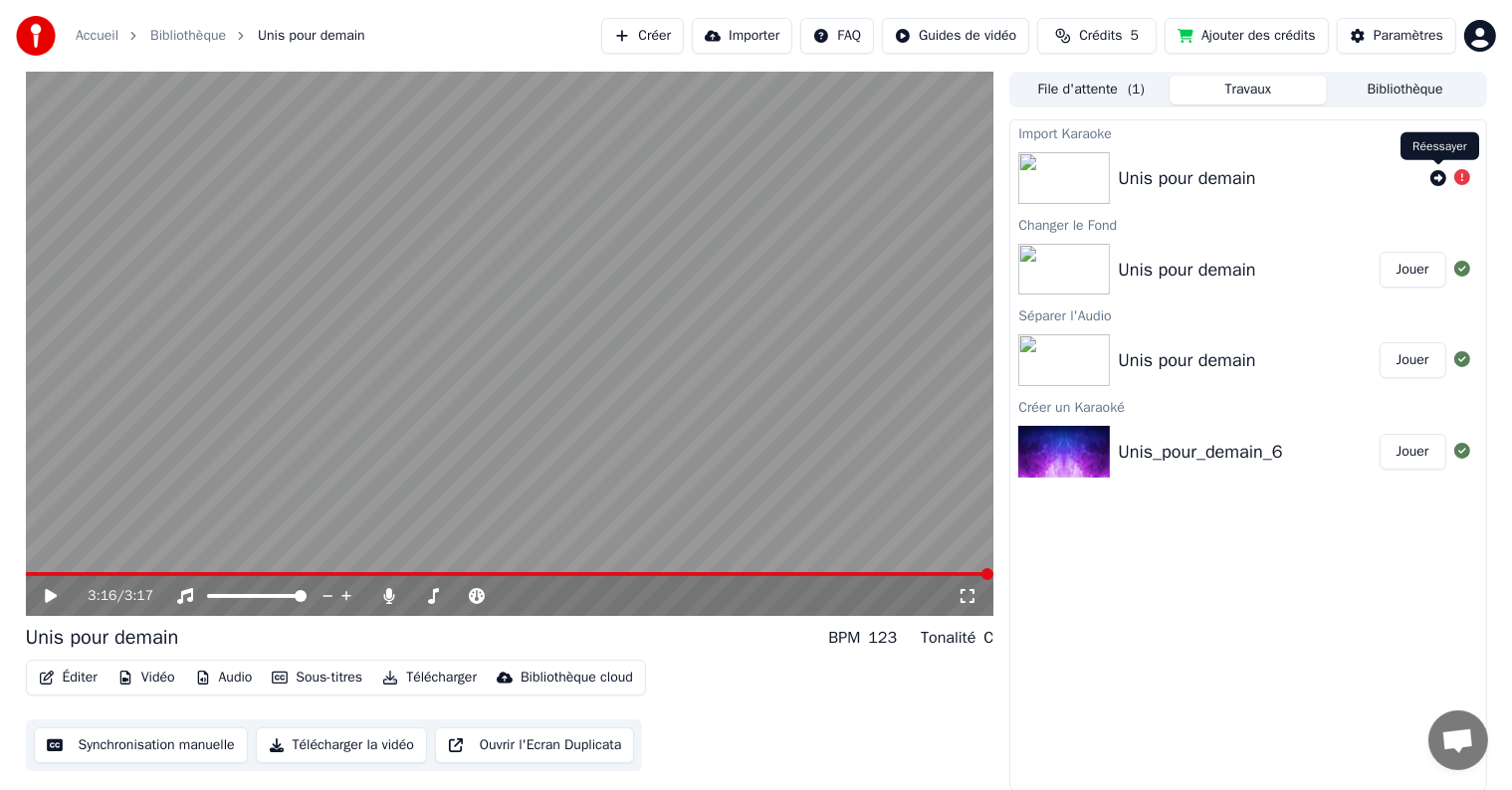 click 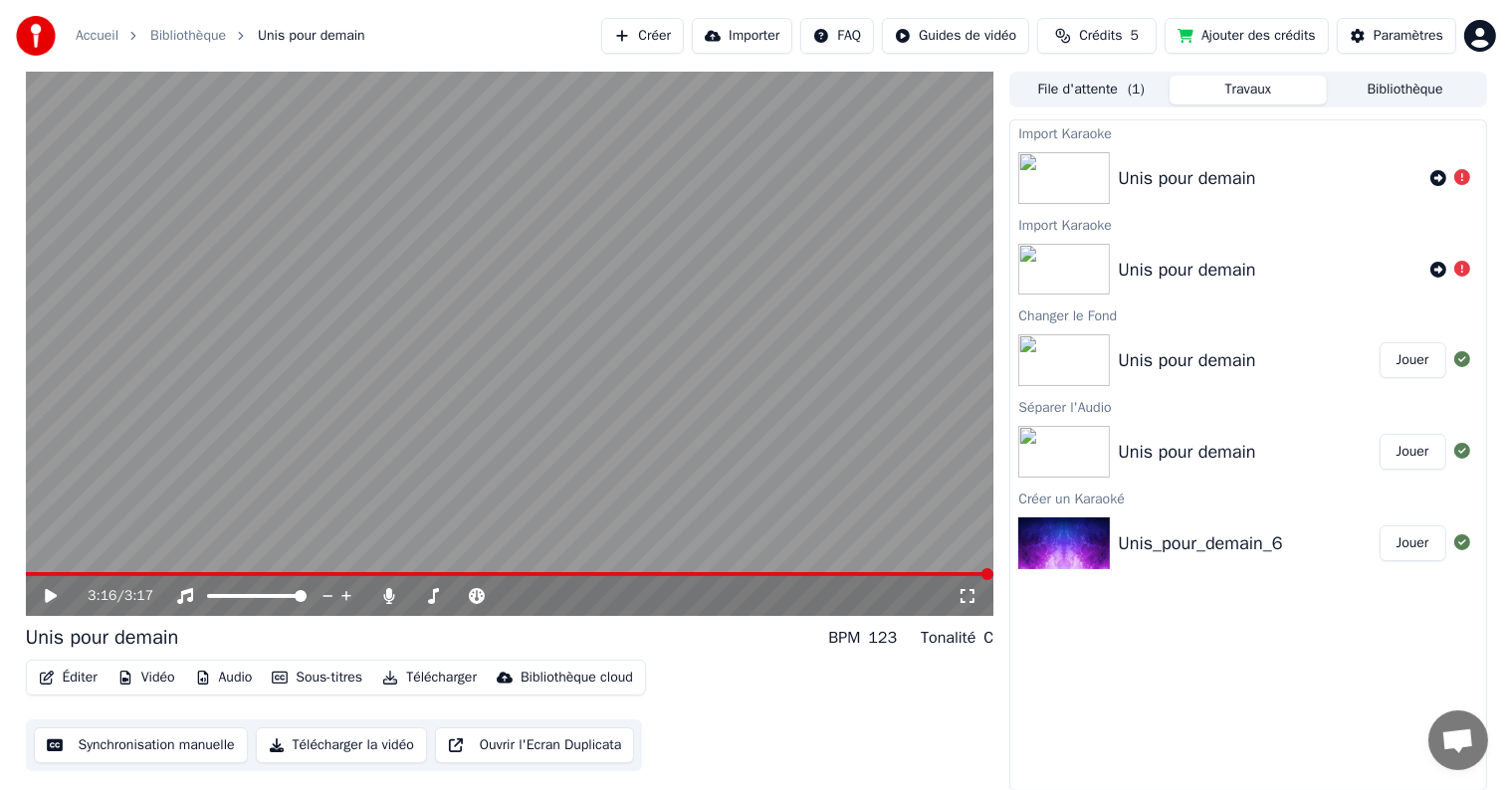 click at bounding box center [1068, 270] 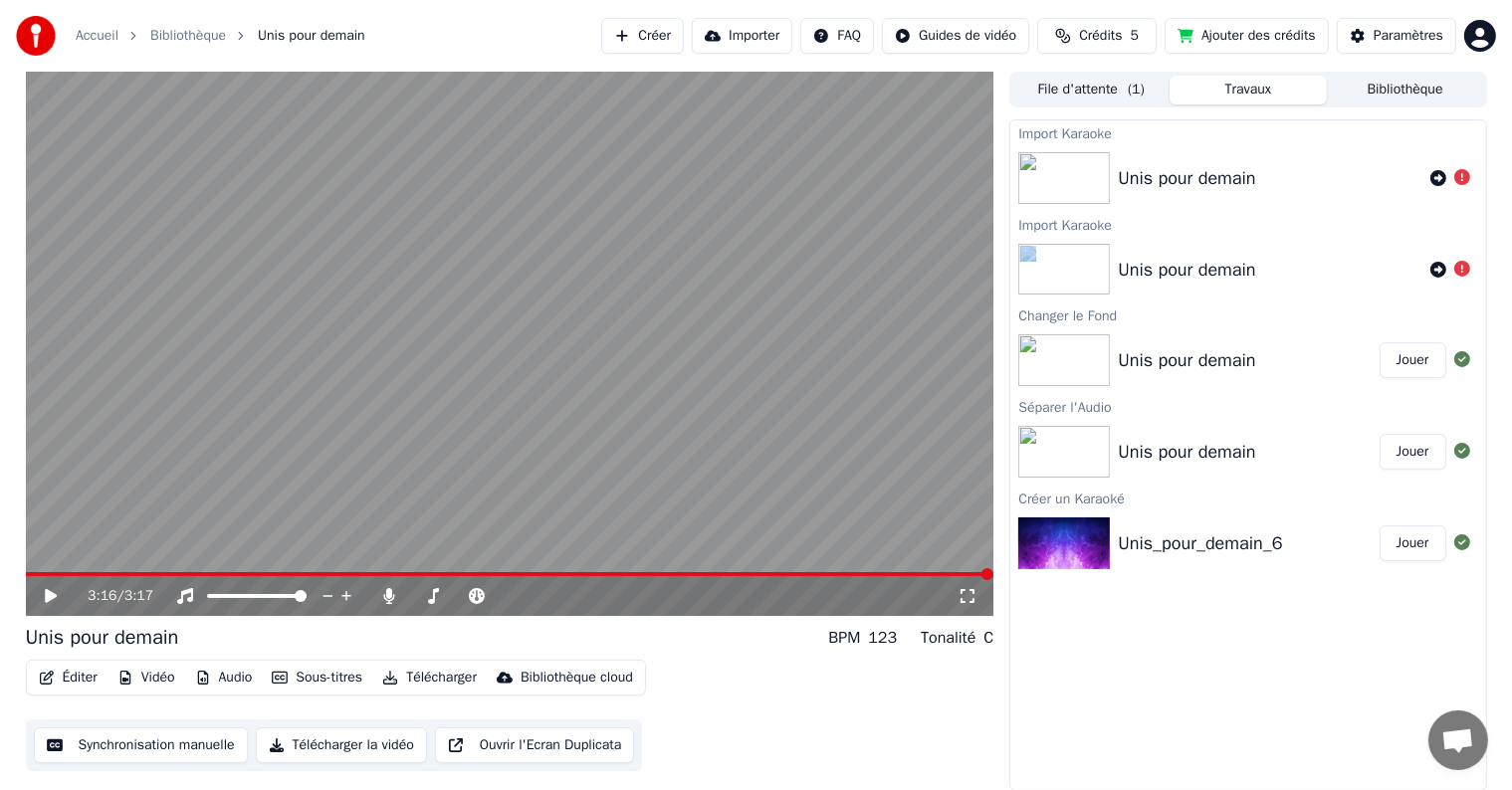 click at bounding box center (1068, 270) 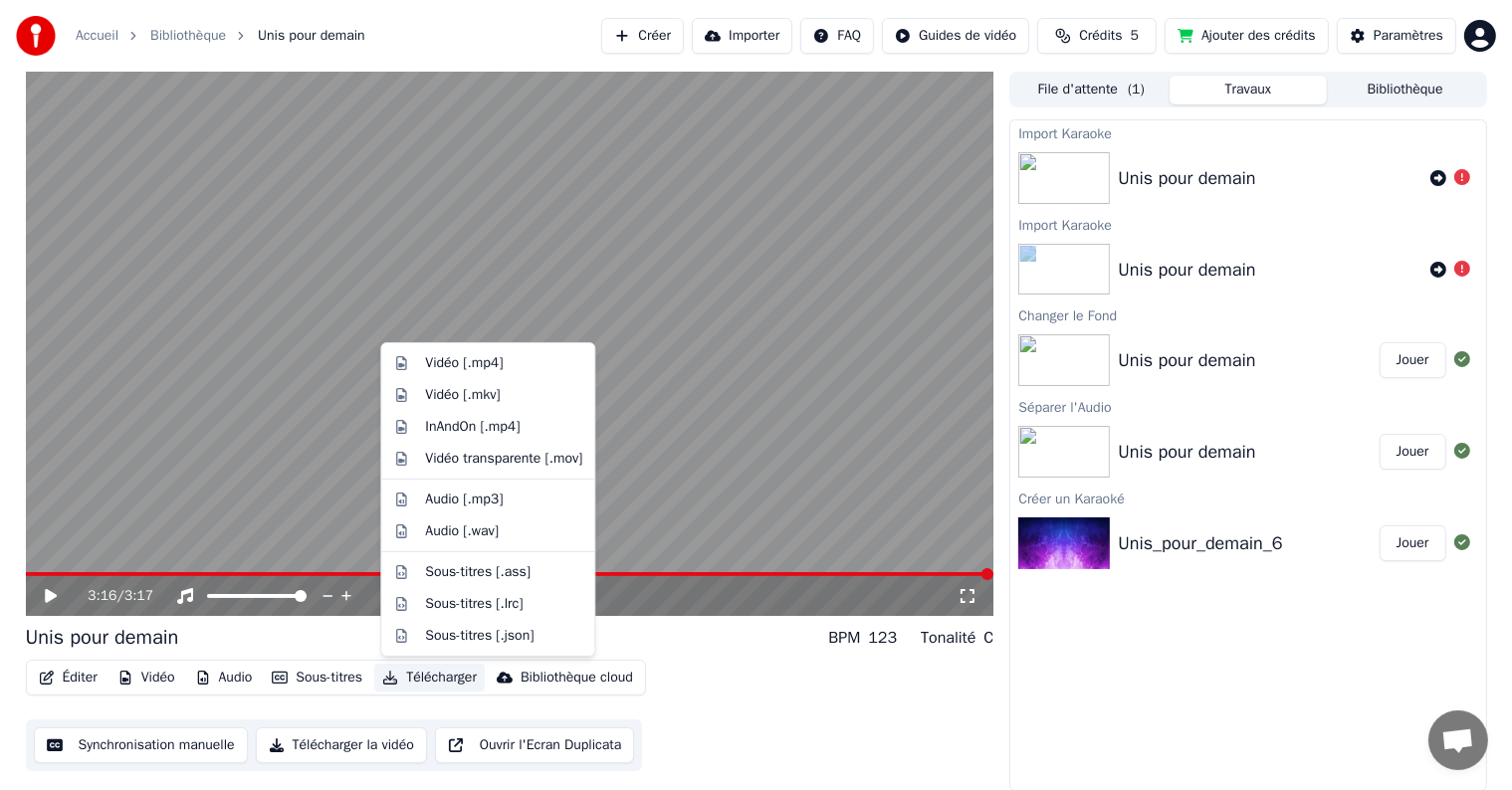 click on "Télécharger" at bounding box center [429, 678] 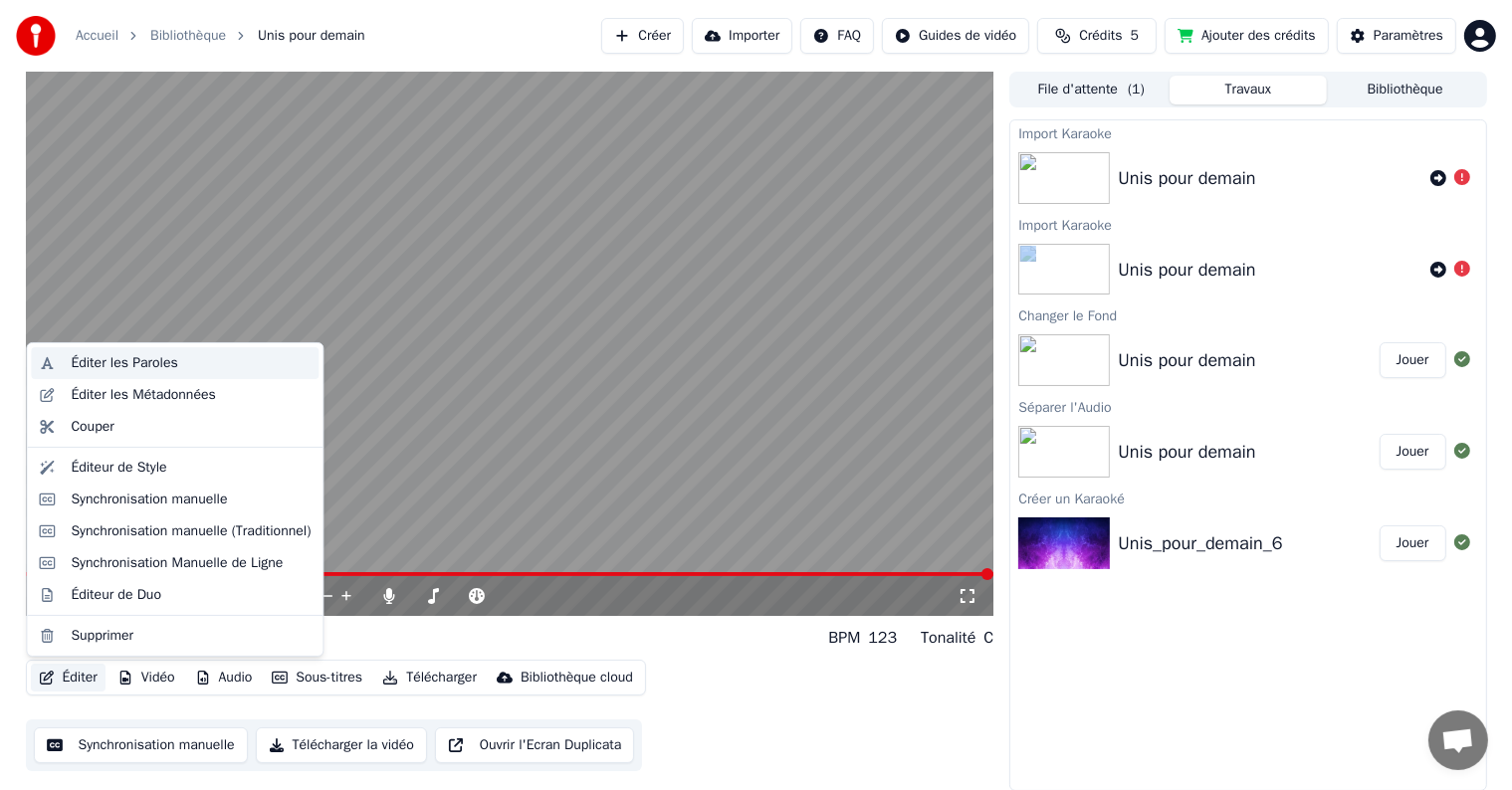 click on "Éditer les Paroles" at bounding box center [123, 363] 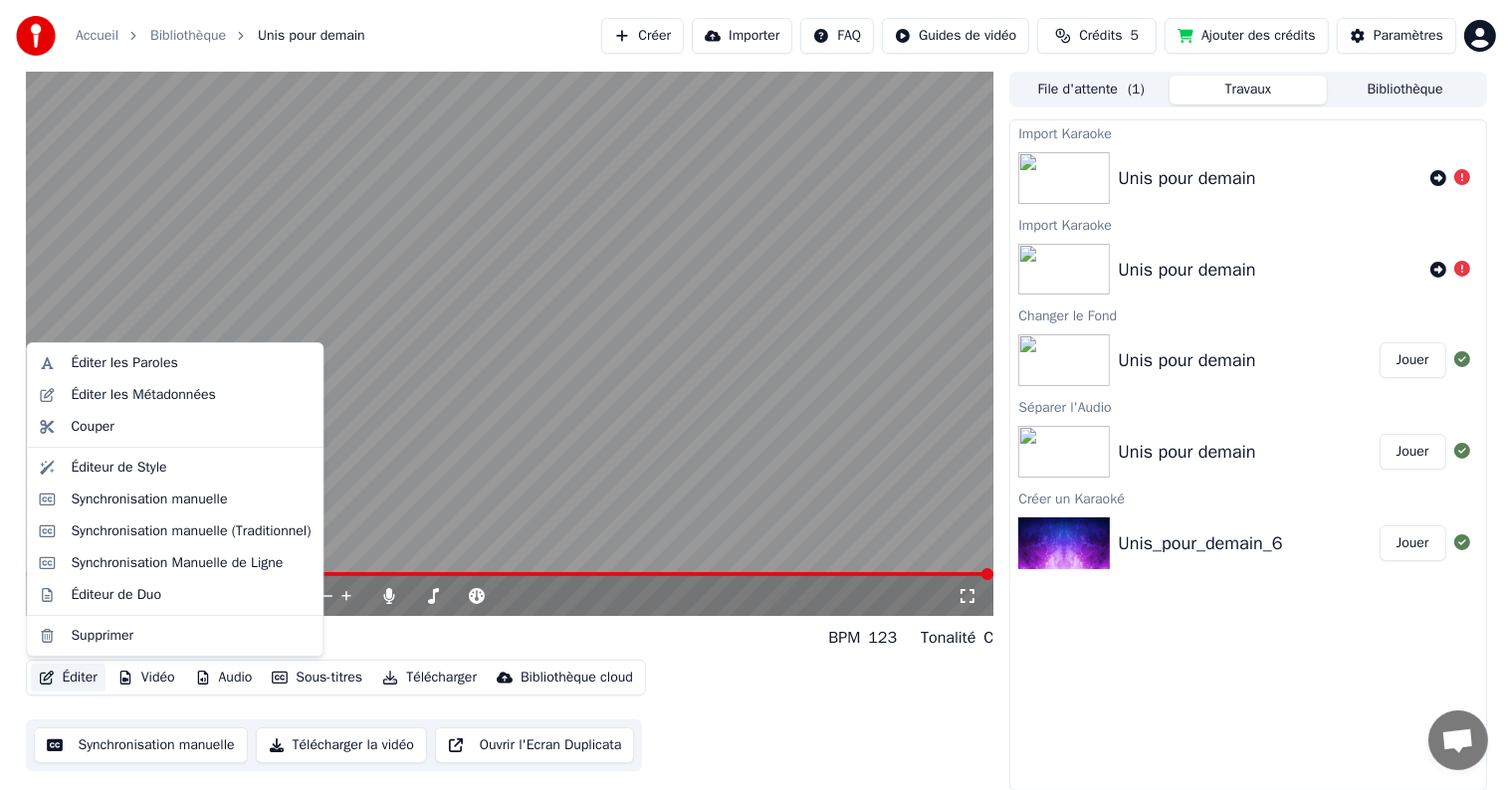 click on "Éditer" at bounding box center [68, 678] 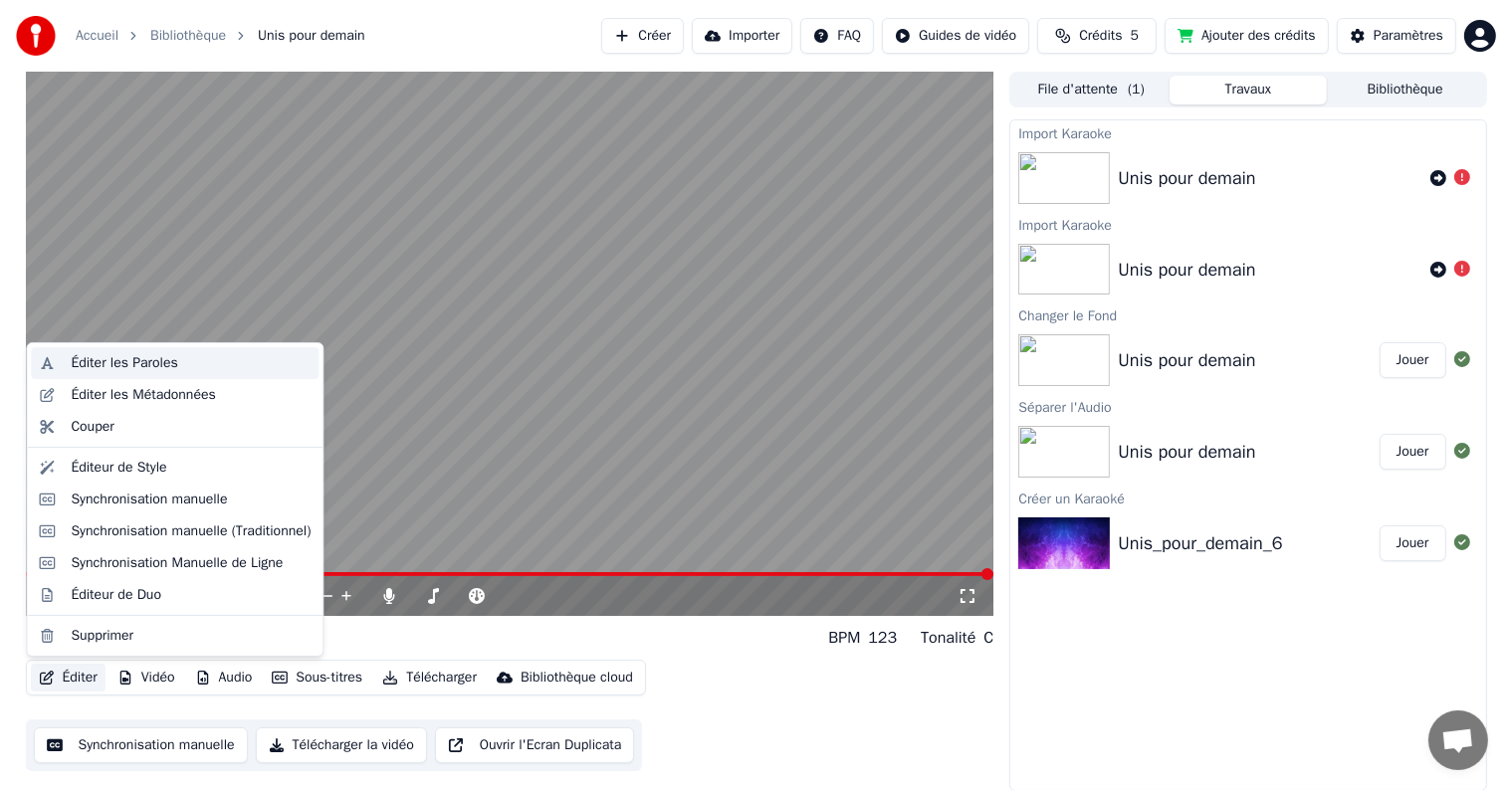 click on "Éditer les Paroles" at bounding box center [123, 363] 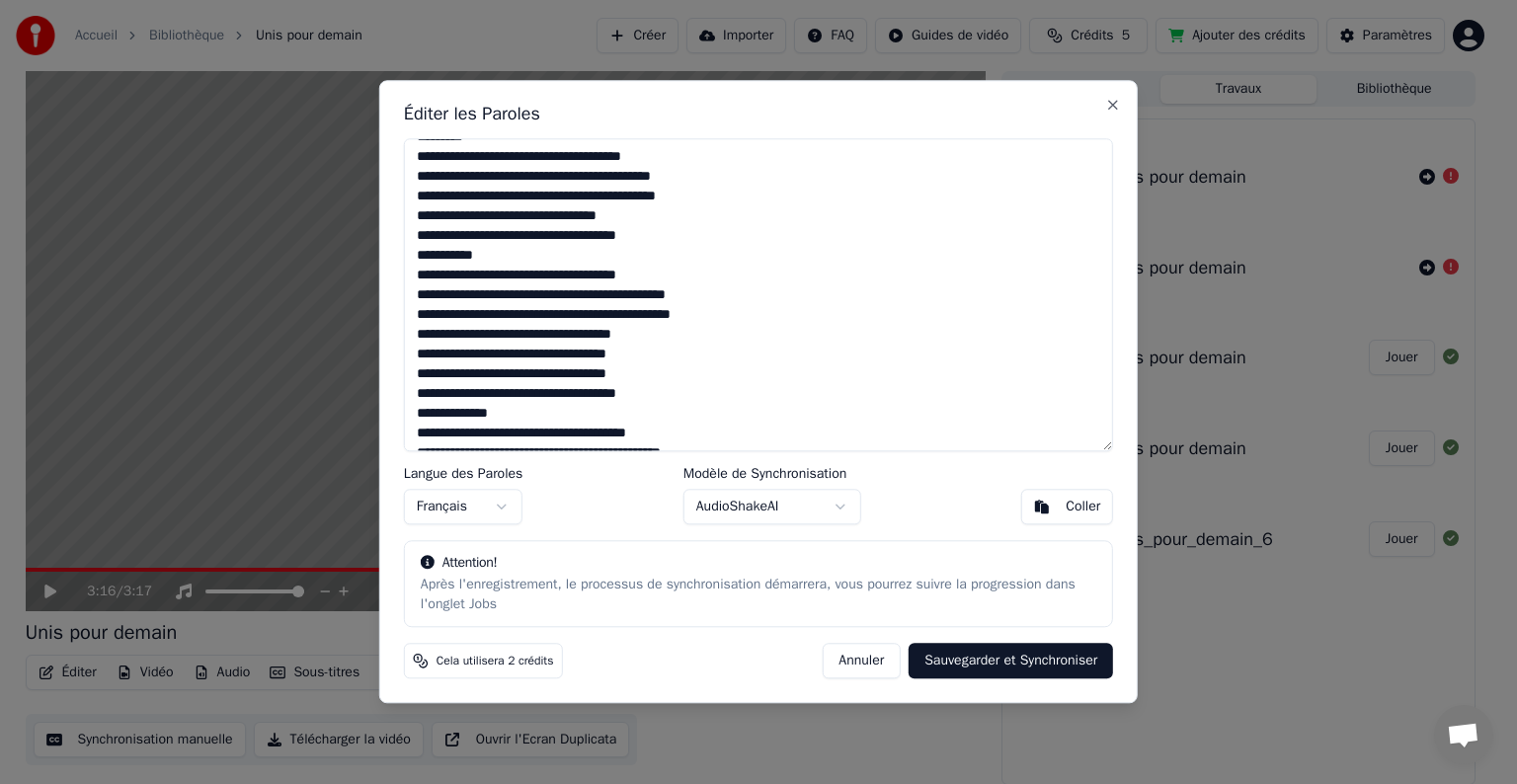 scroll, scrollTop: 273, scrollLeft: 0, axis: vertical 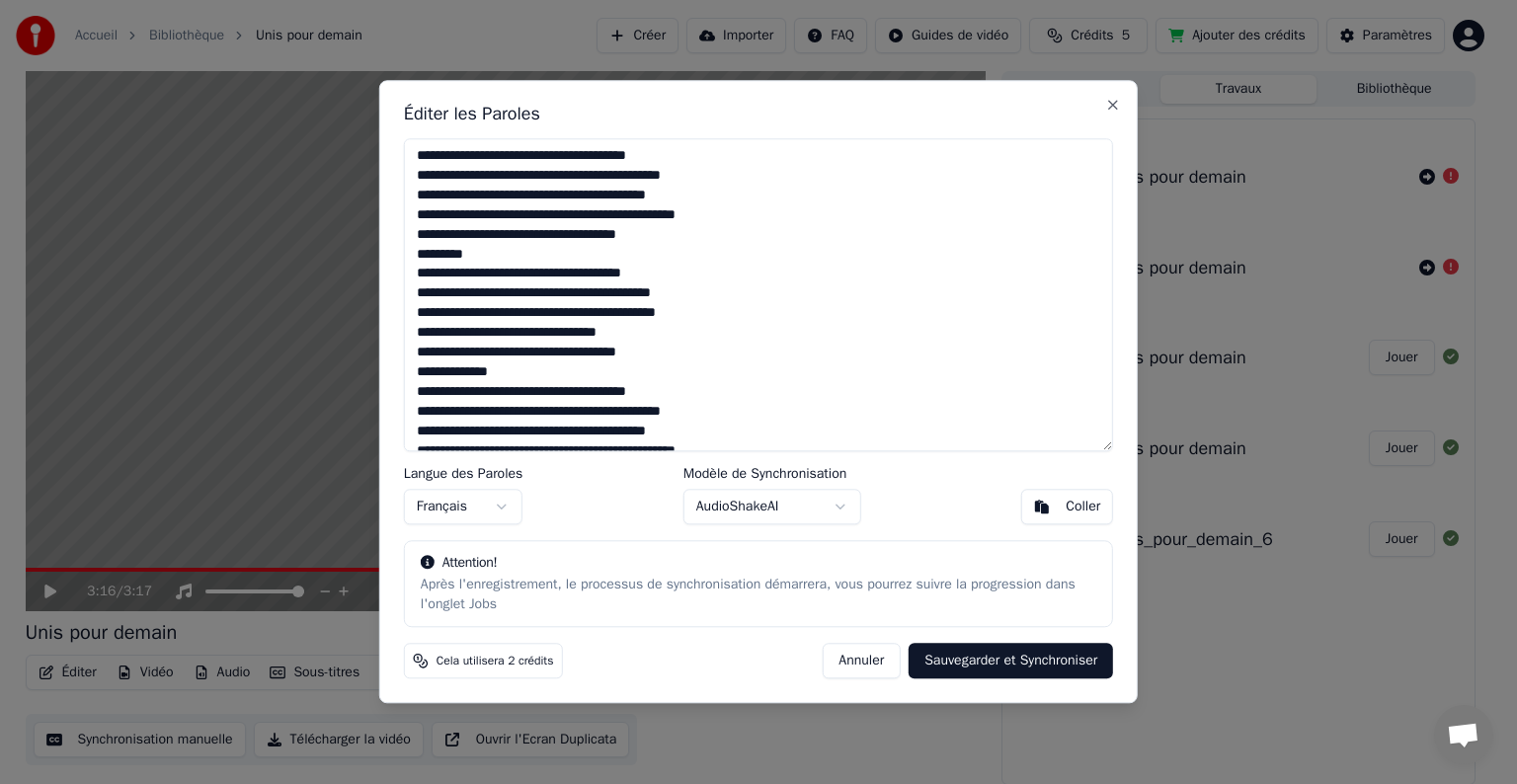 click on "Sauvegarder et Synchroniser" at bounding box center [1010, 662] 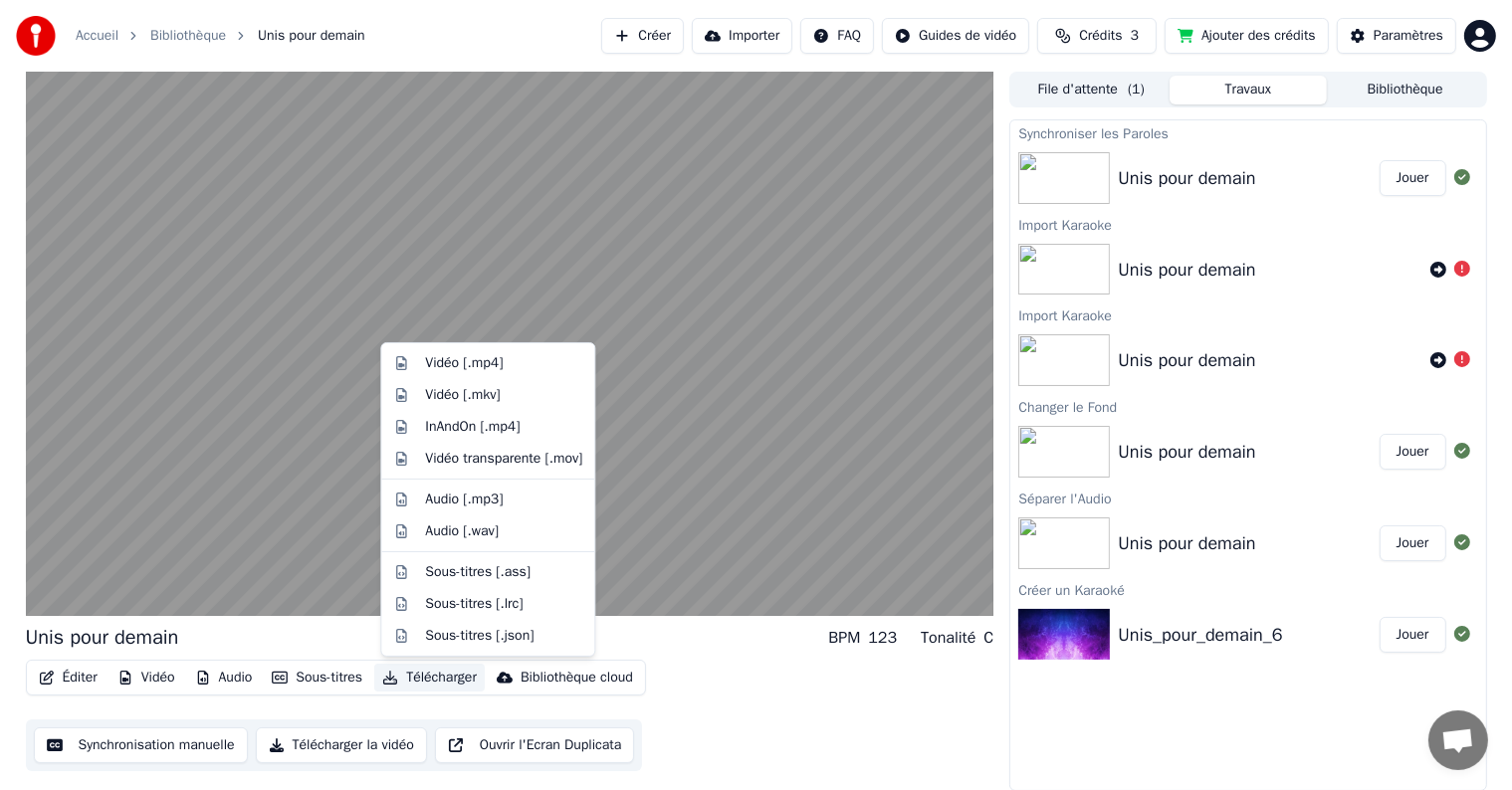click on "Télécharger" at bounding box center [429, 678] 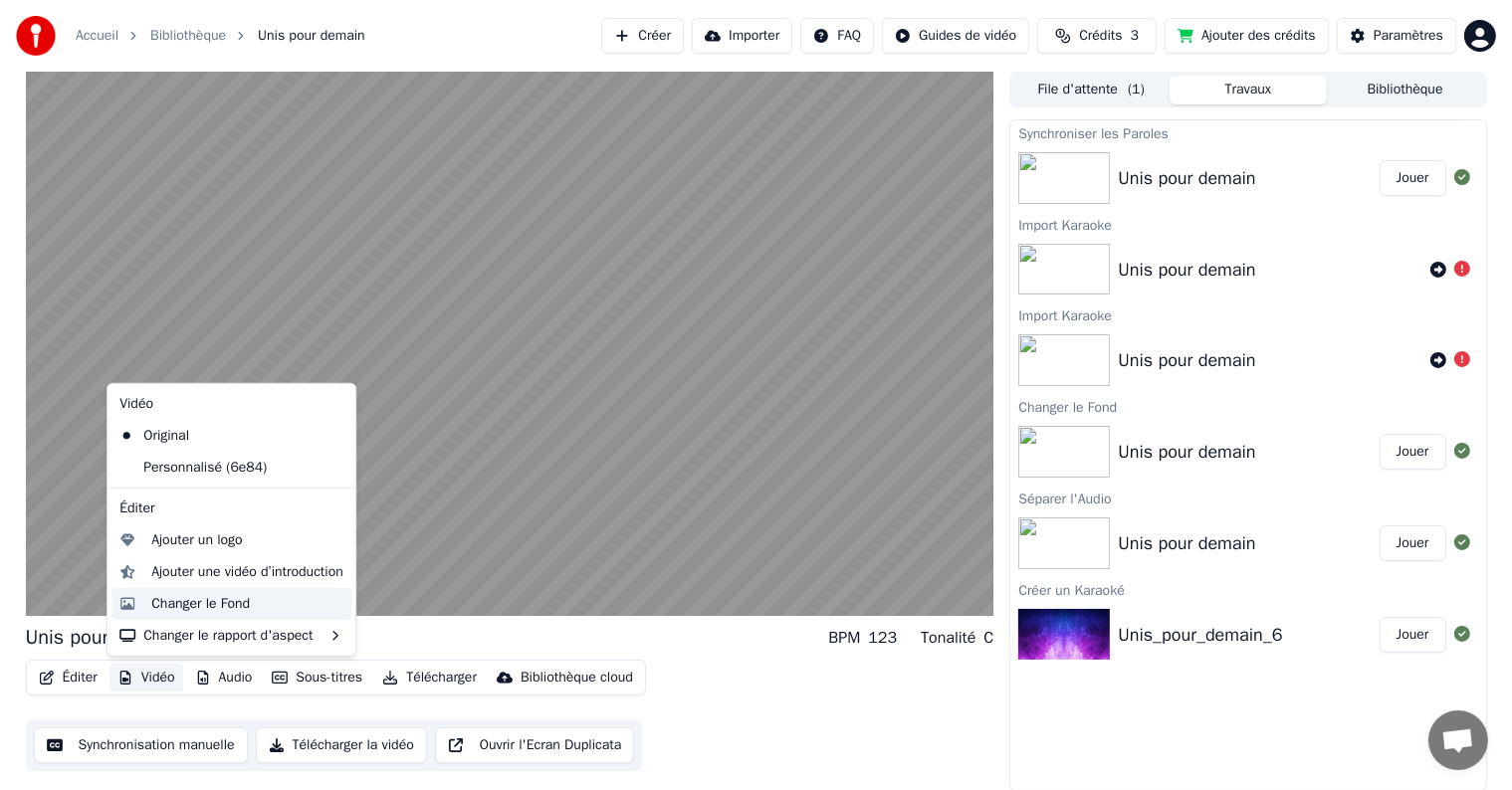 click on "Changer le Fond" at bounding box center (200, 604) 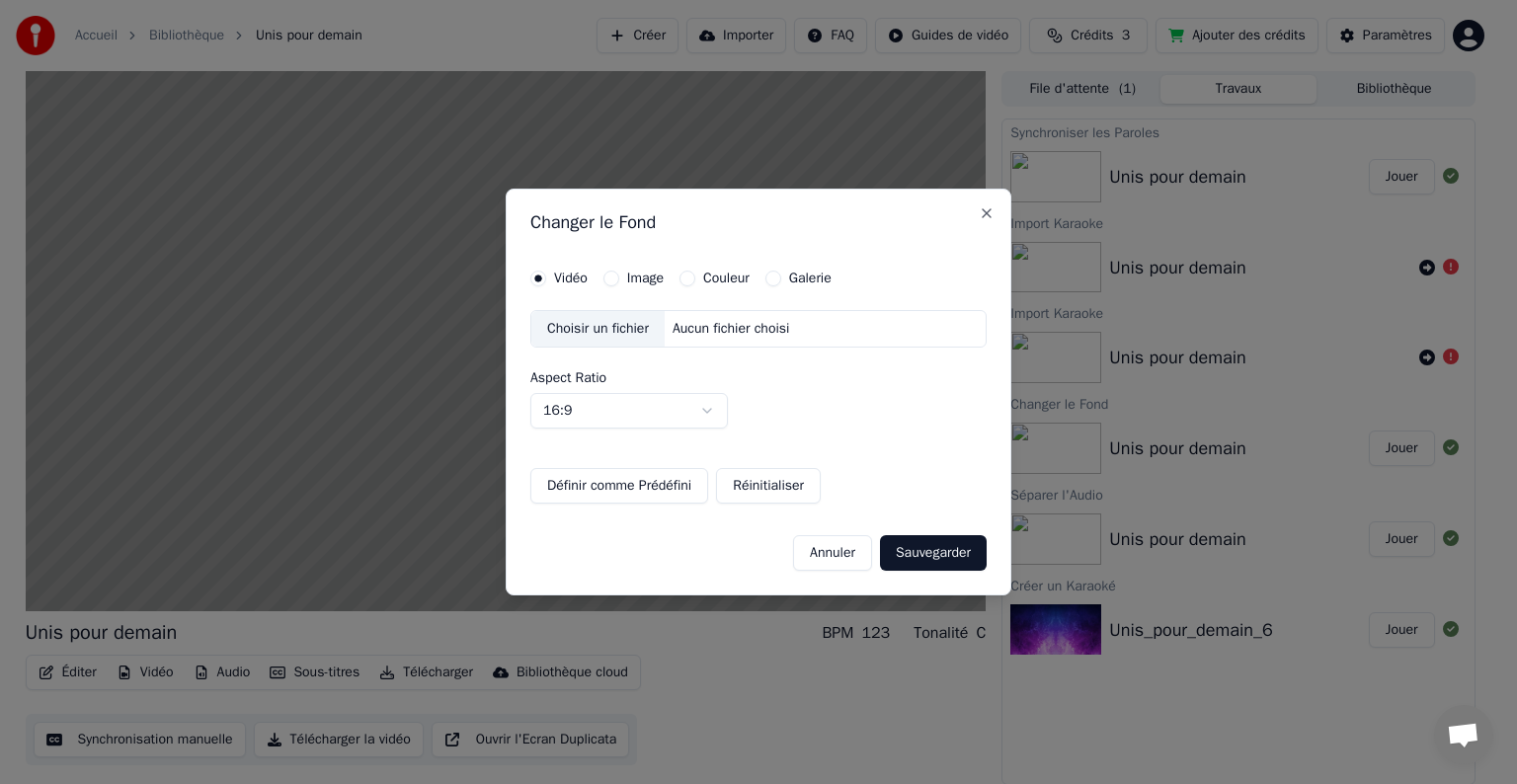 click on "Image" at bounding box center (645, 278) 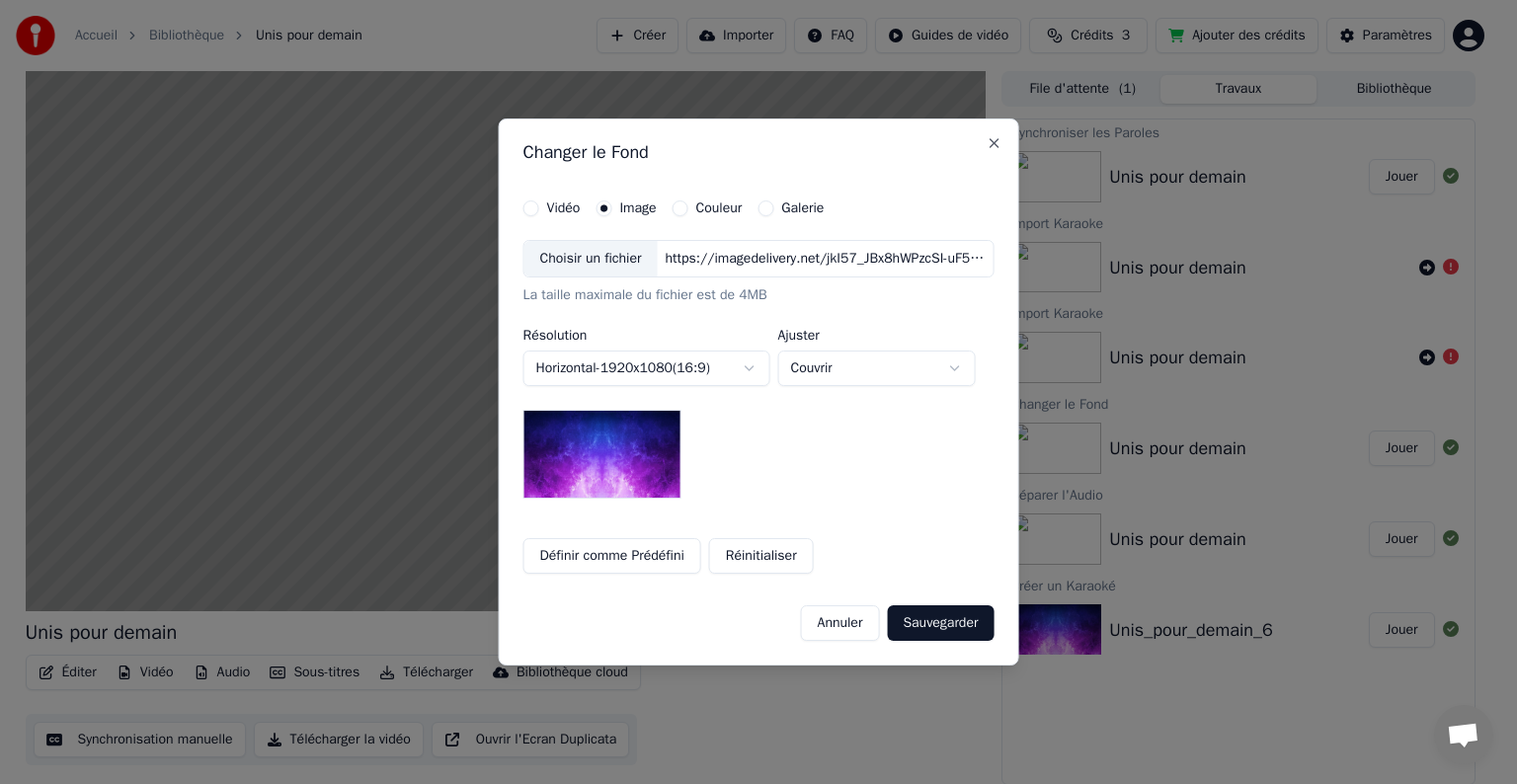 click on "Choisir un fichier" at bounding box center (591, 259) 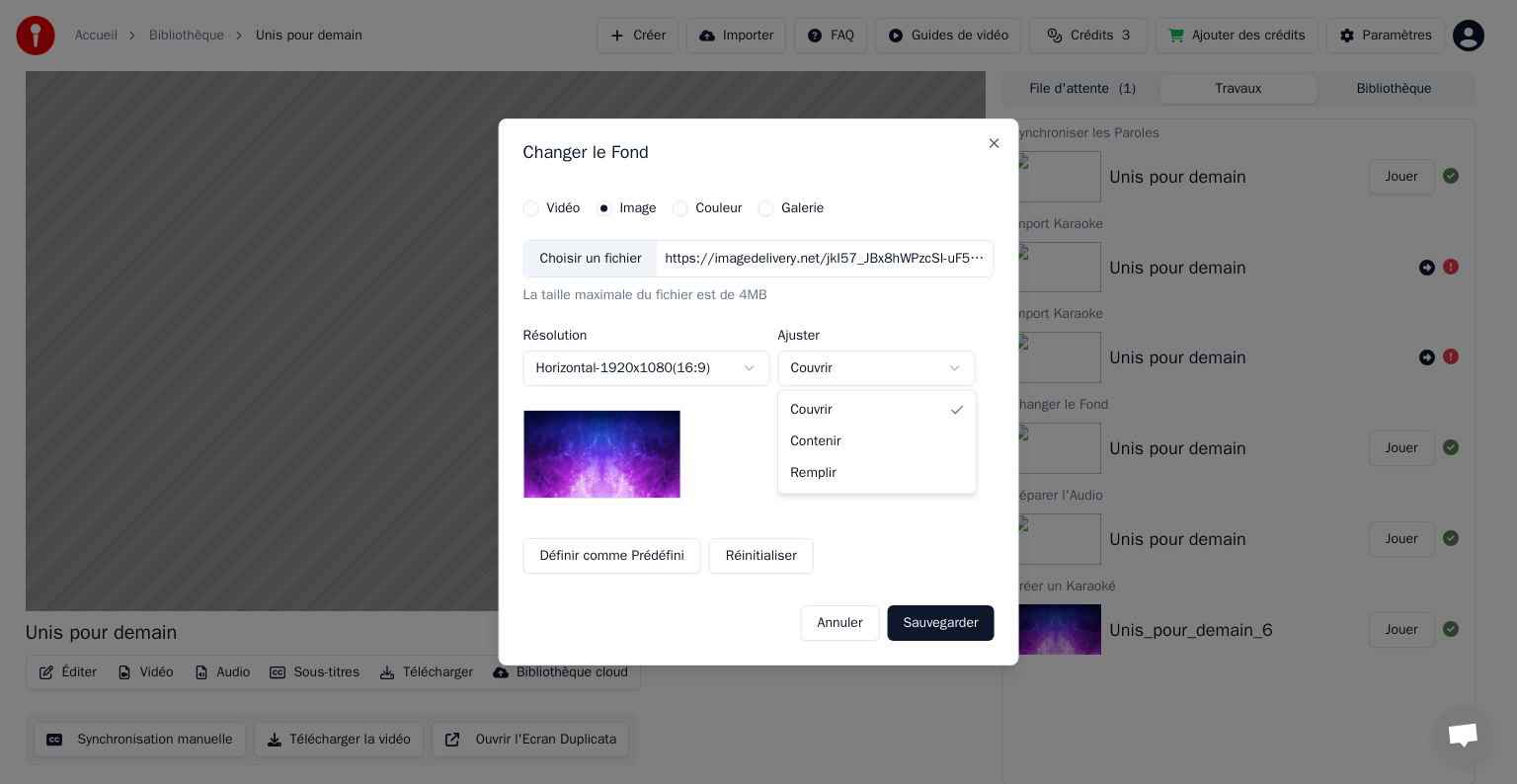 click on "Couvrir" at bounding box center [877, 368] 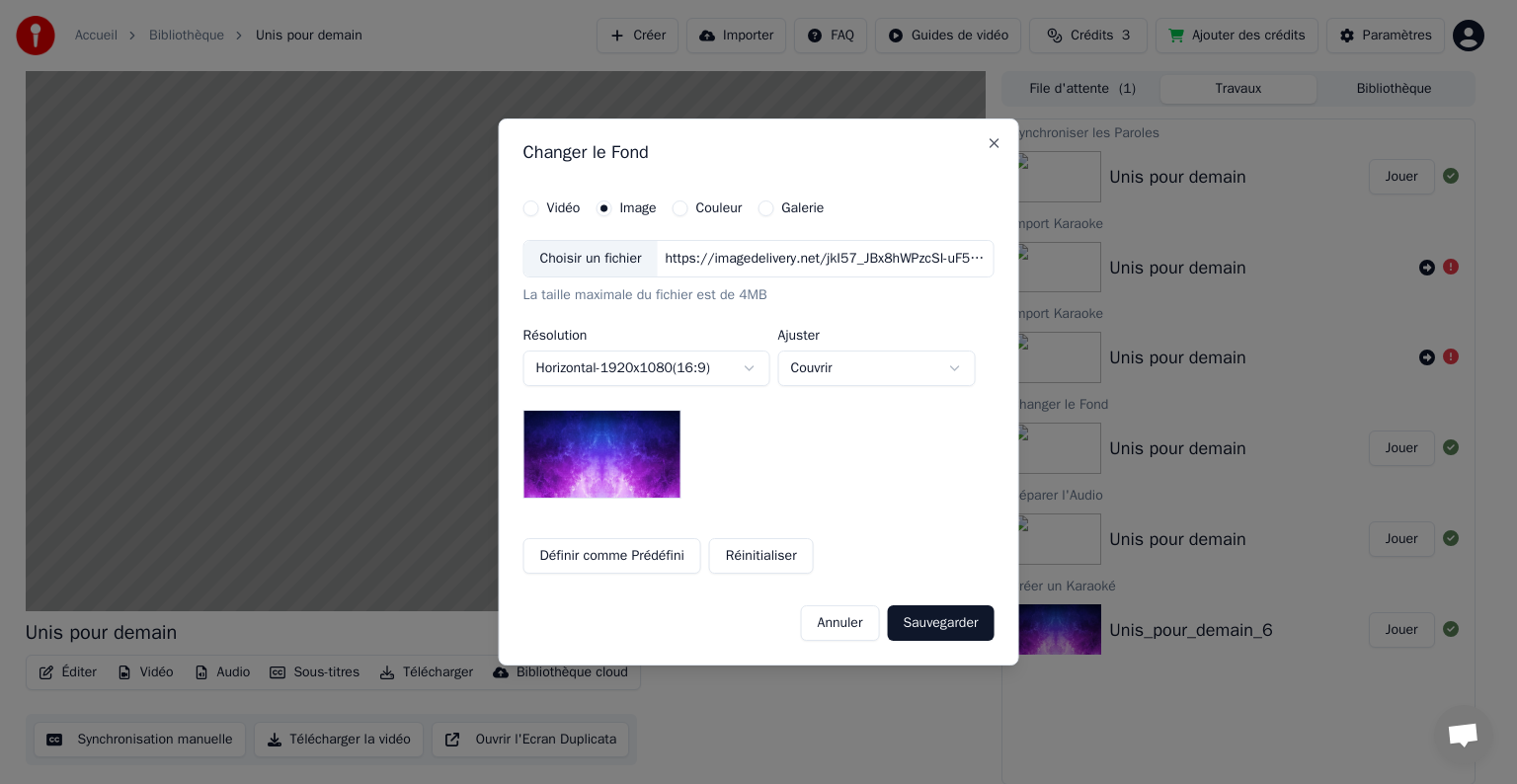 click on "**********" at bounding box center [750, 392] 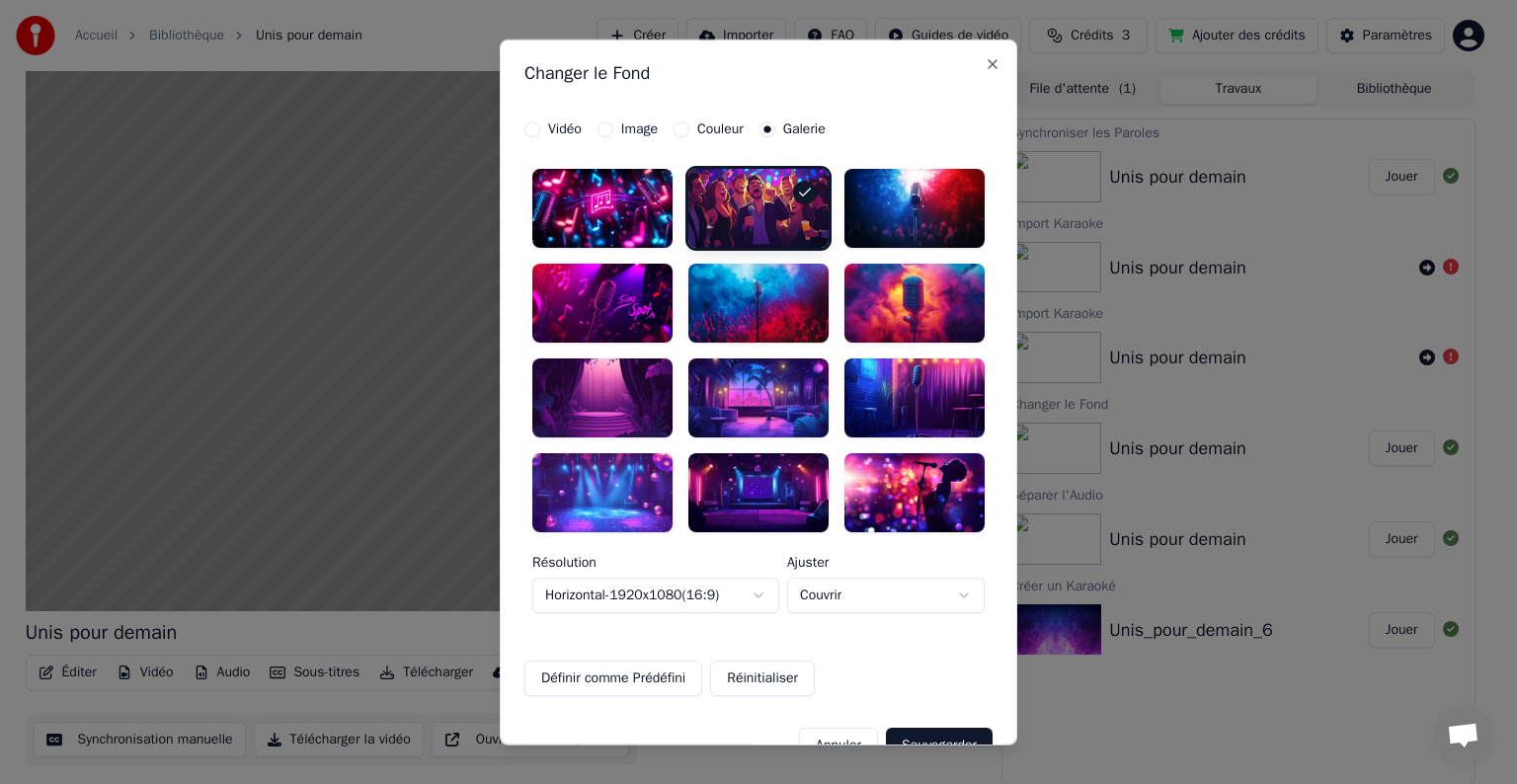 click at bounding box center (602, 397) 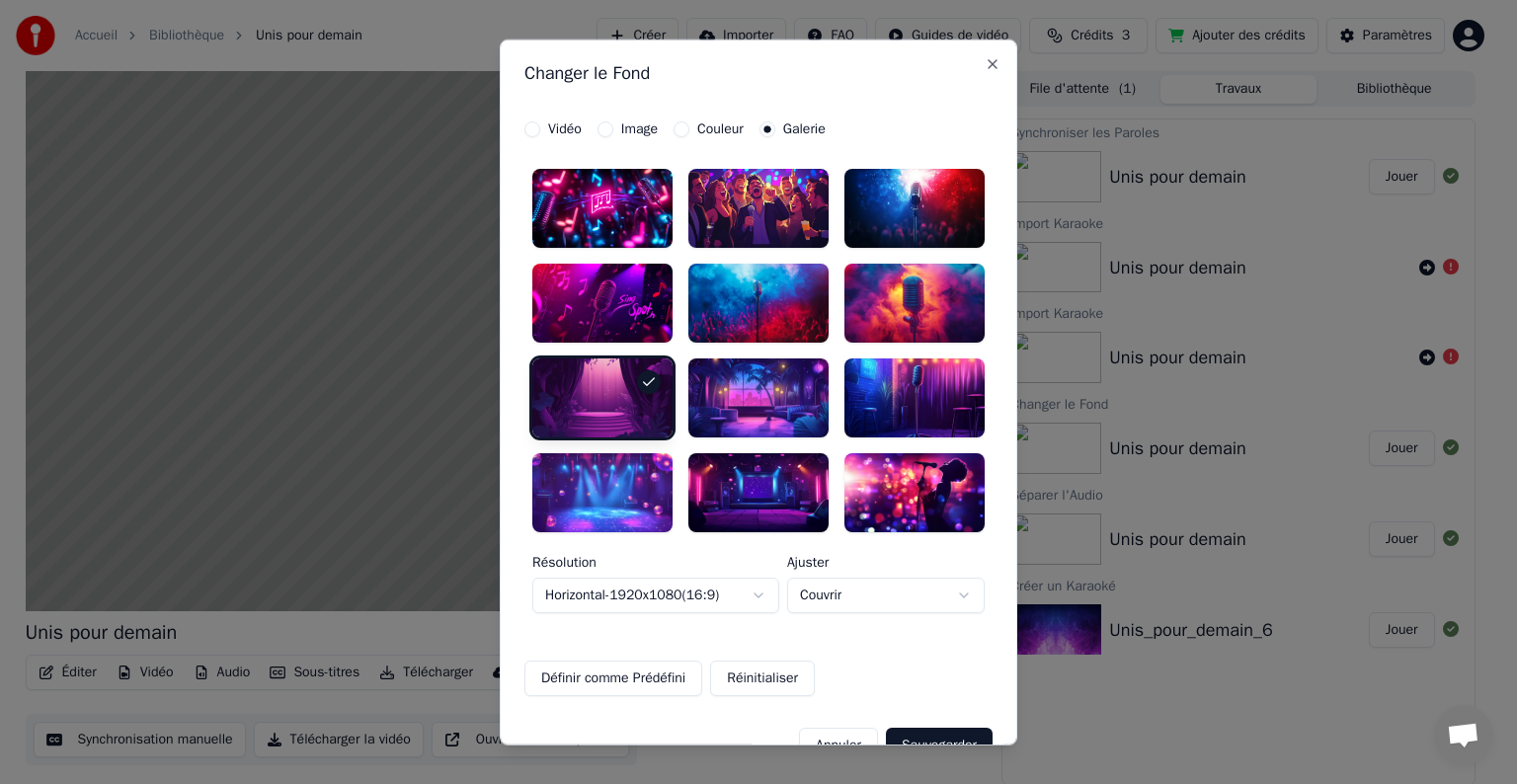 click on "Sauvegarder" at bounding box center [939, 745] 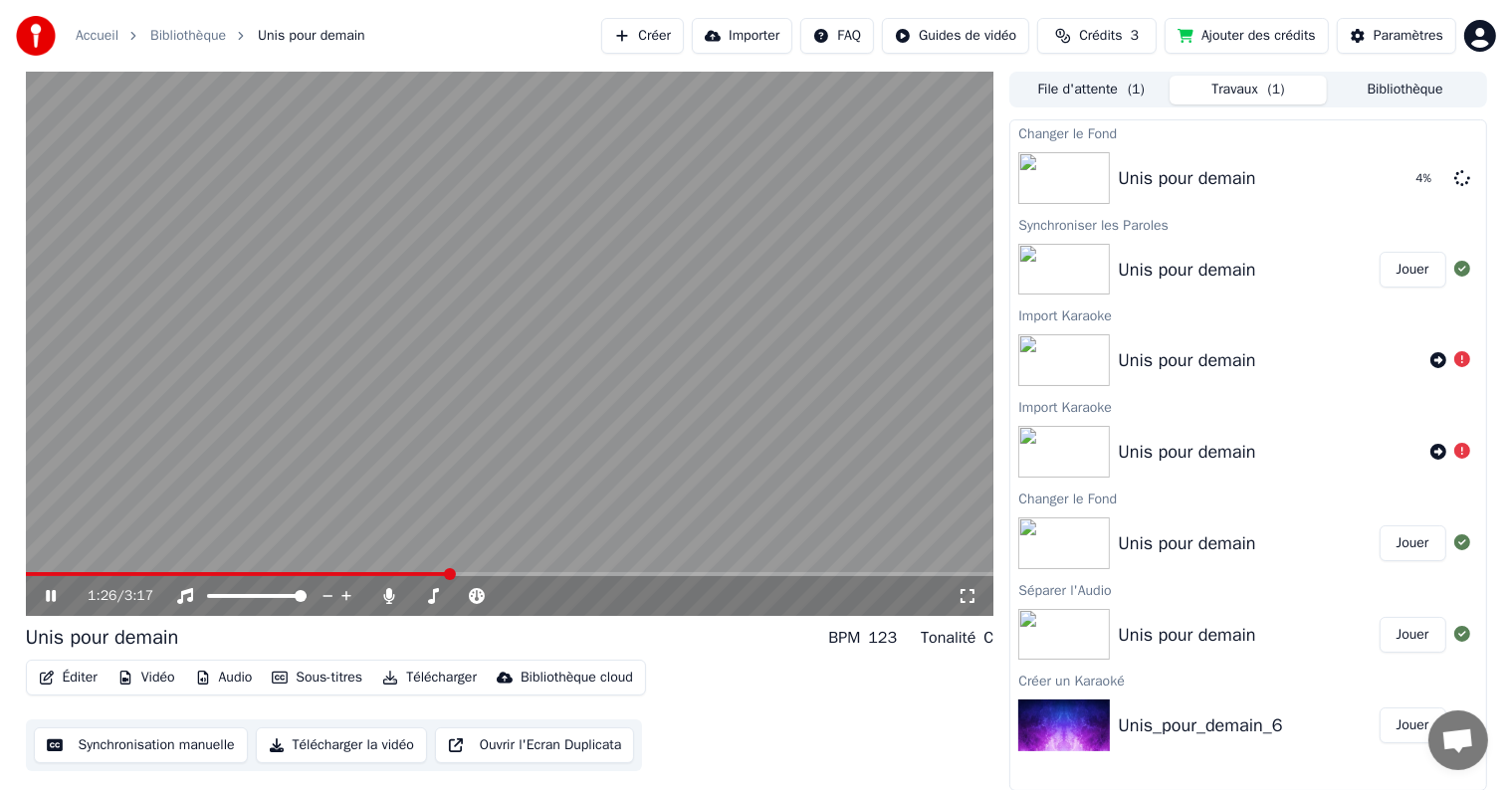 click on "1:26  /  3:17 Unis pour demain BPM 123 Tonalité C Éditer Vidéo Audio Sous-titres Télécharger Bibliothèque cloud Synchronisation manuelle Télécharger la vidéo Ouvrir l'Ecran Duplicata" at bounding box center (510, 431) 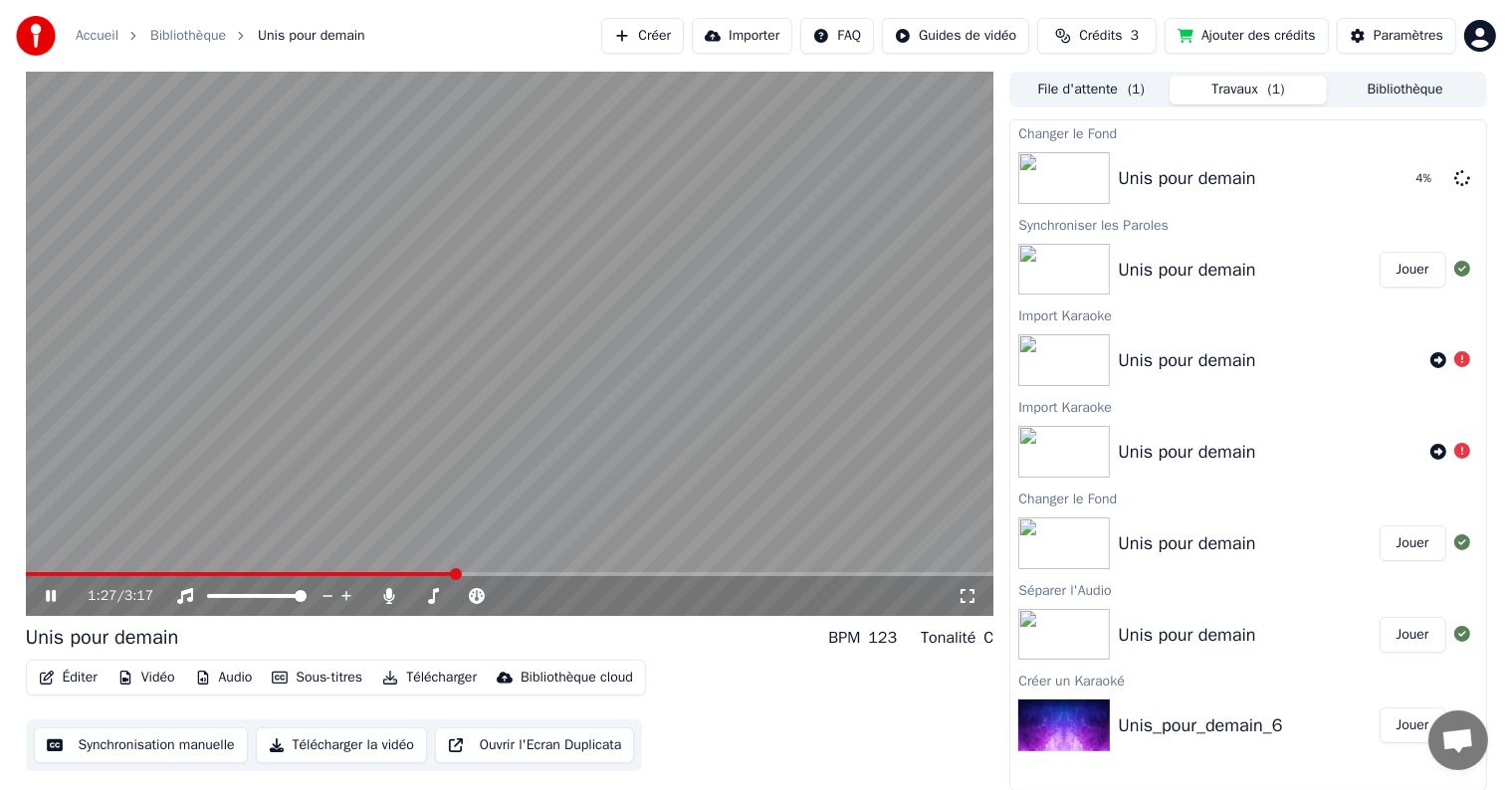 click on "1:27  /  3:17" at bounding box center (510, 596) 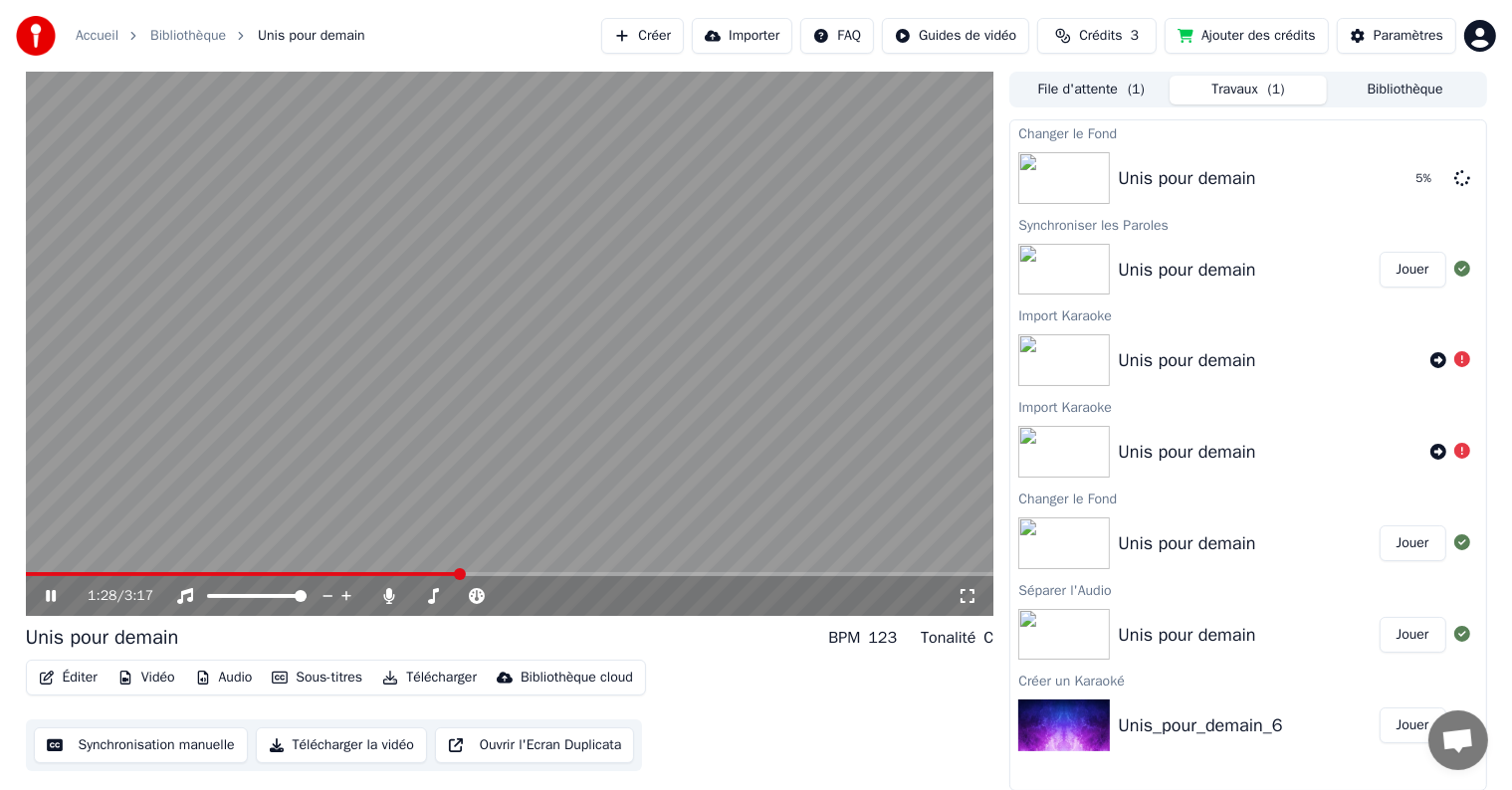 click 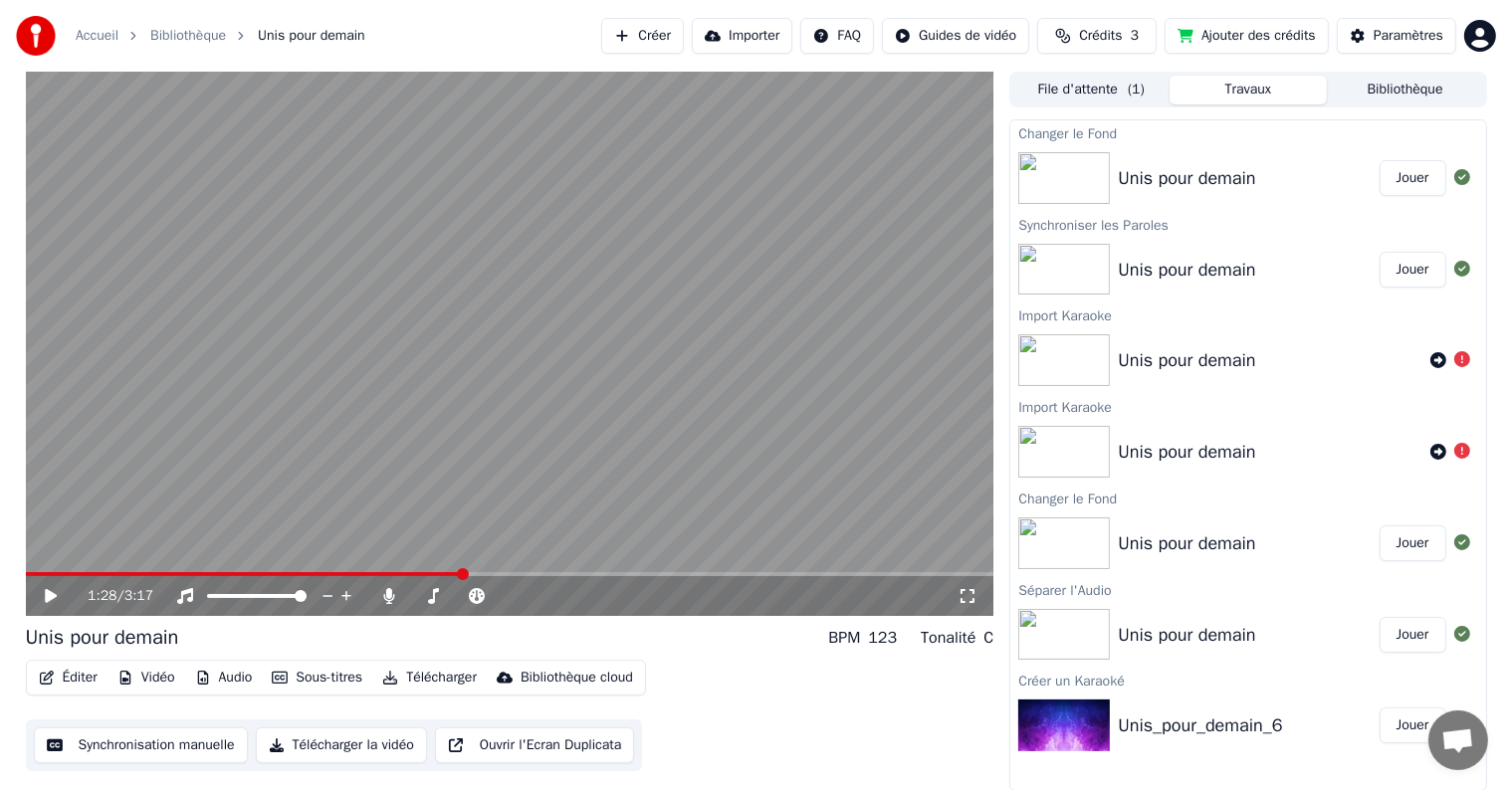 click on "Jouer" at bounding box center (1412, 178) 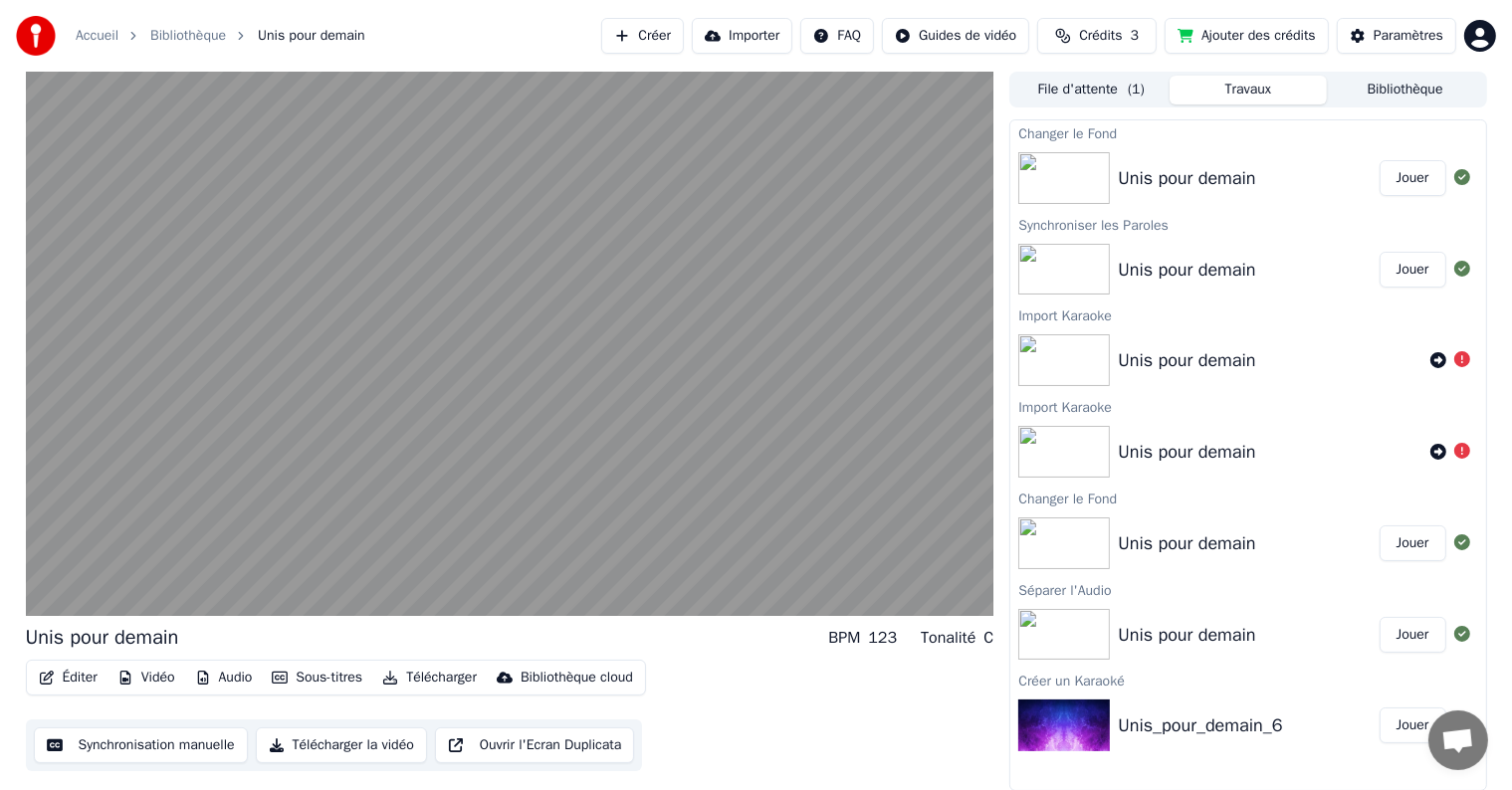 click on "Jouer" at bounding box center (1412, 178) 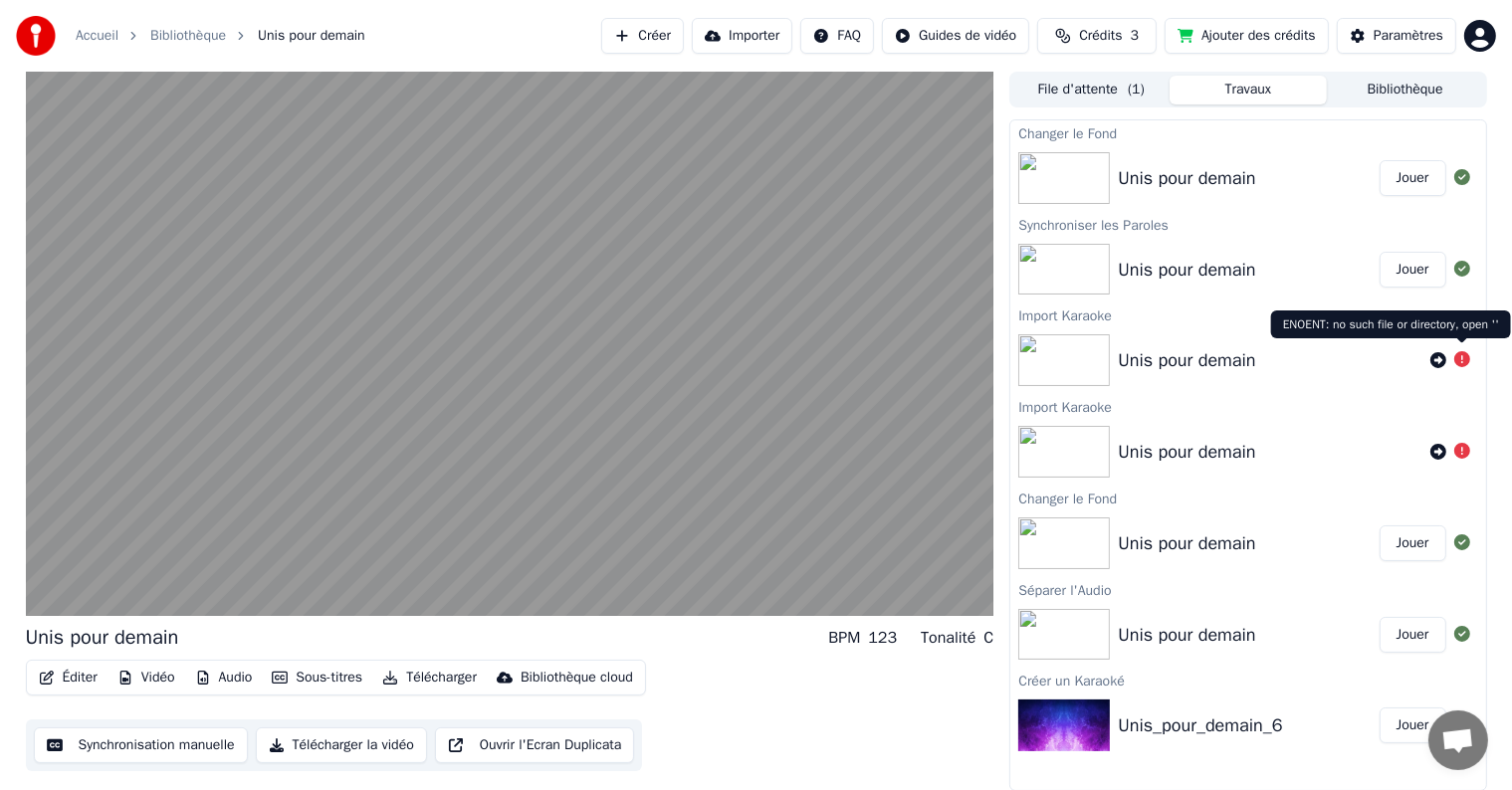 click on "Unis pour demain" at bounding box center [1247, 360] 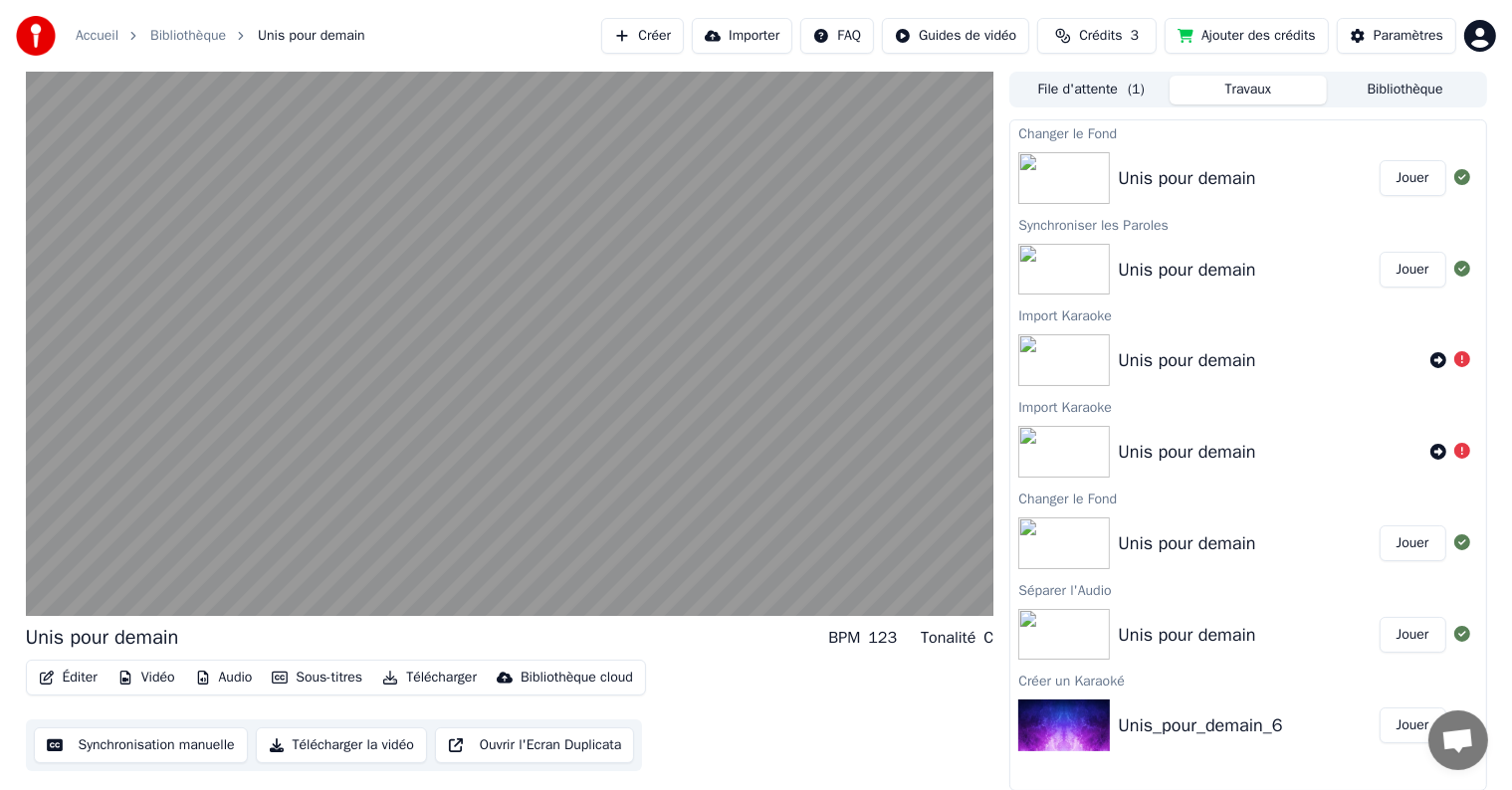 click on "Unis pour demain" at bounding box center (1269, 360) 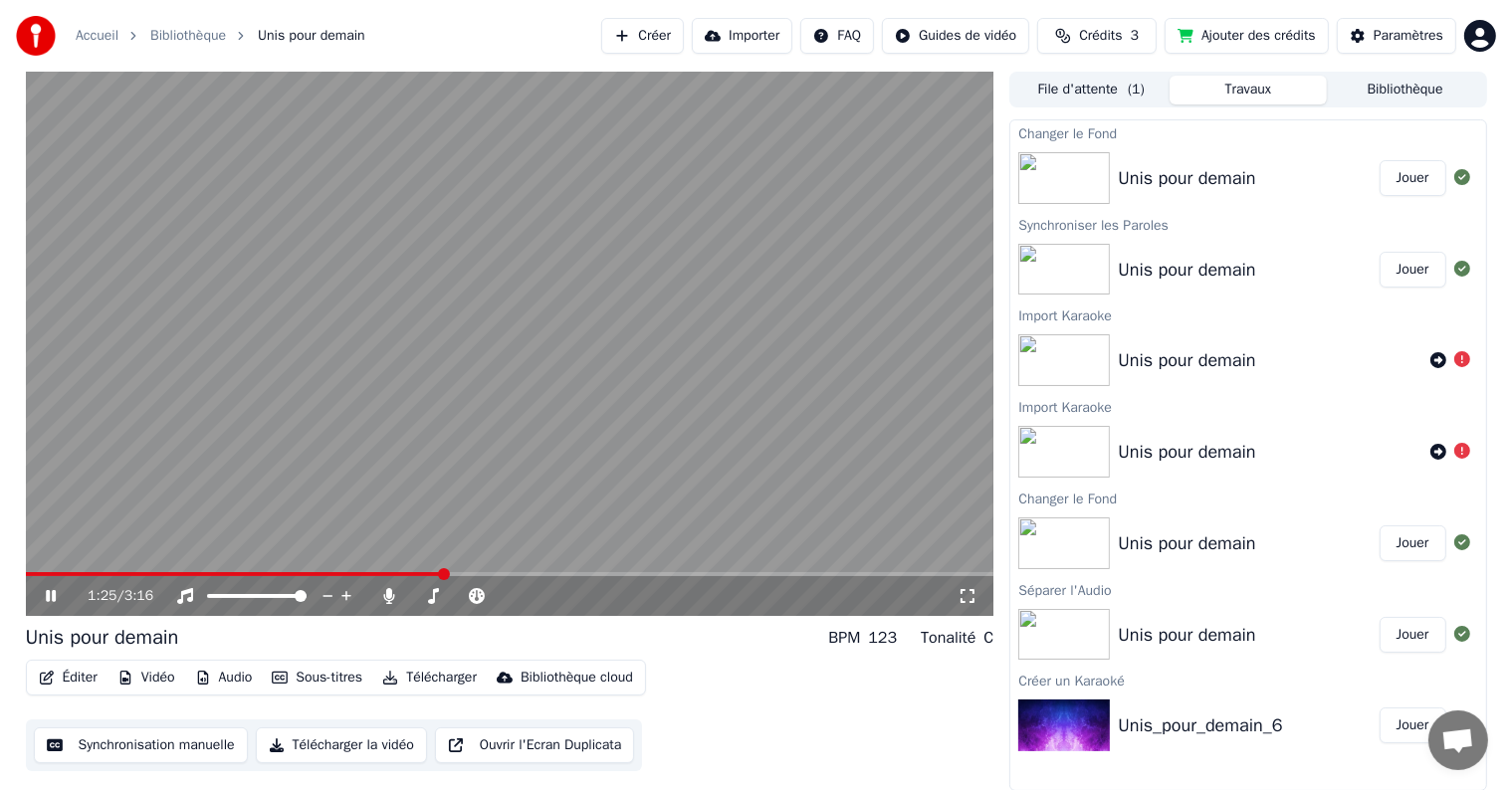 click on "1:25  /  3:16" at bounding box center (510, 596) 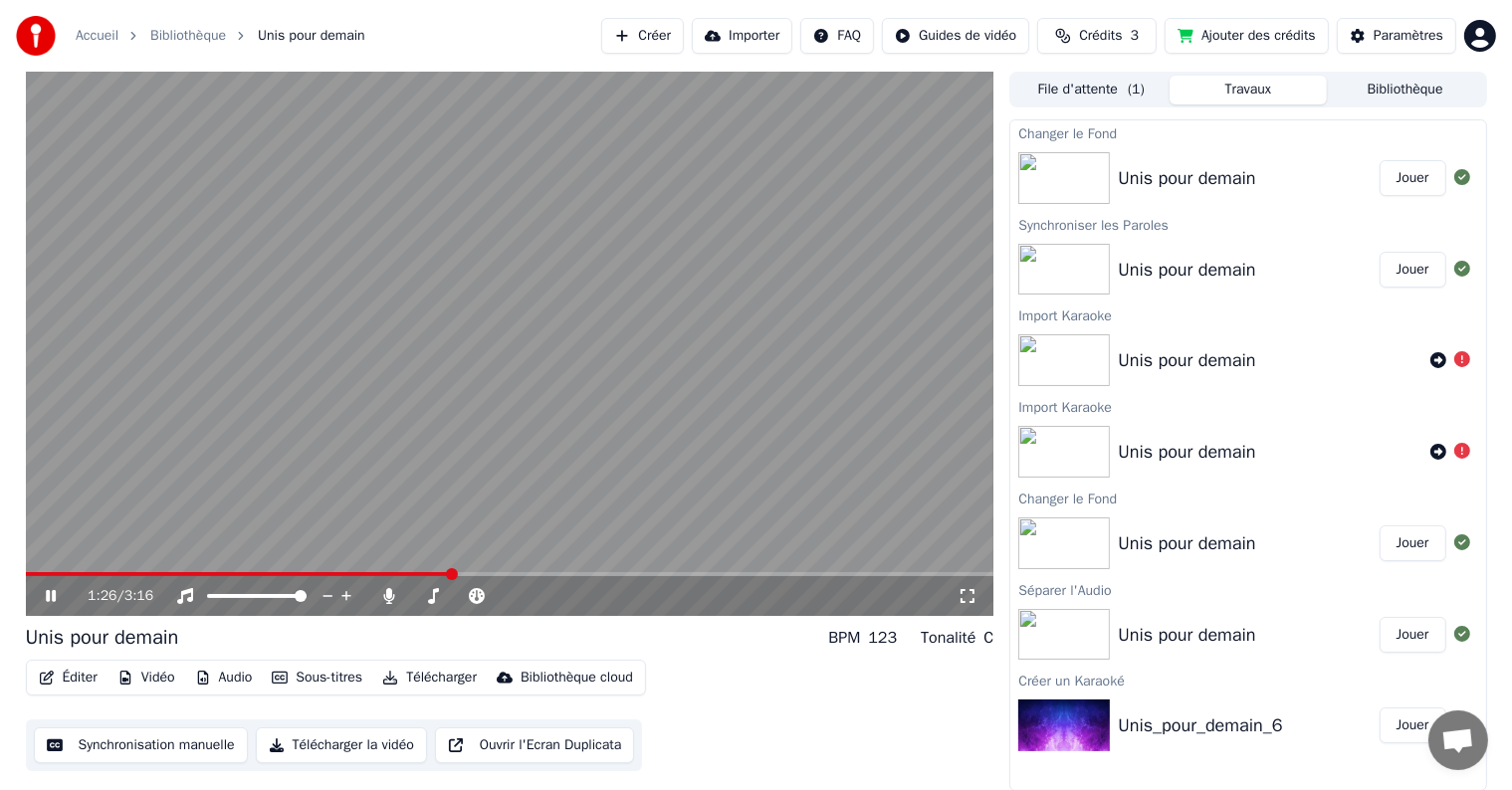 click 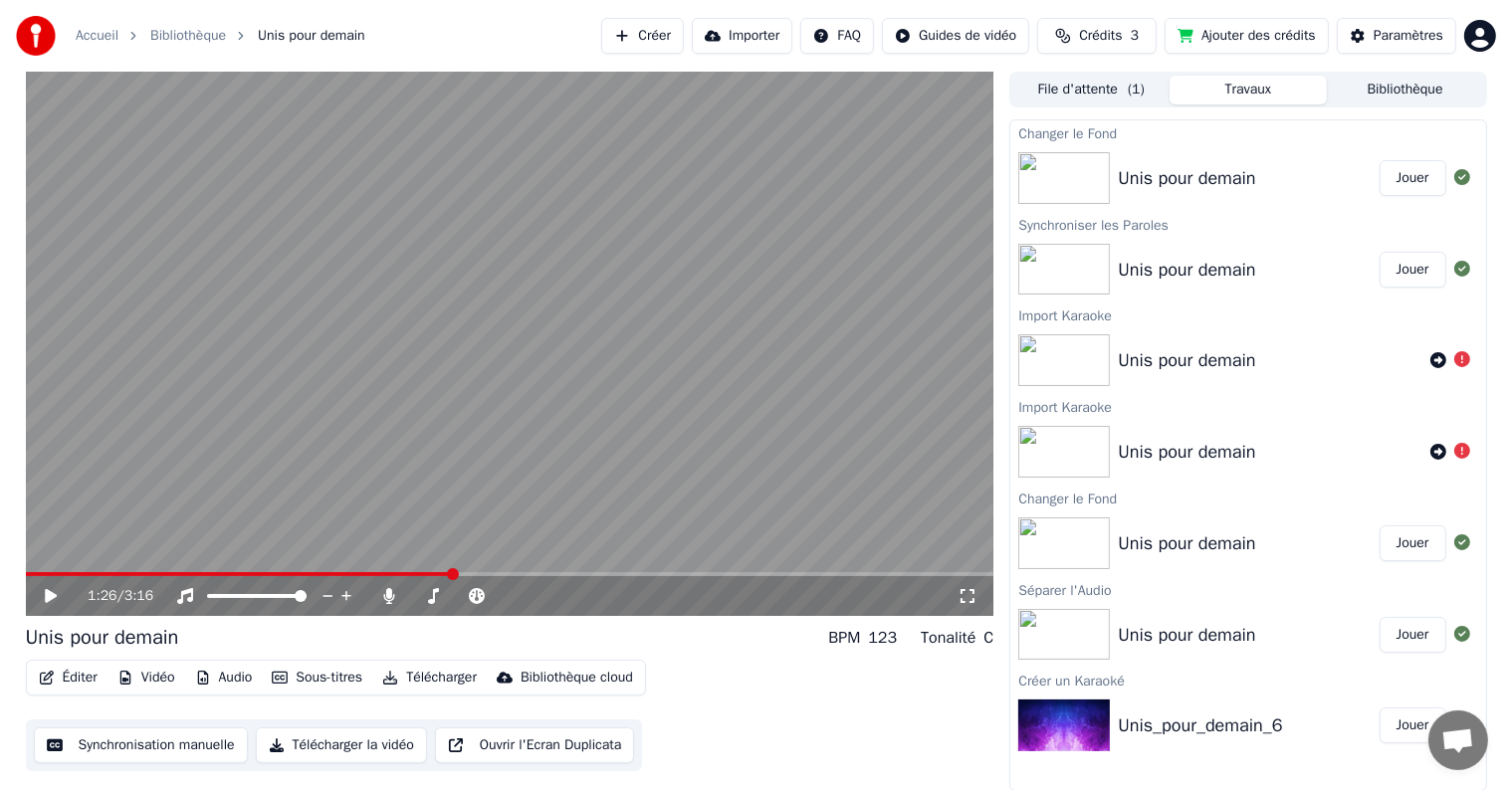 click on "Éditer" at bounding box center (68, 678) 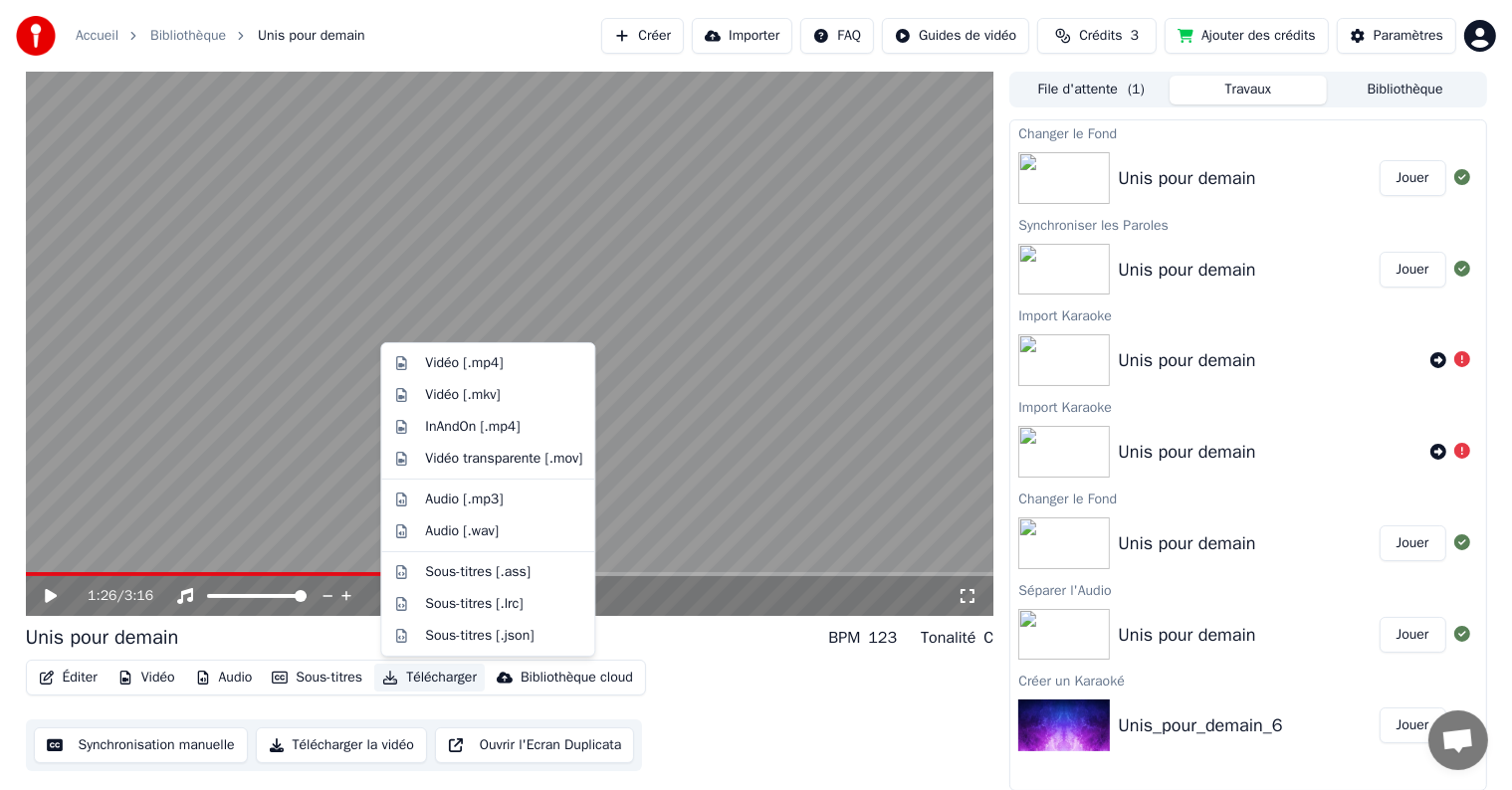 click on "Télécharger" at bounding box center [429, 678] 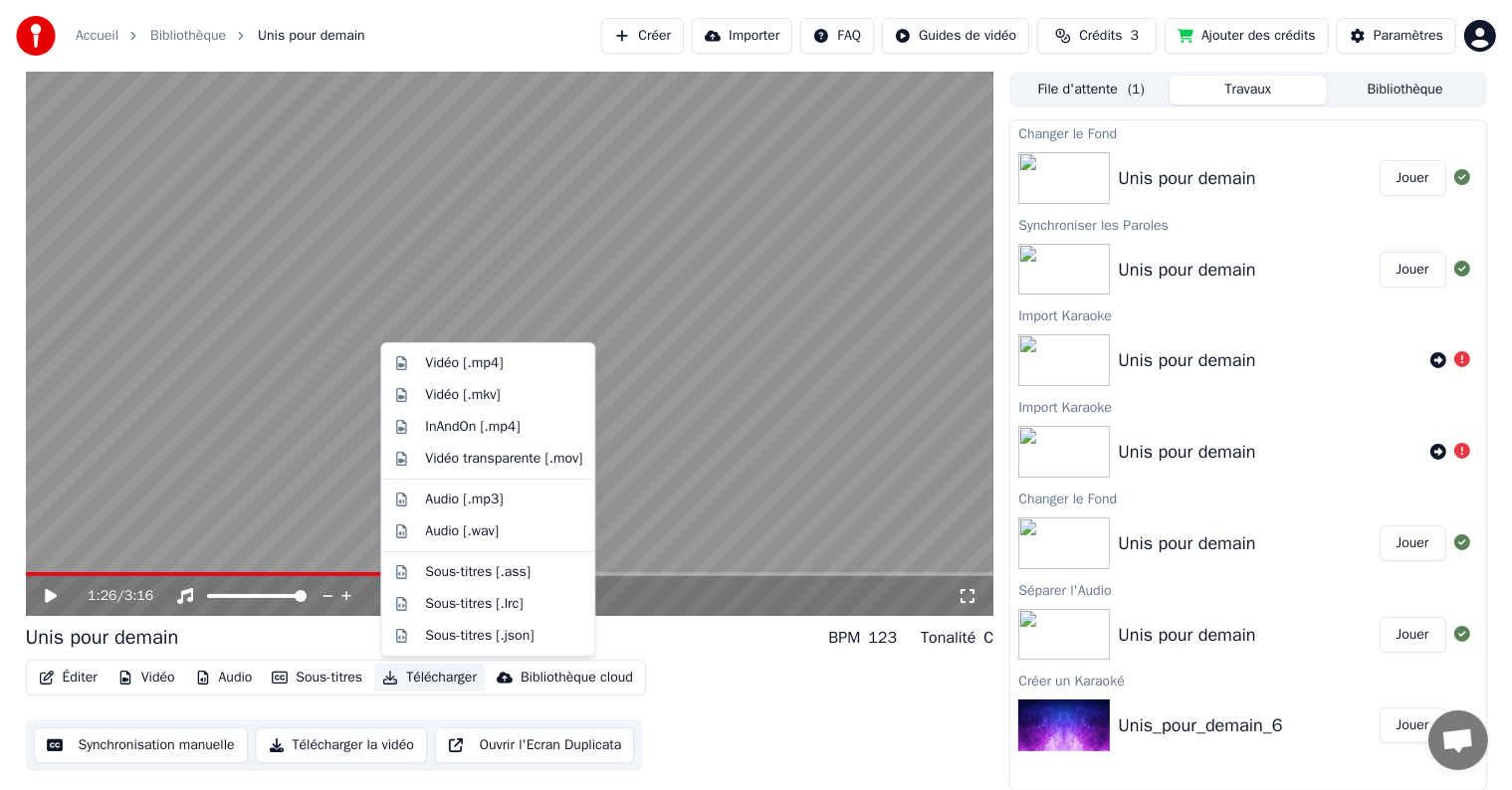 click on "Télécharger" at bounding box center (429, 678) 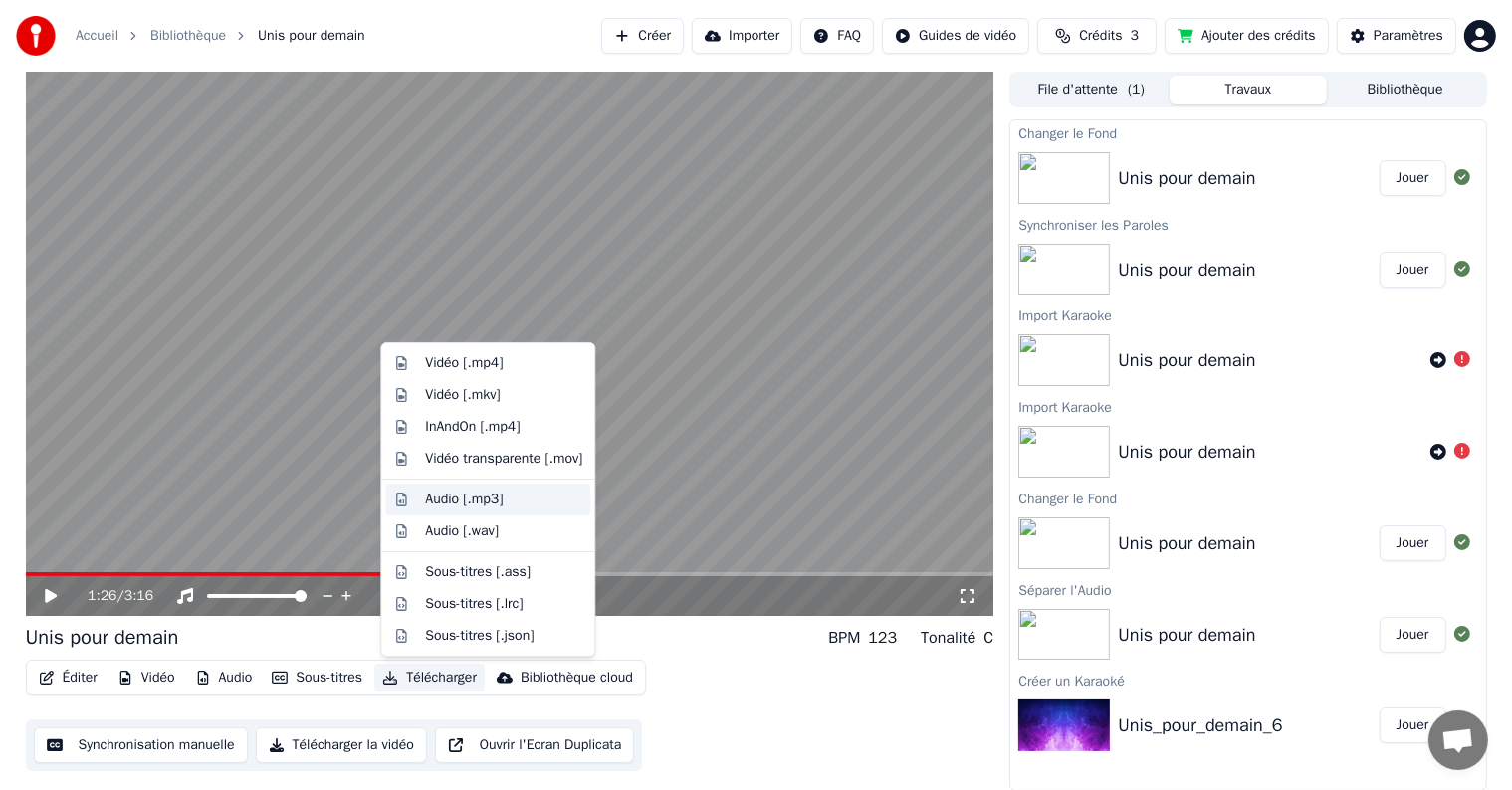 click on "Audio [.mp3]" at bounding box center [464, 499] 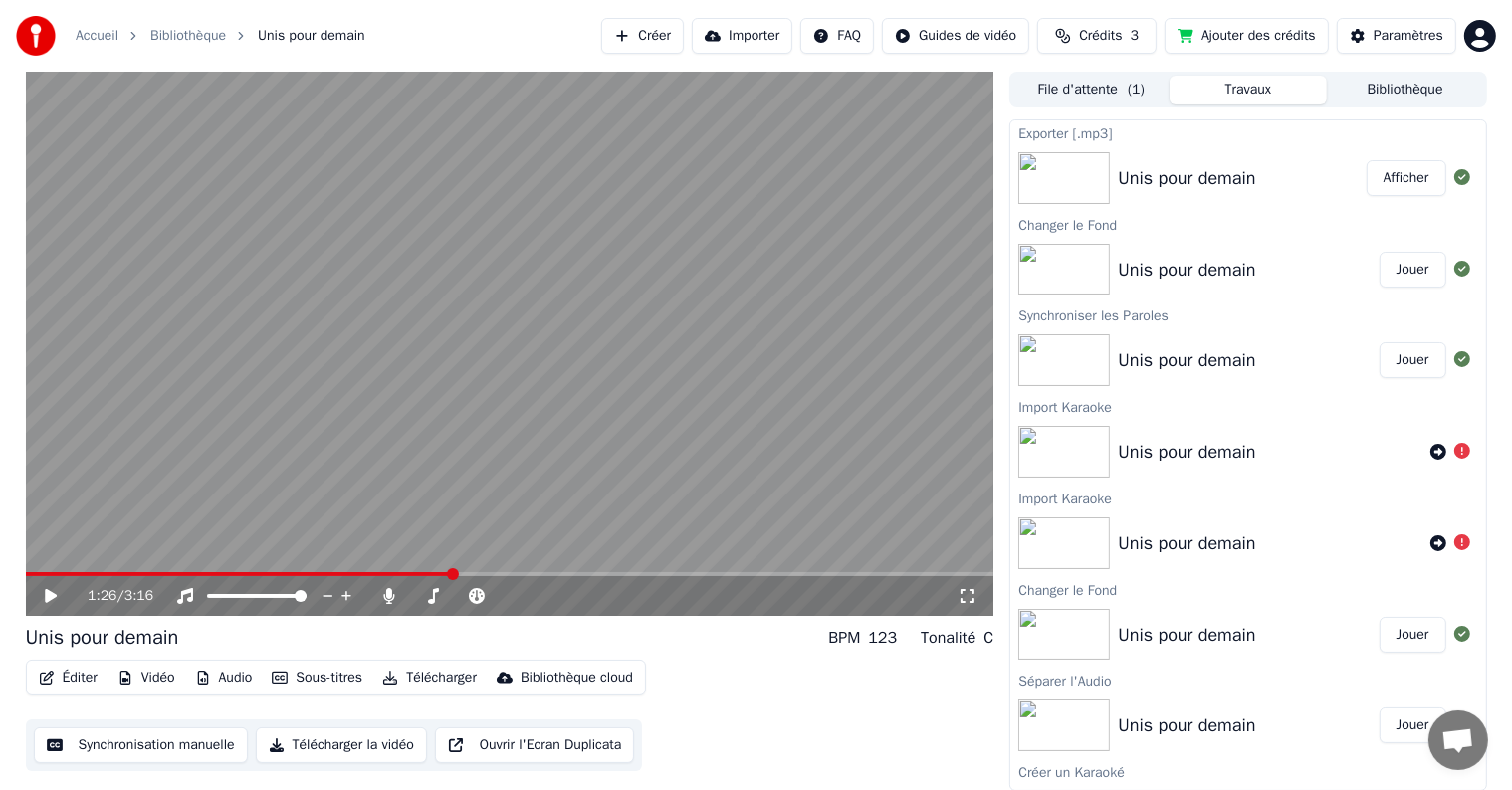 click on "Afficher" at bounding box center [1406, 178] 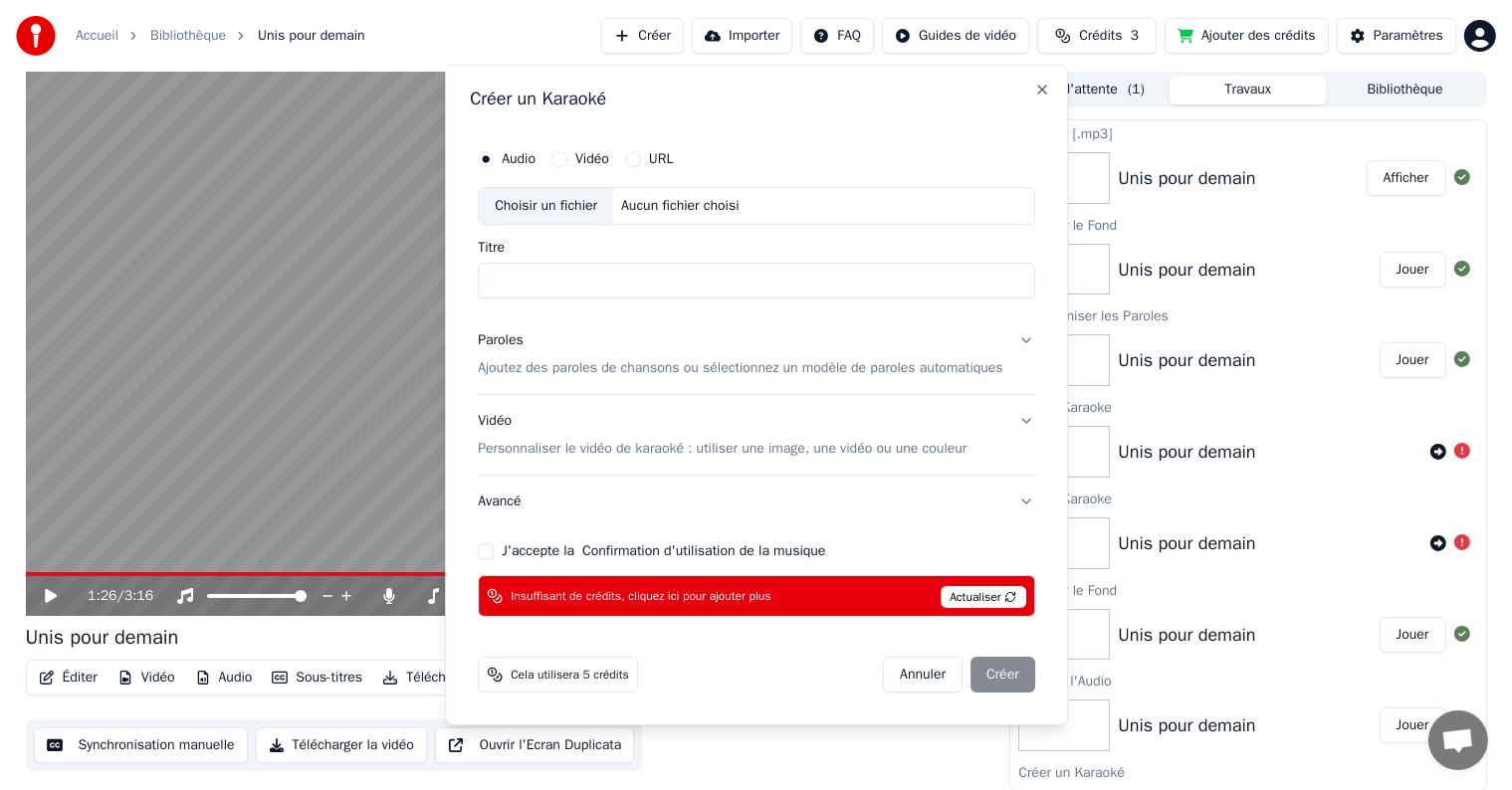 drag, startPoint x: 341, startPoint y: 220, endPoint x: 311, endPoint y: 201, distance: 35.510562 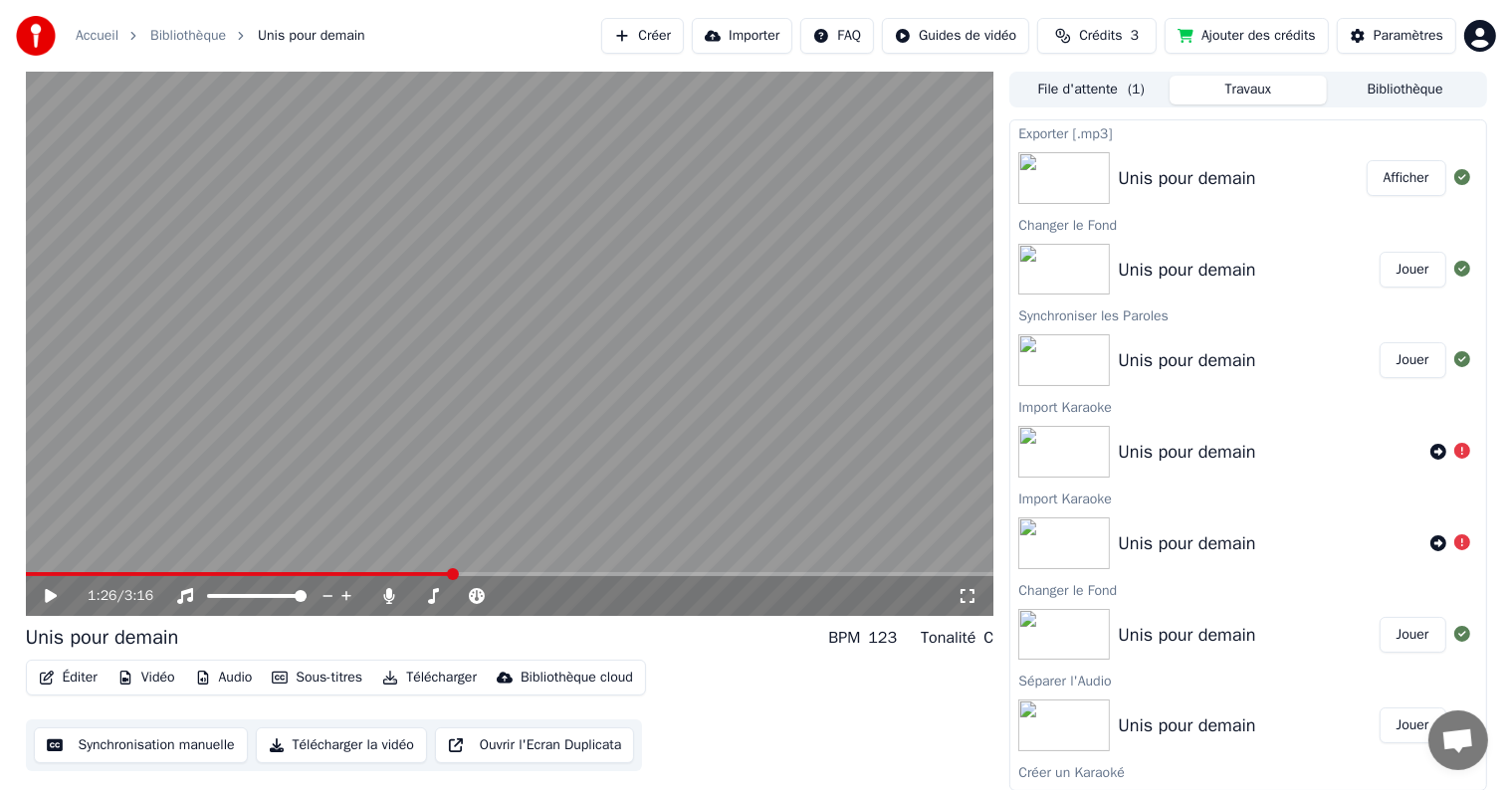 click on "Créer" at bounding box center (642, 36) 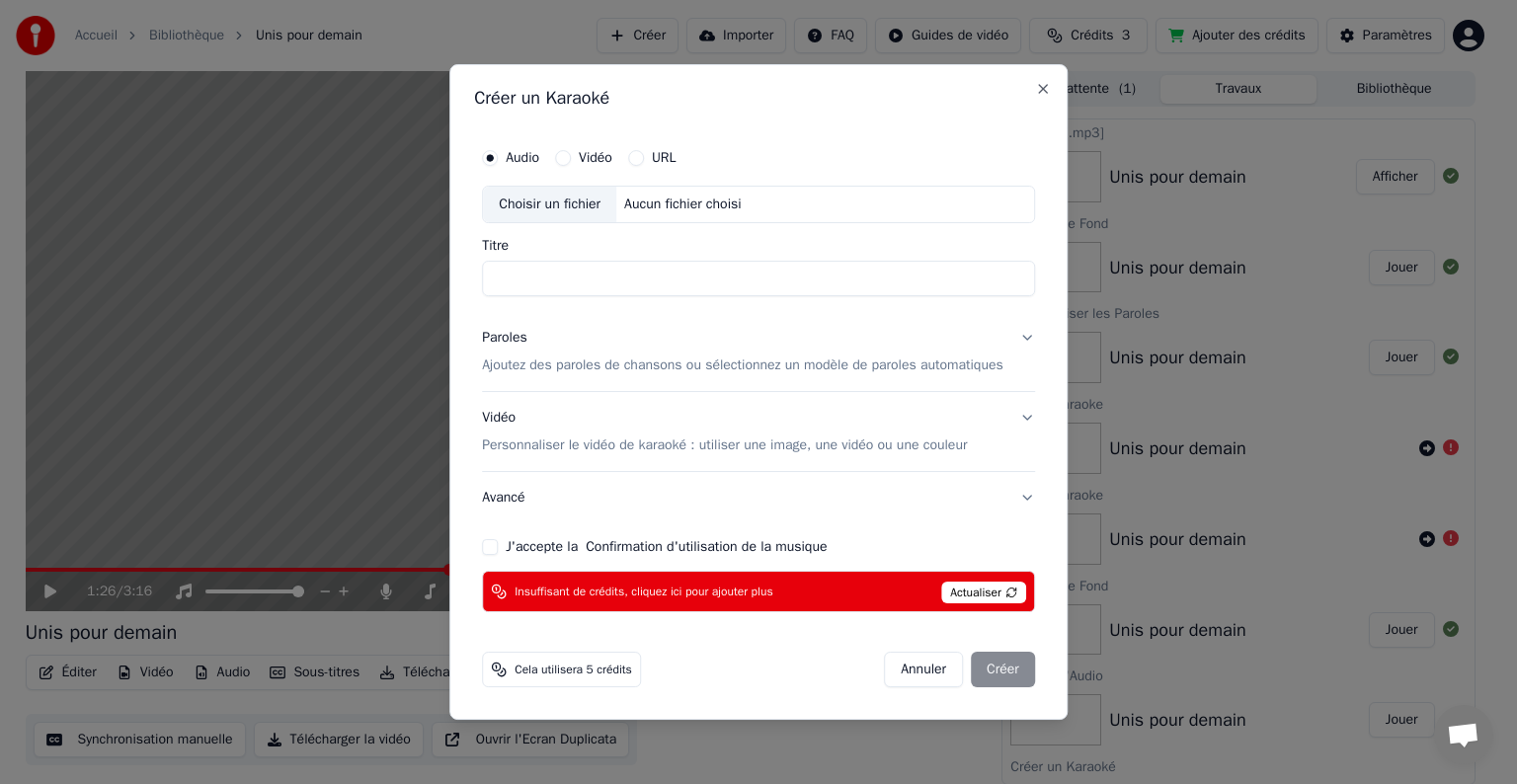 click on "Choisir un fichier" at bounding box center [549, 204] 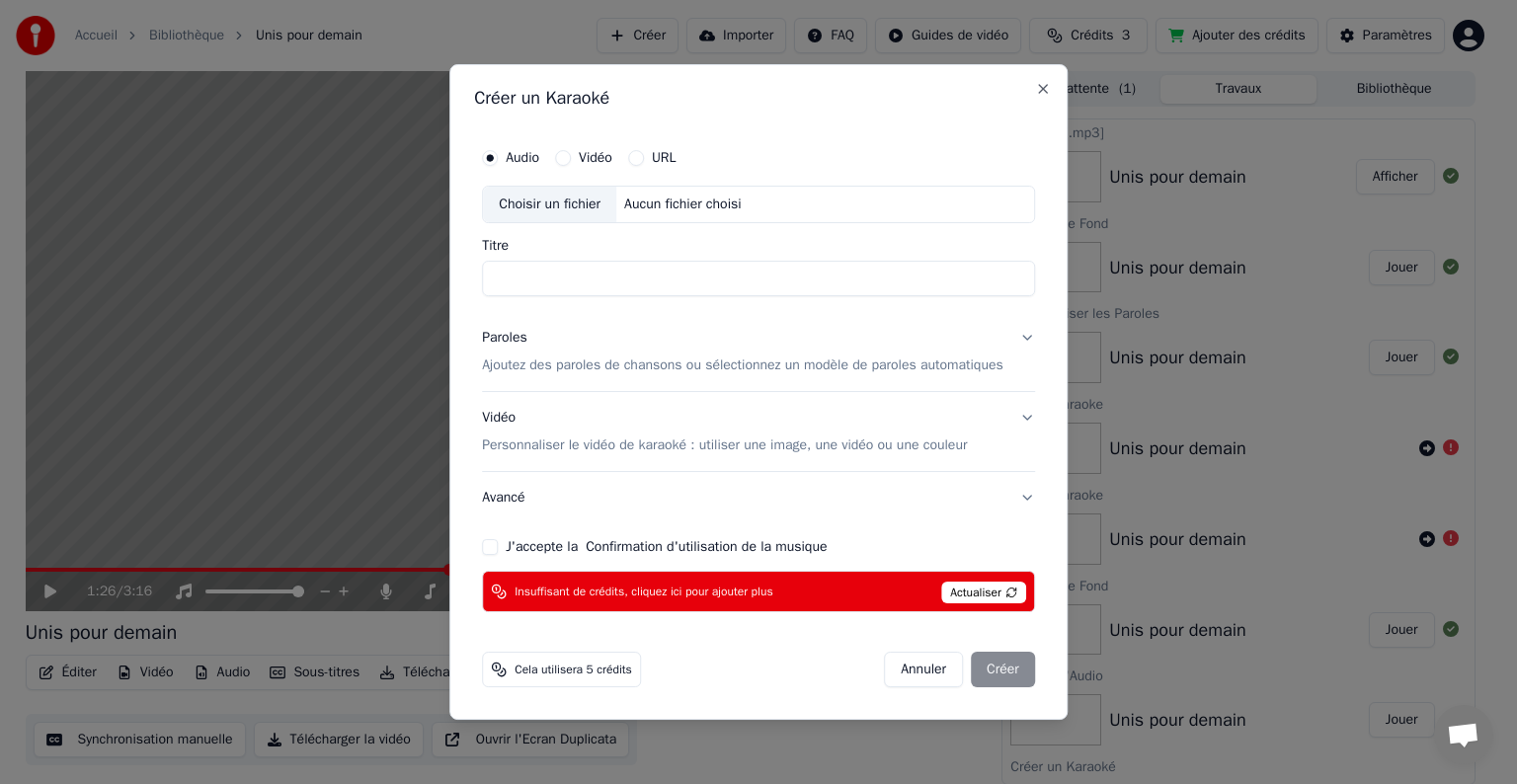 type on "**********" 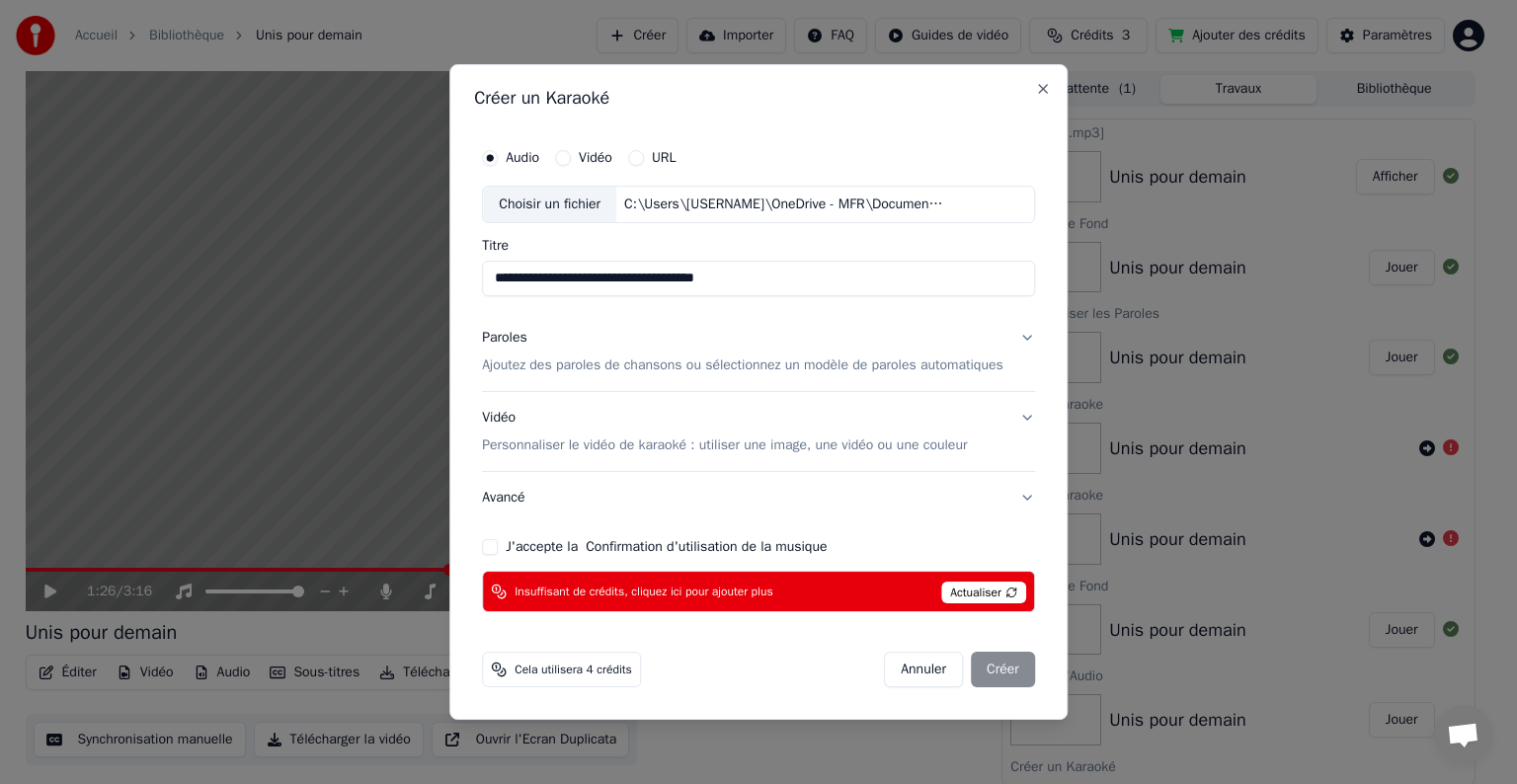 click on "Paroles Ajoutez des paroles de chansons ou sélectionnez un modèle de paroles automatiques" at bounding box center [758, 352] 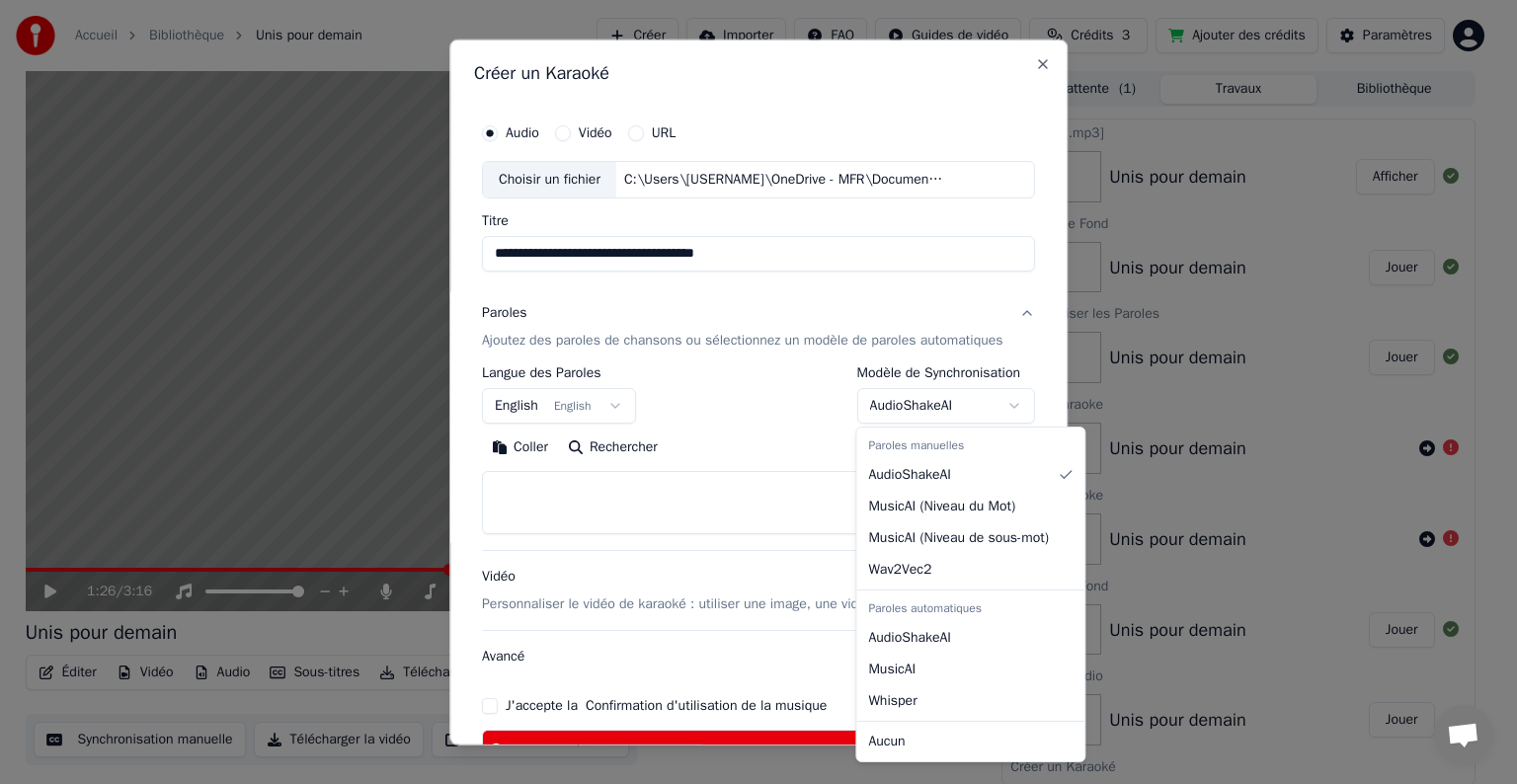 click on "Choisir un fichier C:\Users\[USERNAME]\OneDrive - MFR\Documents\dossiers-pg\Fondation\Communication\30eme_anniversaire\Chant_de_la-fondation\Au cœur des campagnes_ aux quatre coins .mp3" at bounding box center (750, 392) 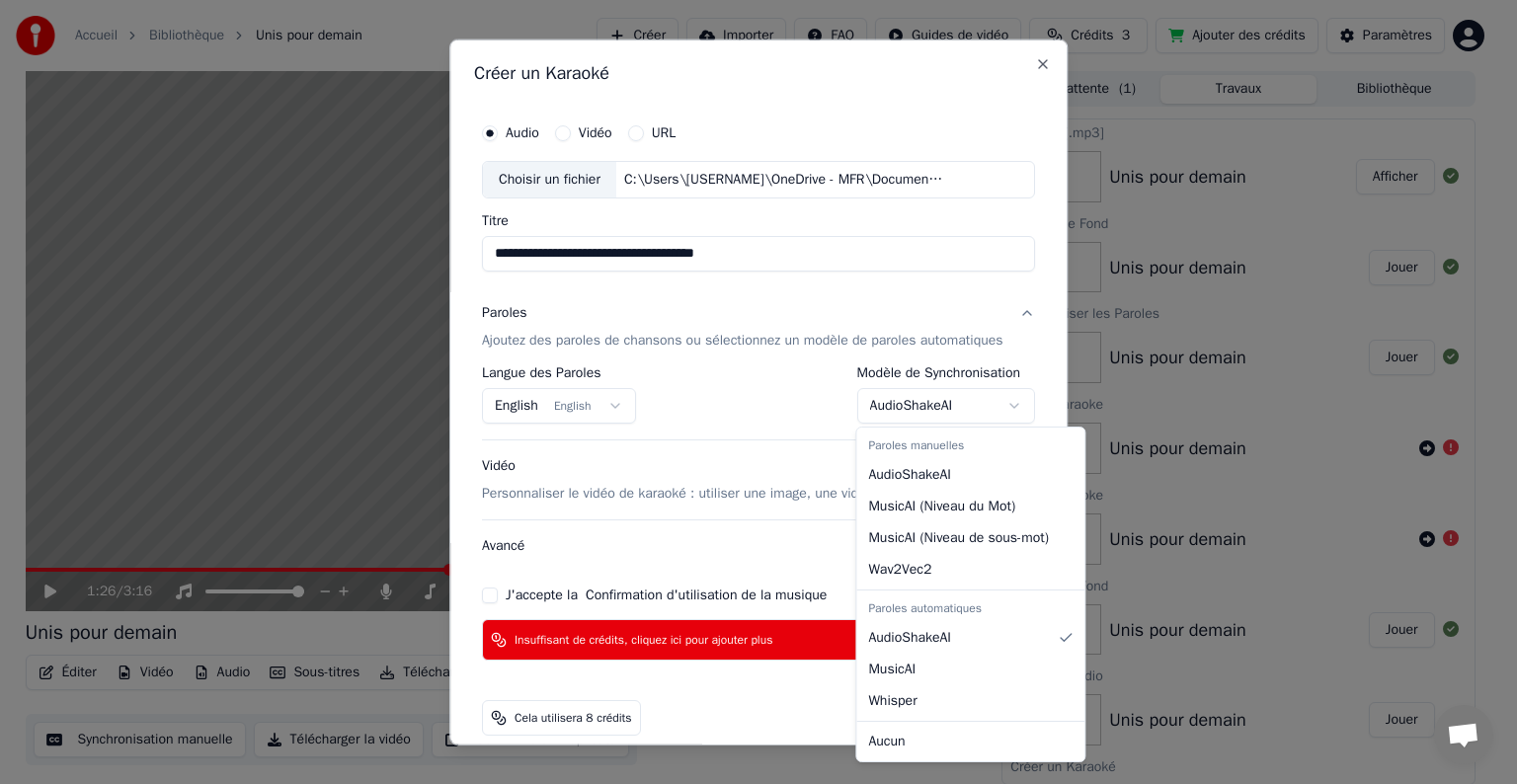click on "Choisir un fichier C:\Users\[USERNAME]\OneDrive - MFR\Documents\dossiers-pg\Fondation\Communication\30eme_anniversaire\Chant_de_la-fondation\Au cœur des campagnes_ aux quatre coins .mp3" at bounding box center [750, 392] 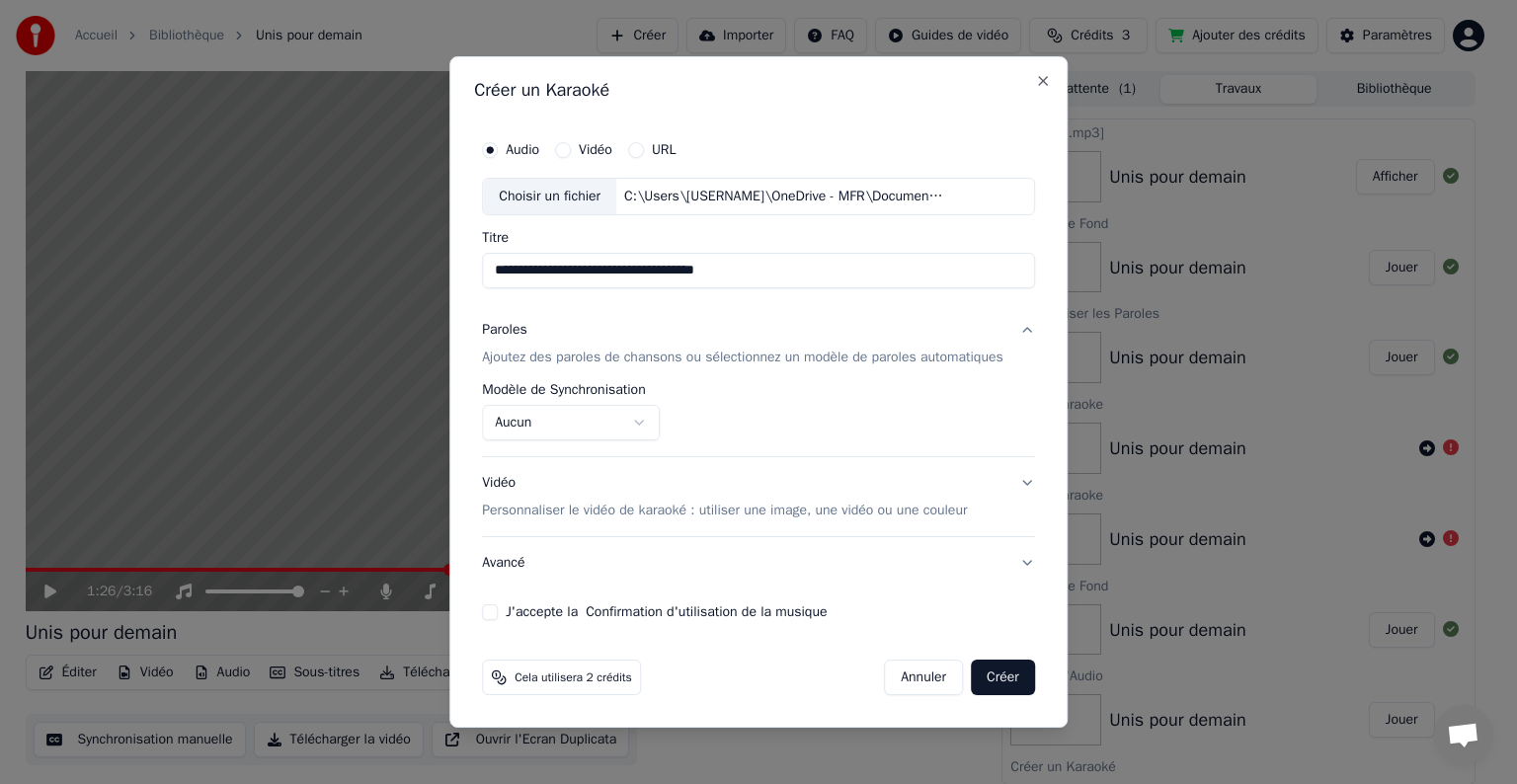 click on "**********" at bounding box center [758, 271] 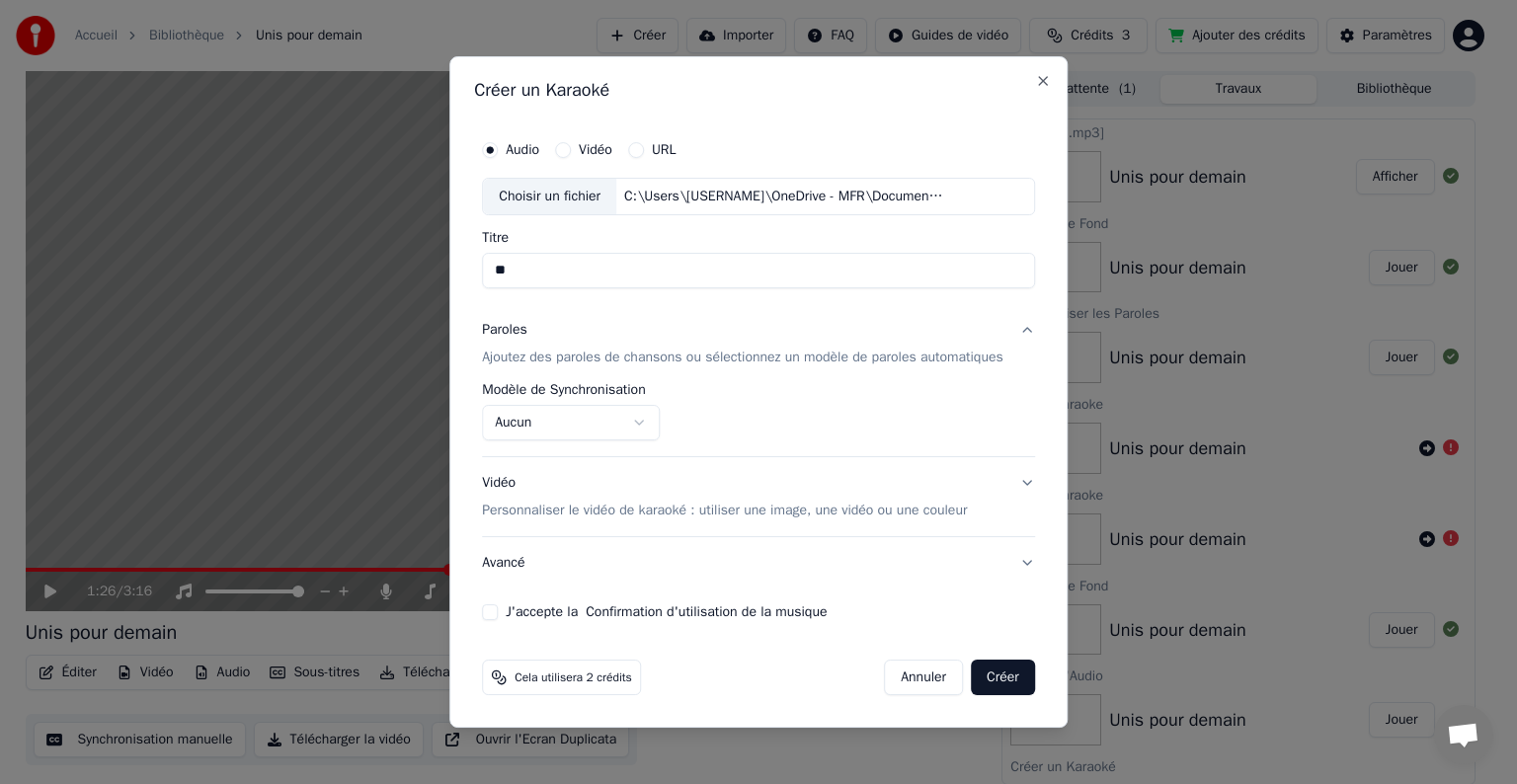 type on "*" 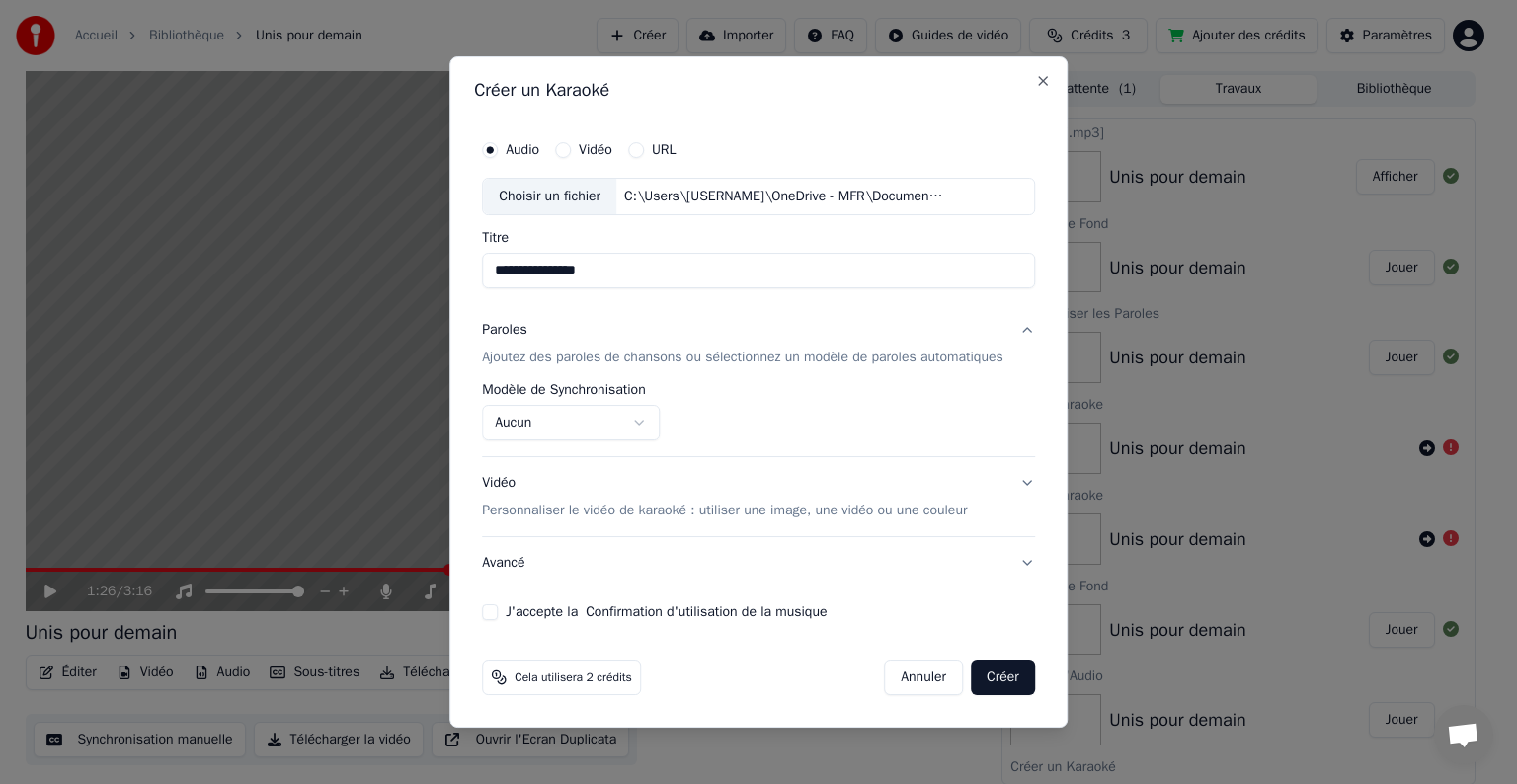type on "**********" 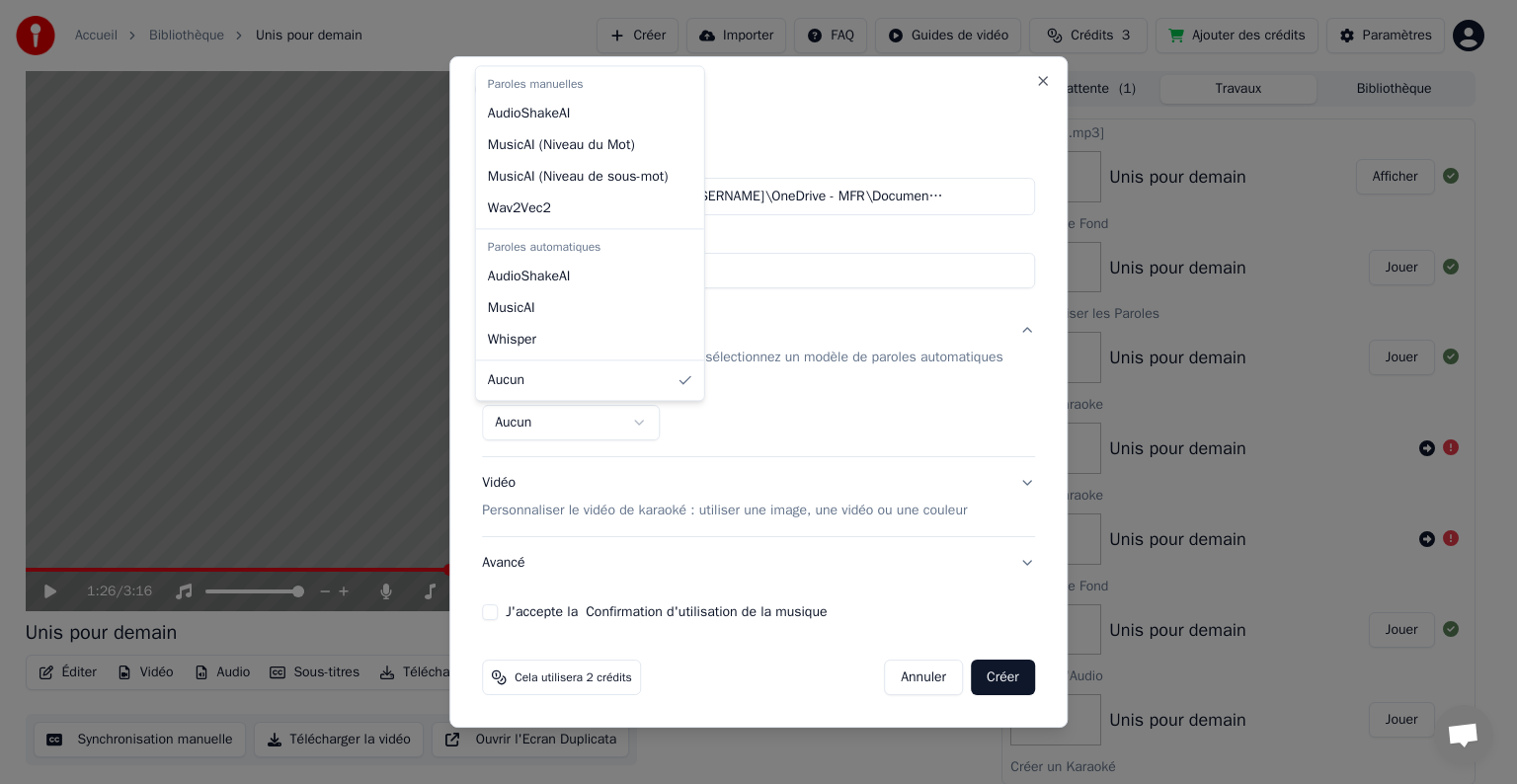 click on "**********" at bounding box center (750, 392) 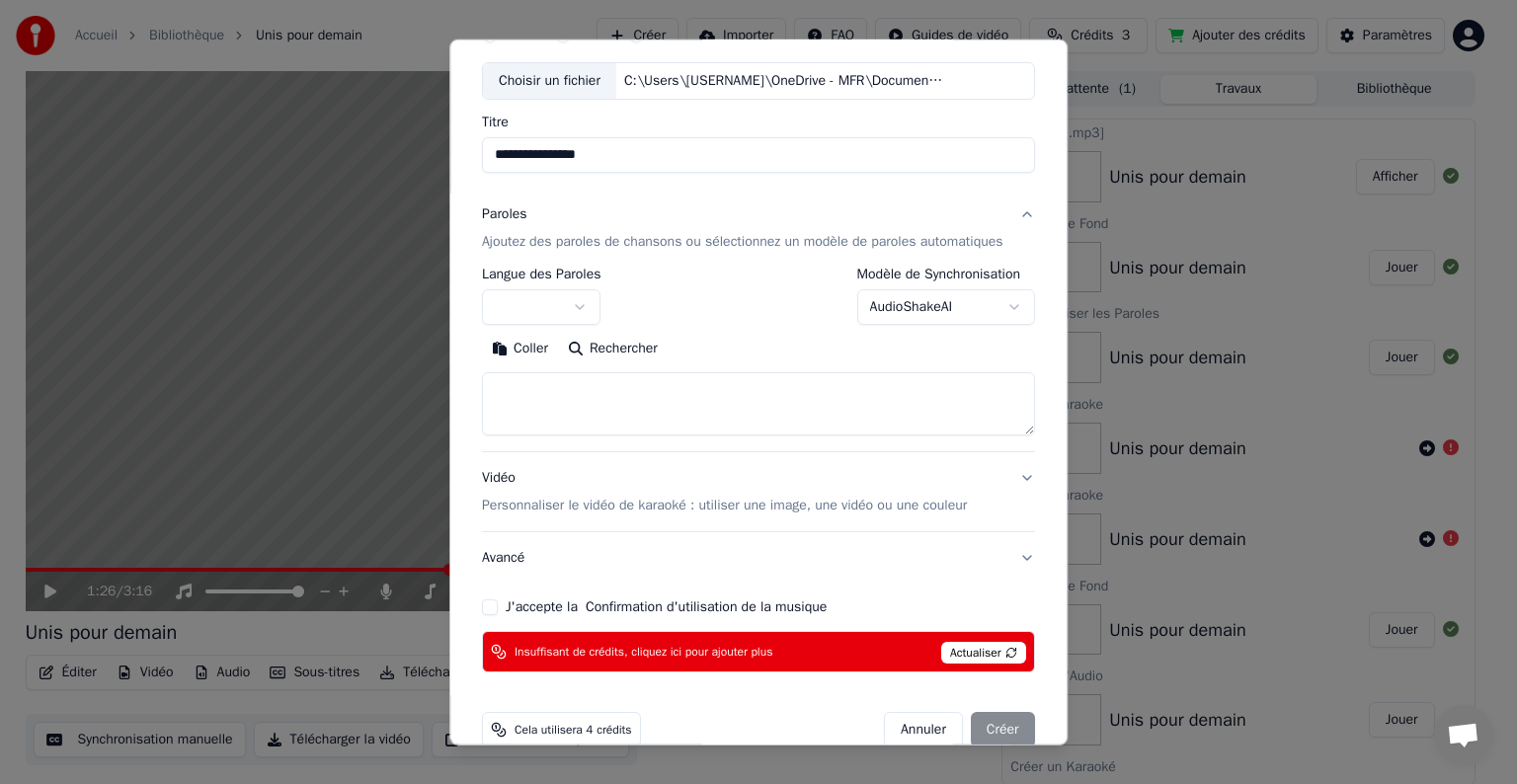 scroll, scrollTop: 100, scrollLeft: 0, axis: vertical 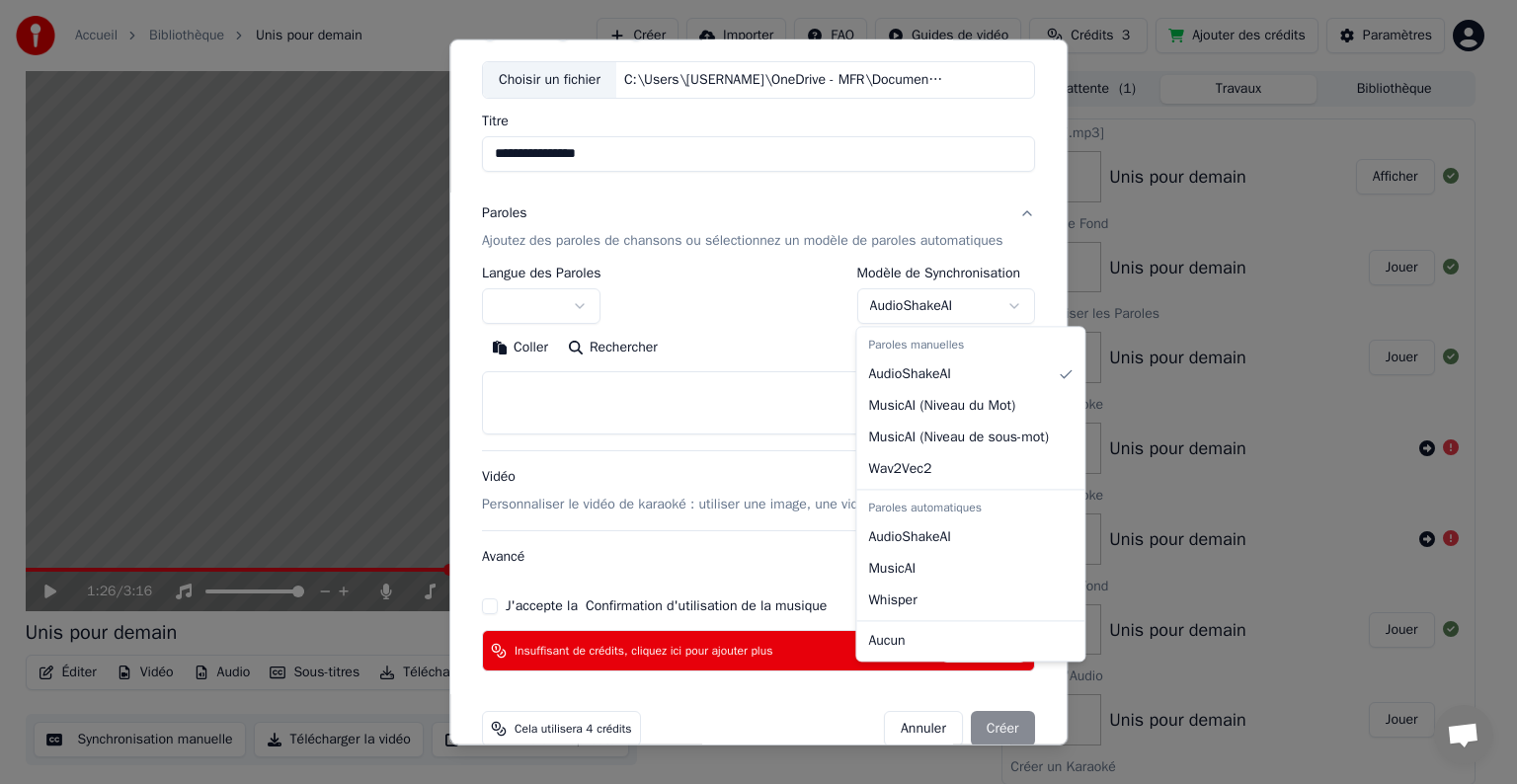 click on "Choisir un fichier C:\Users\[USERNAME]\OneDrive - MFR\Documents\dossiers-pg\Fondation\Communication\30eme_anniversaire\Chant_de_la-fondation\Au cœur des campagnes_ aux quatre coins .mp3" at bounding box center [750, 392] 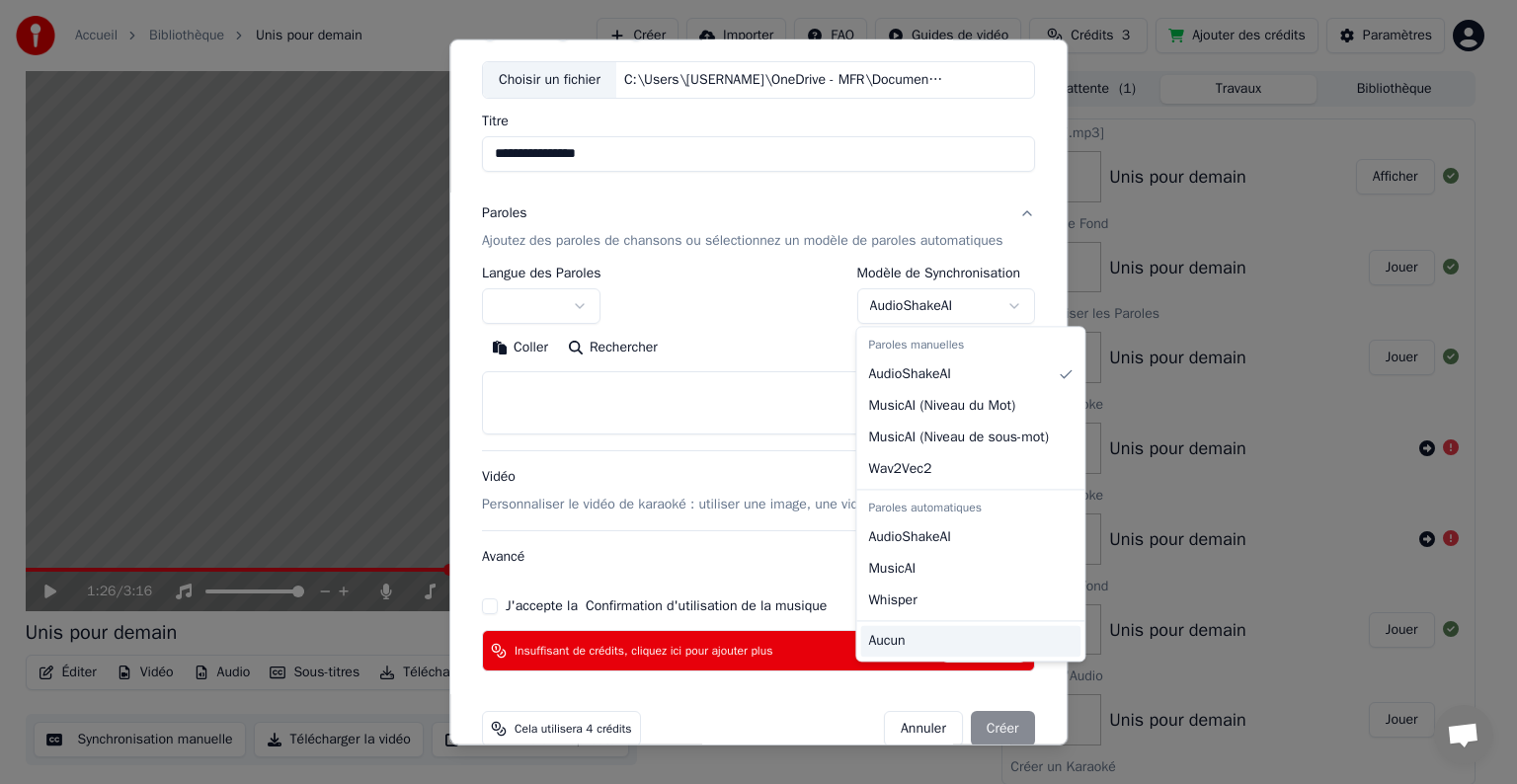 select on "****" 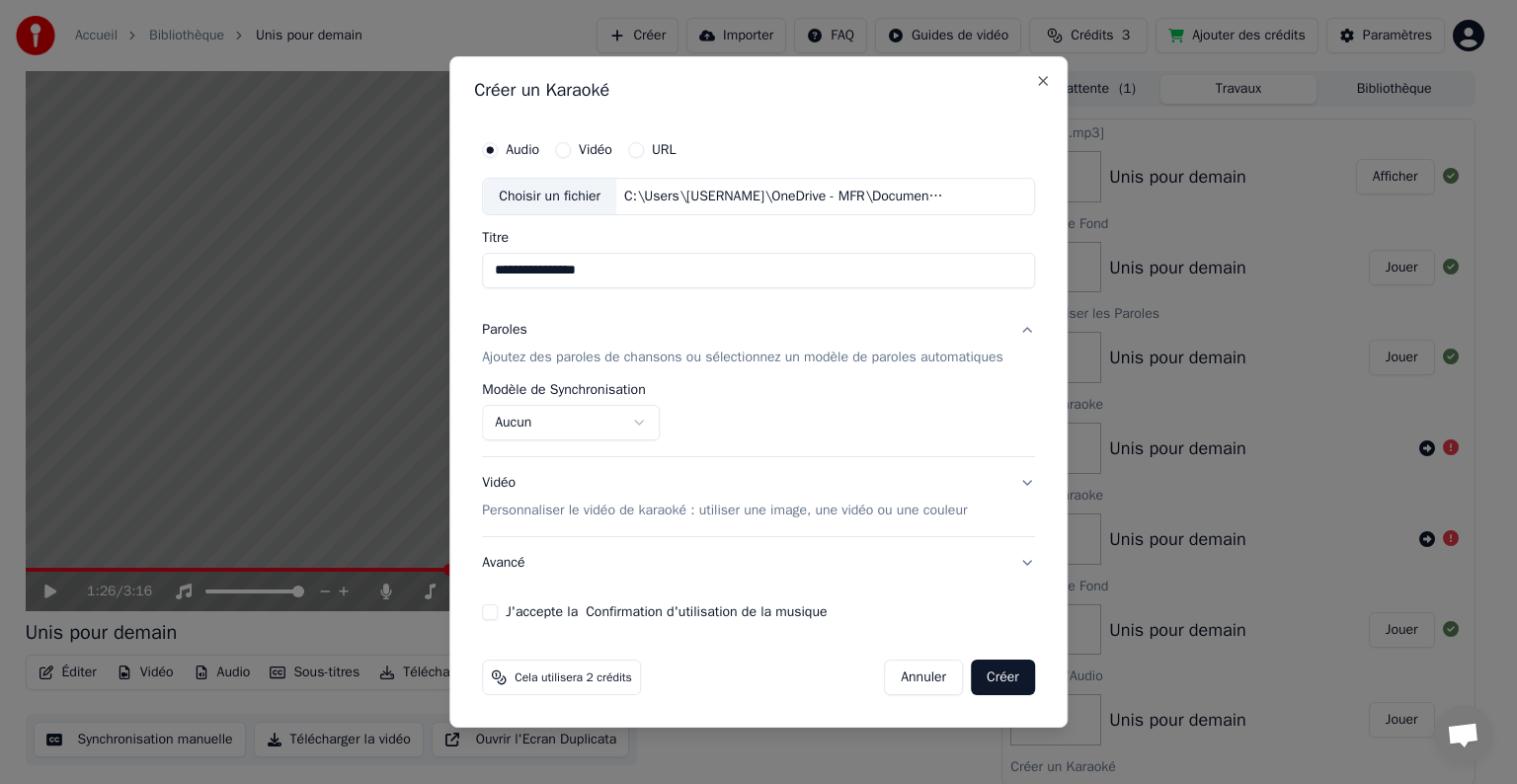 scroll, scrollTop: 0, scrollLeft: 0, axis: both 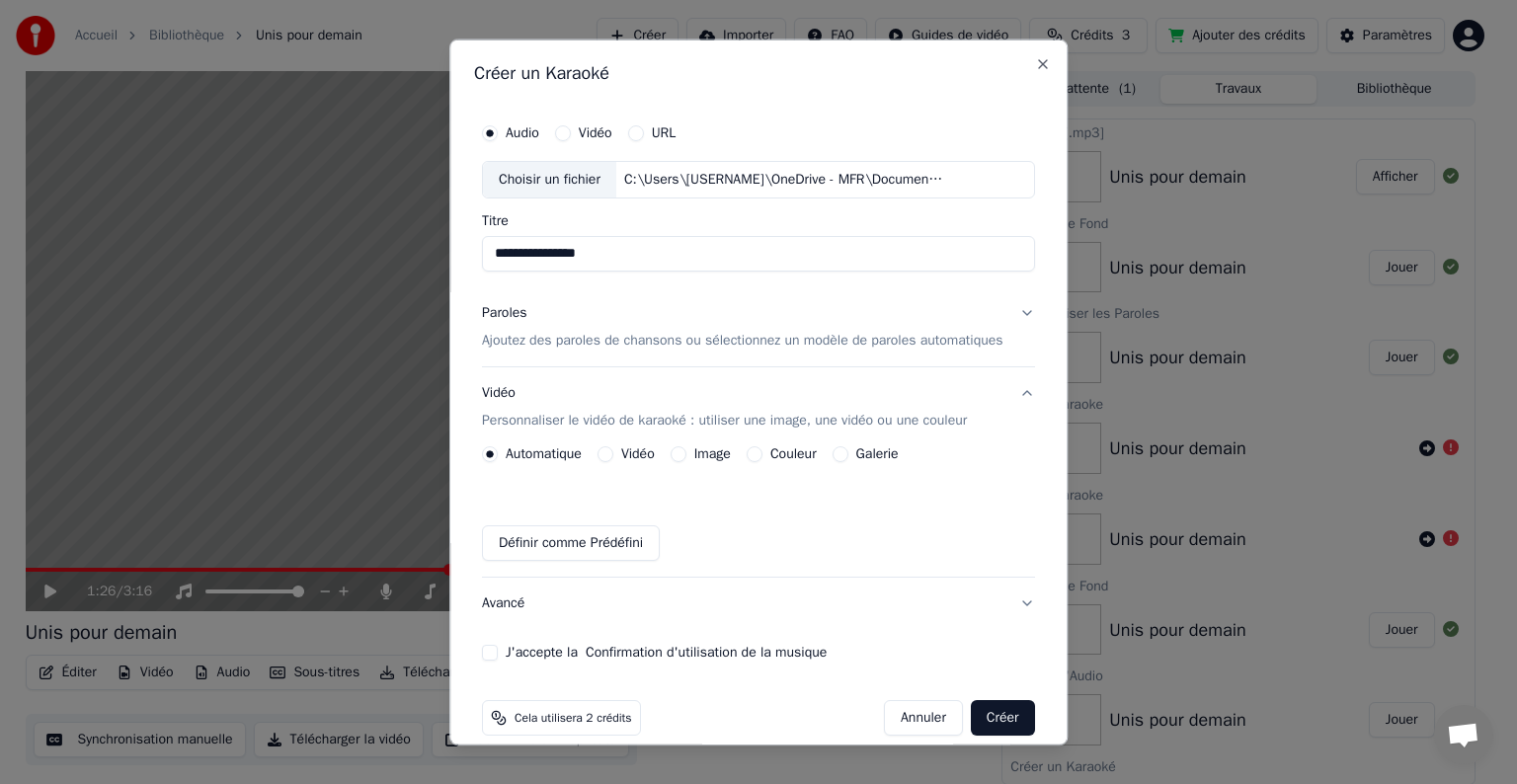 click on "Galerie" at bounding box center [877, 454] 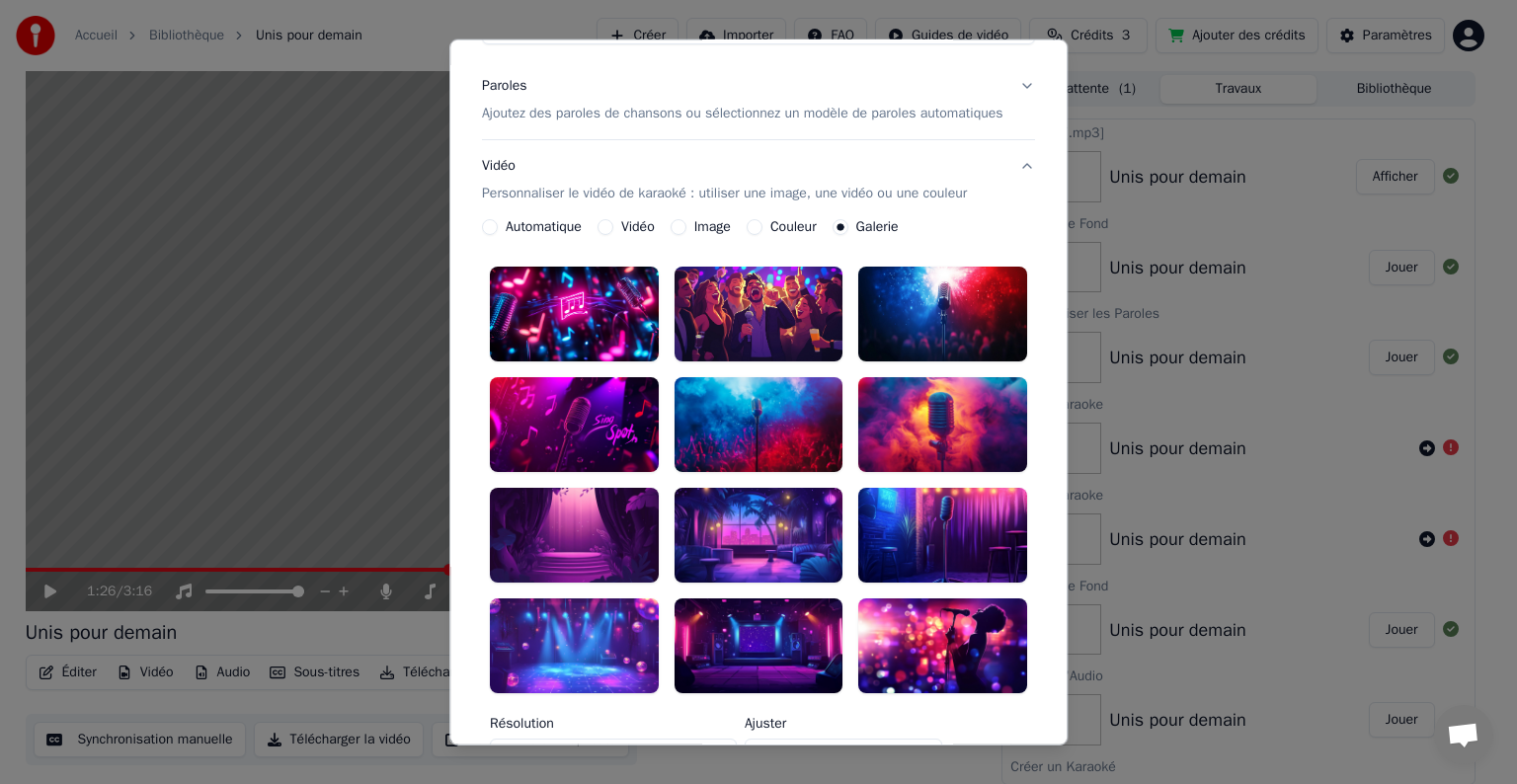 scroll, scrollTop: 228, scrollLeft: 0, axis: vertical 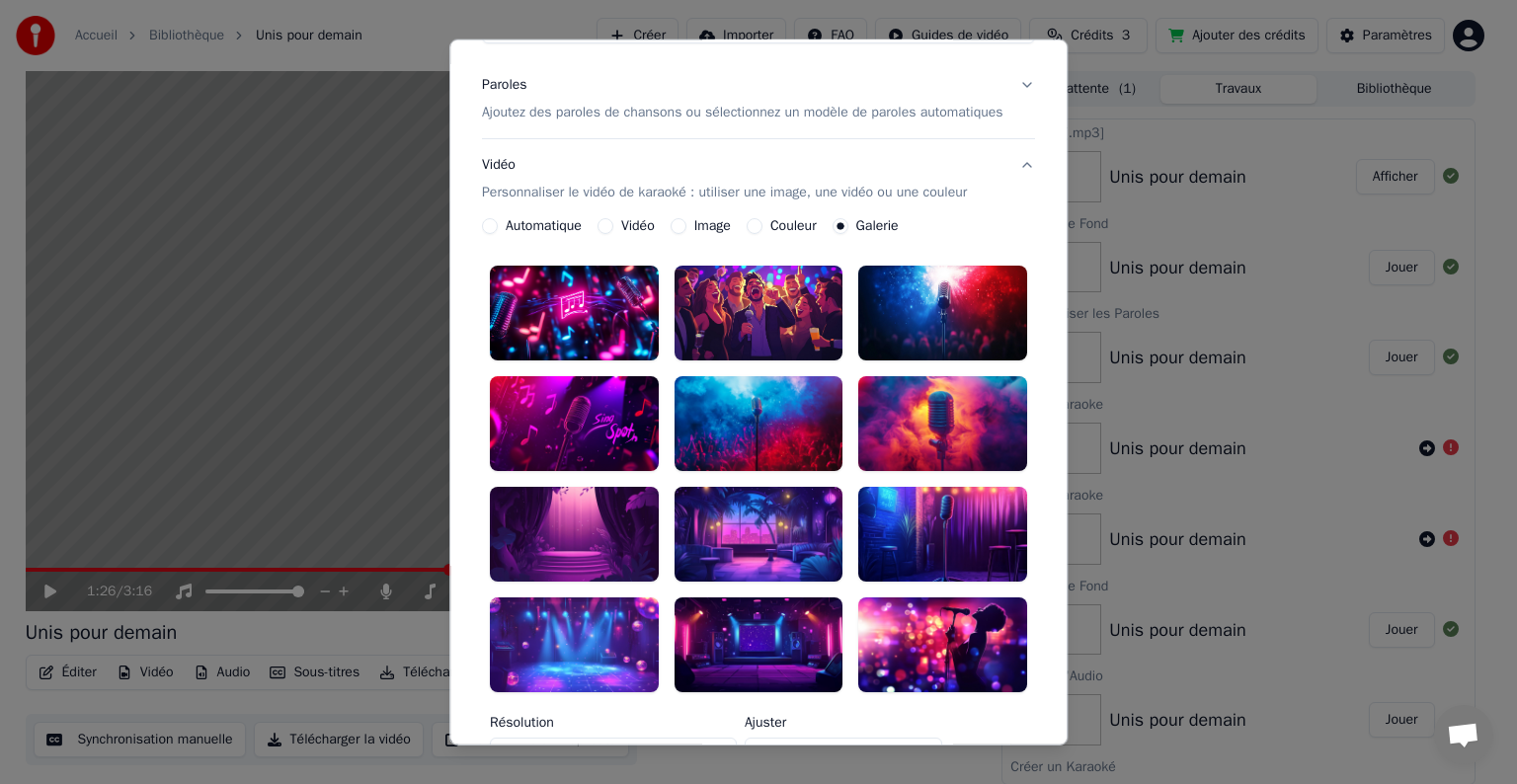 click at bounding box center (574, 644) 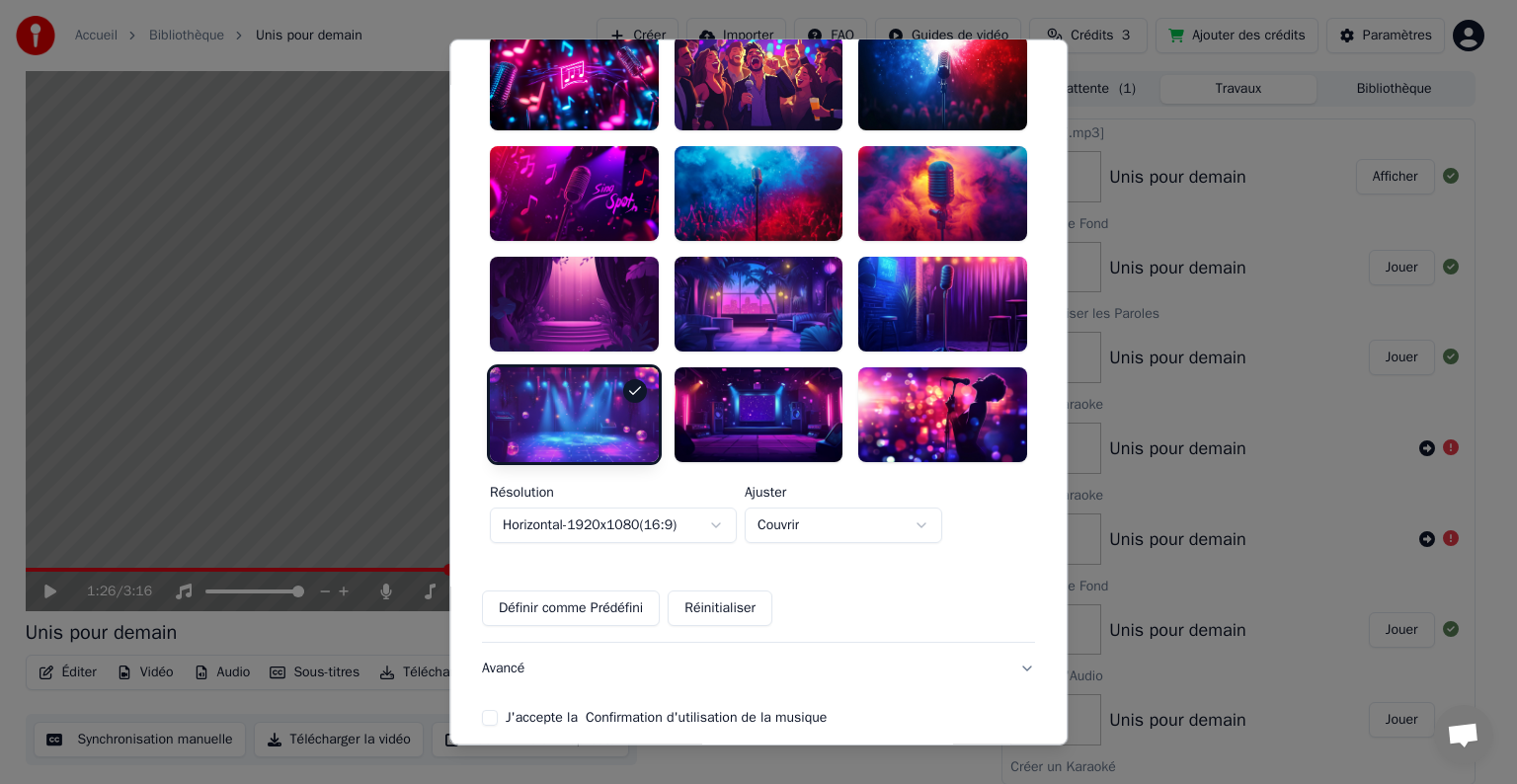 scroll, scrollTop: 460, scrollLeft: 0, axis: vertical 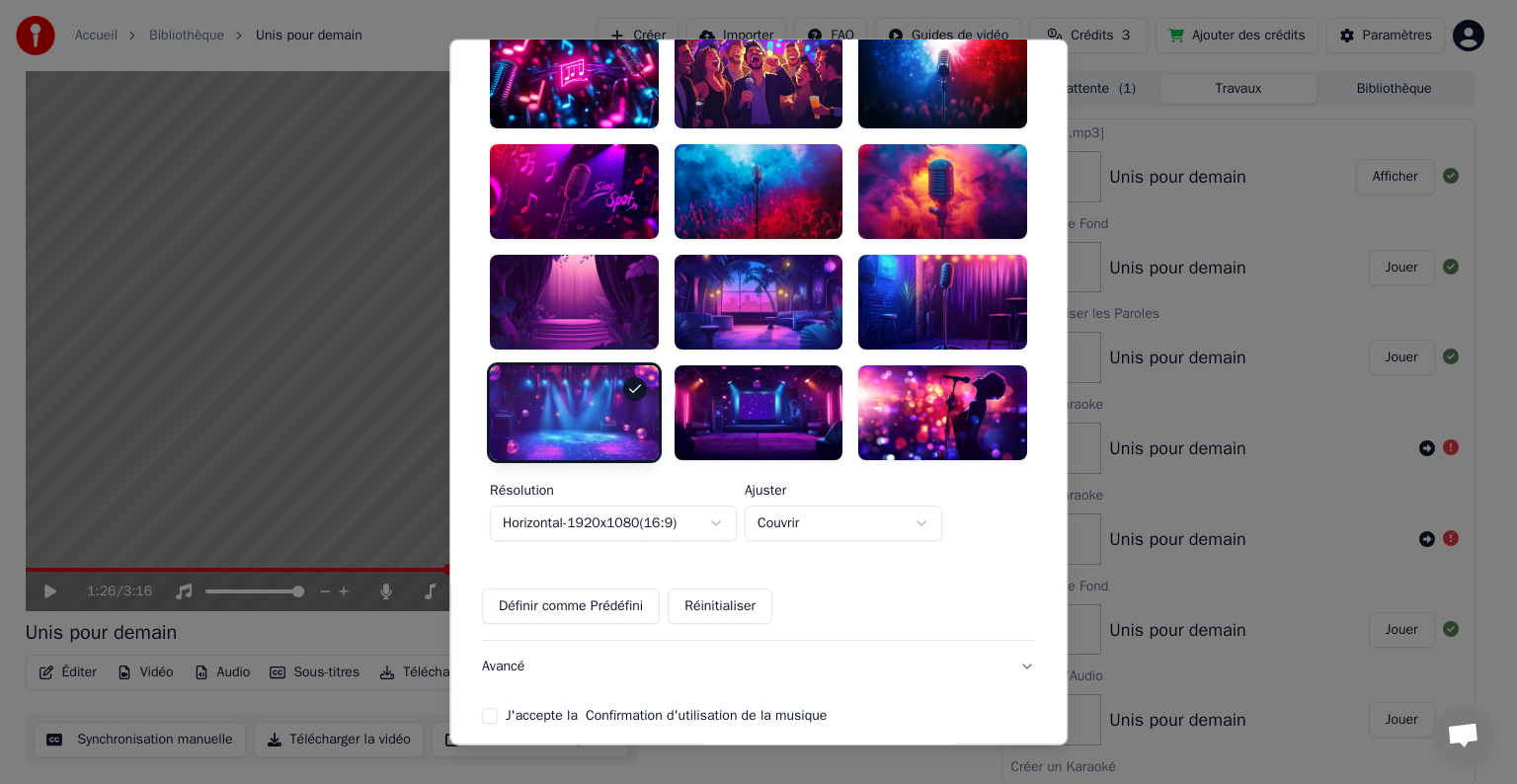 click on "Réinitialiser" at bounding box center [720, 605] 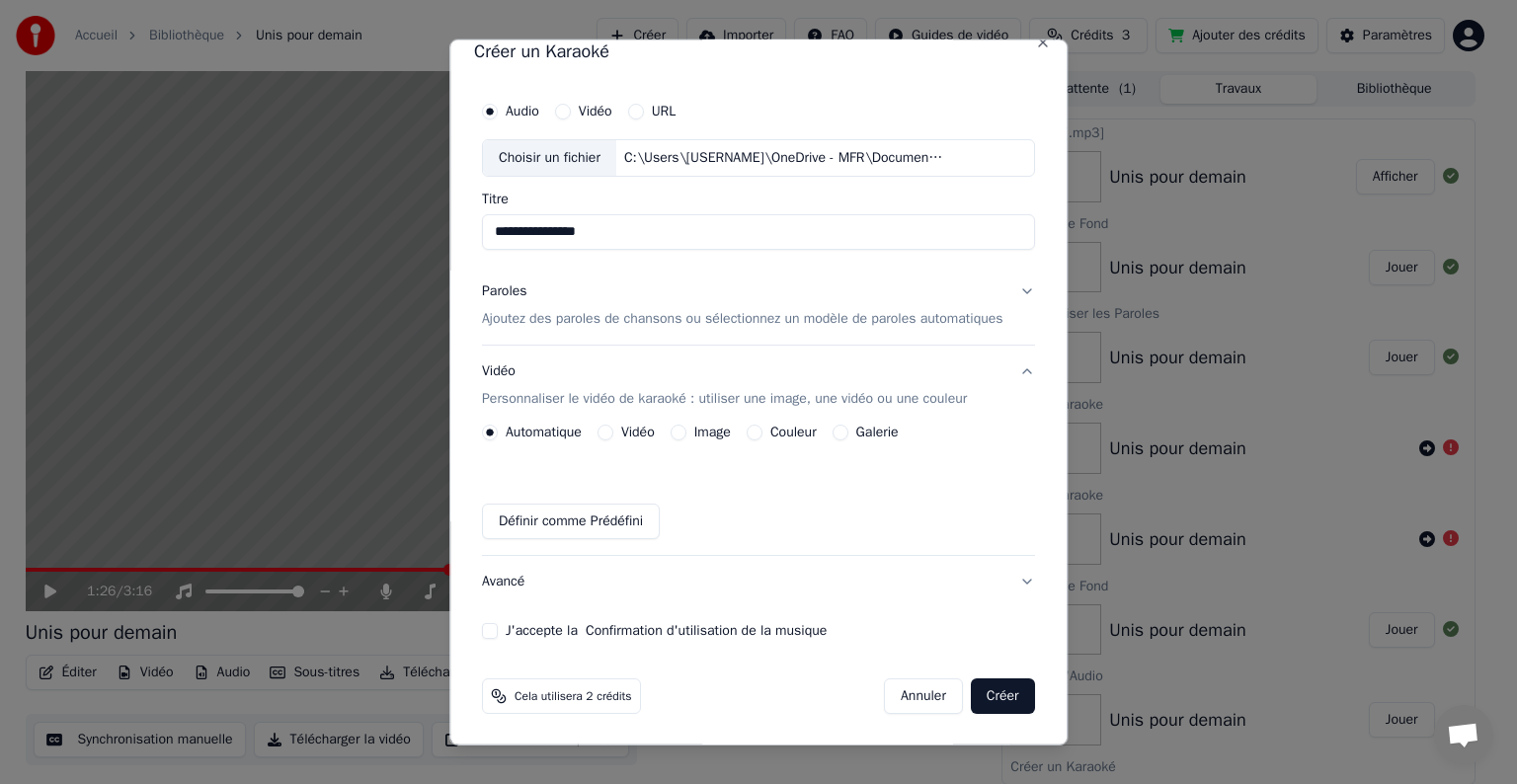 click on "Galerie" at bounding box center [840, 432] 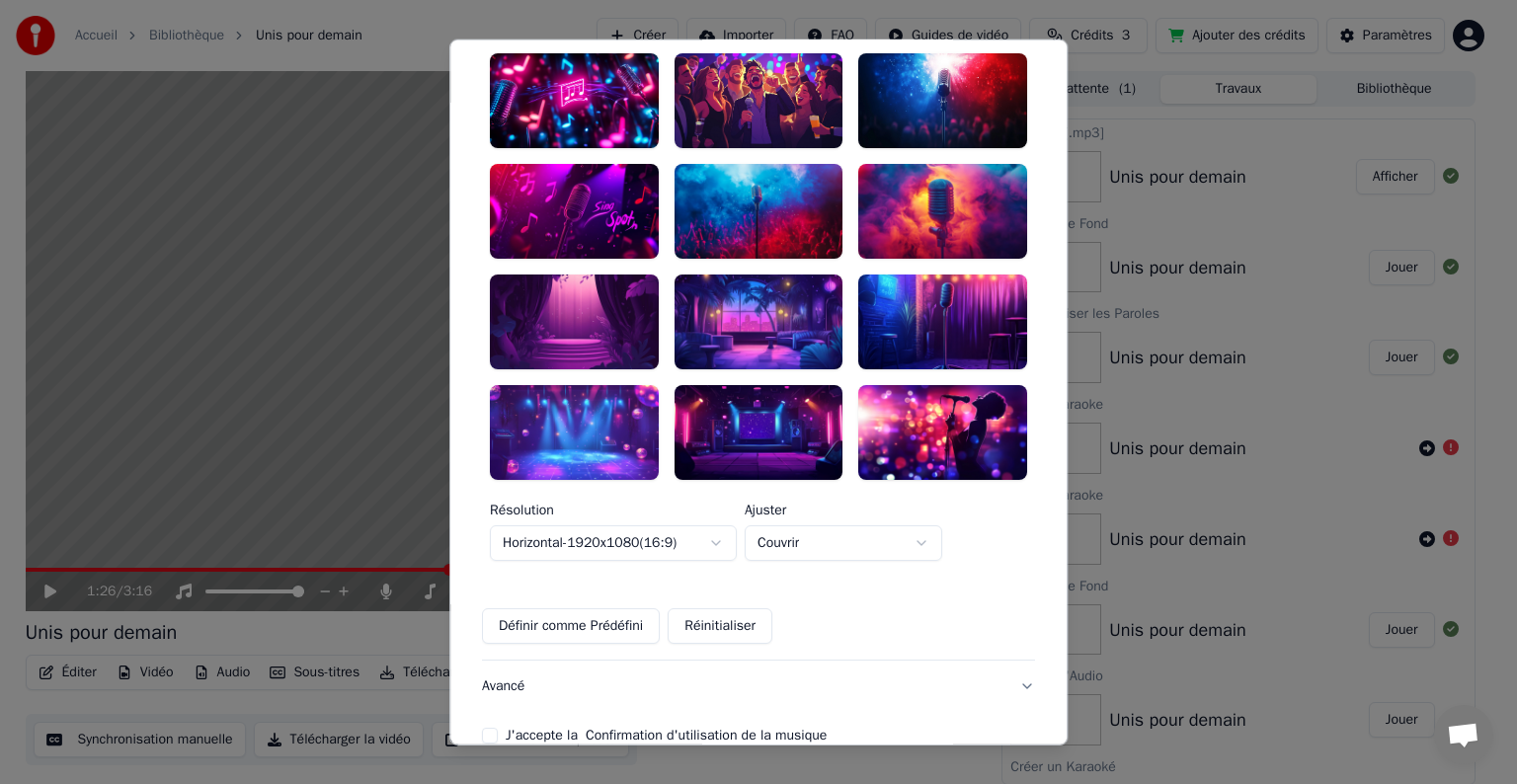 scroll, scrollTop: 438, scrollLeft: 0, axis: vertical 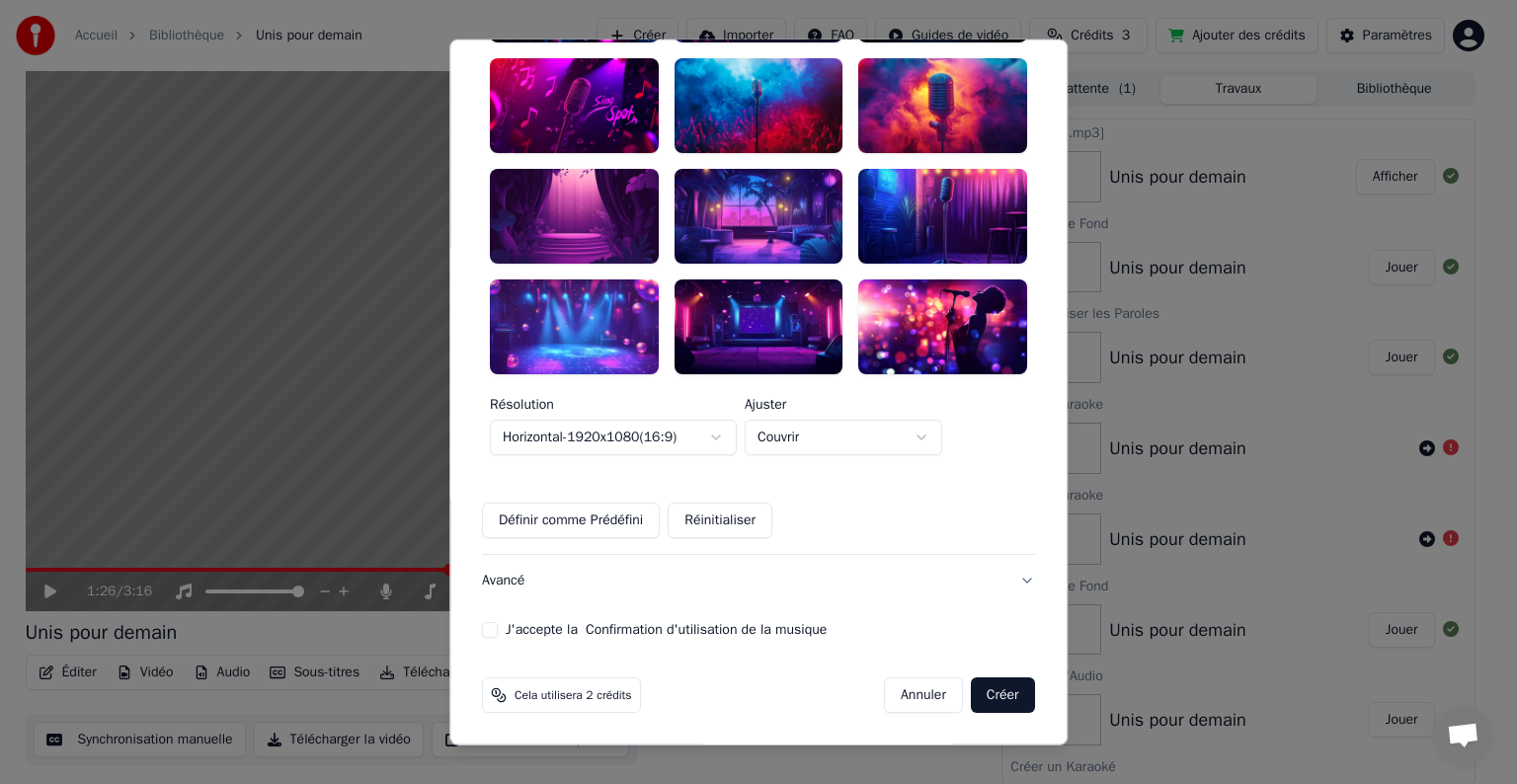 click at bounding box center (574, 326) 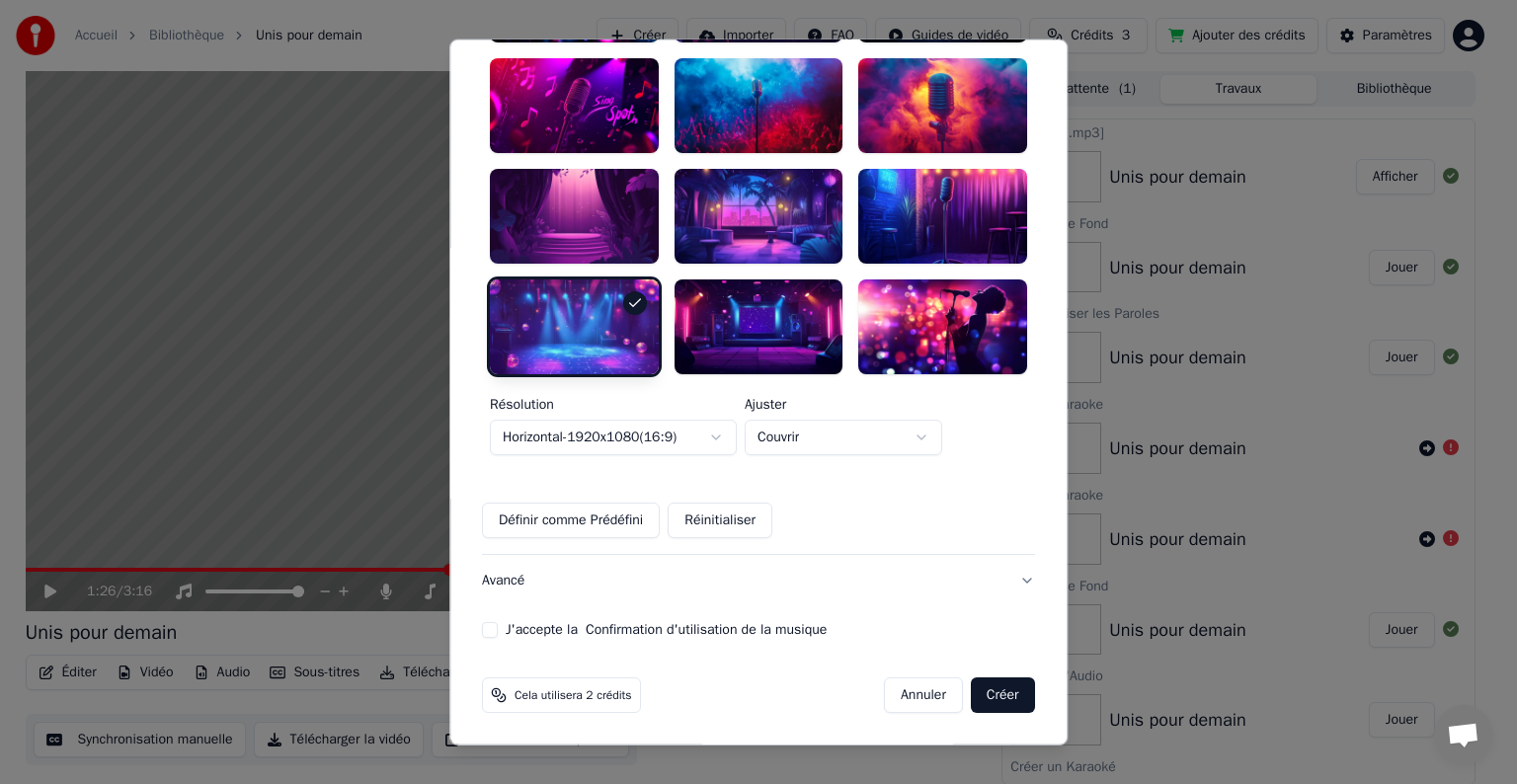click on "J'accepte la   Confirmation d'utilisation de la musique" at bounding box center [490, 629] 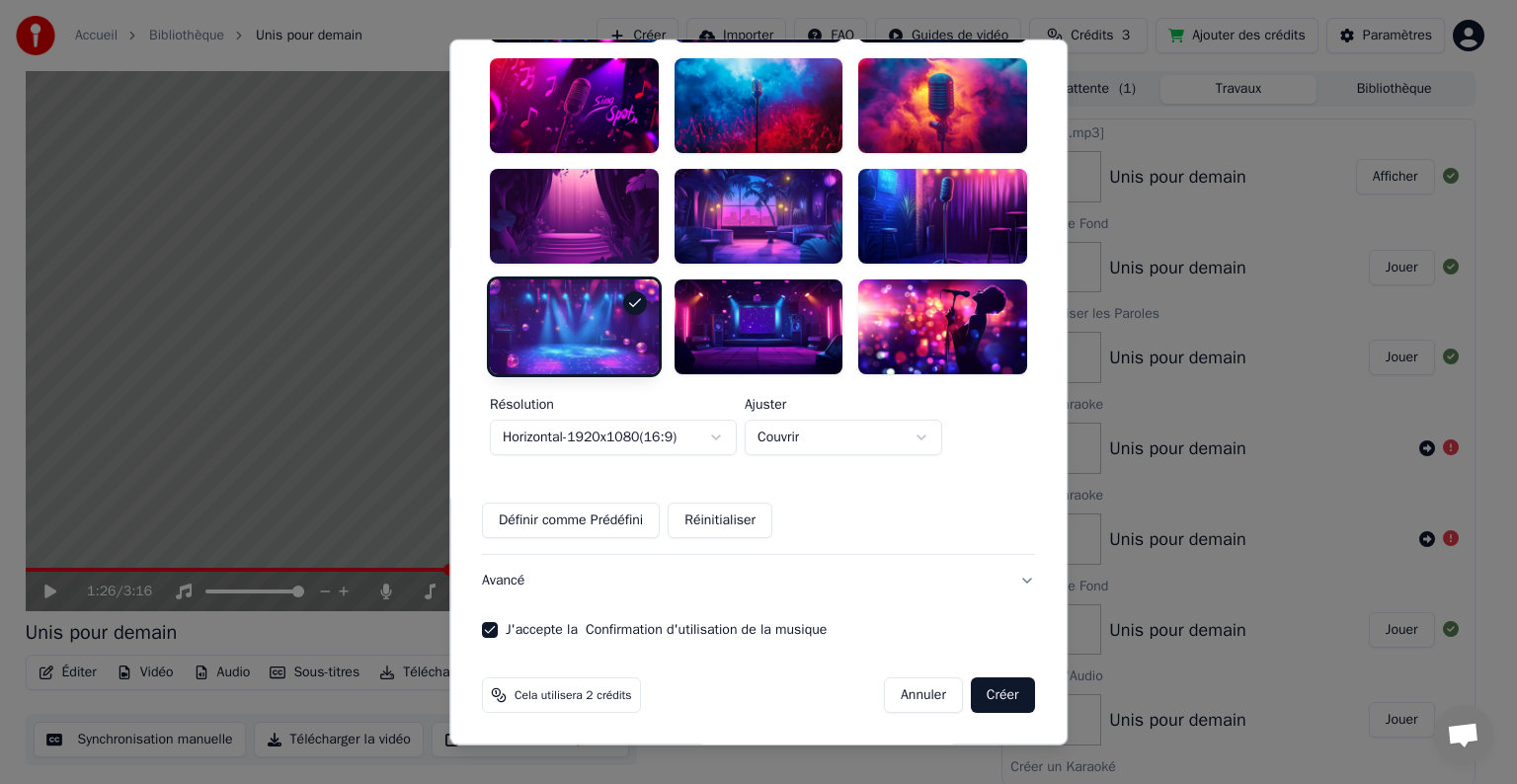 click on "Créer" at bounding box center [1002, 694] 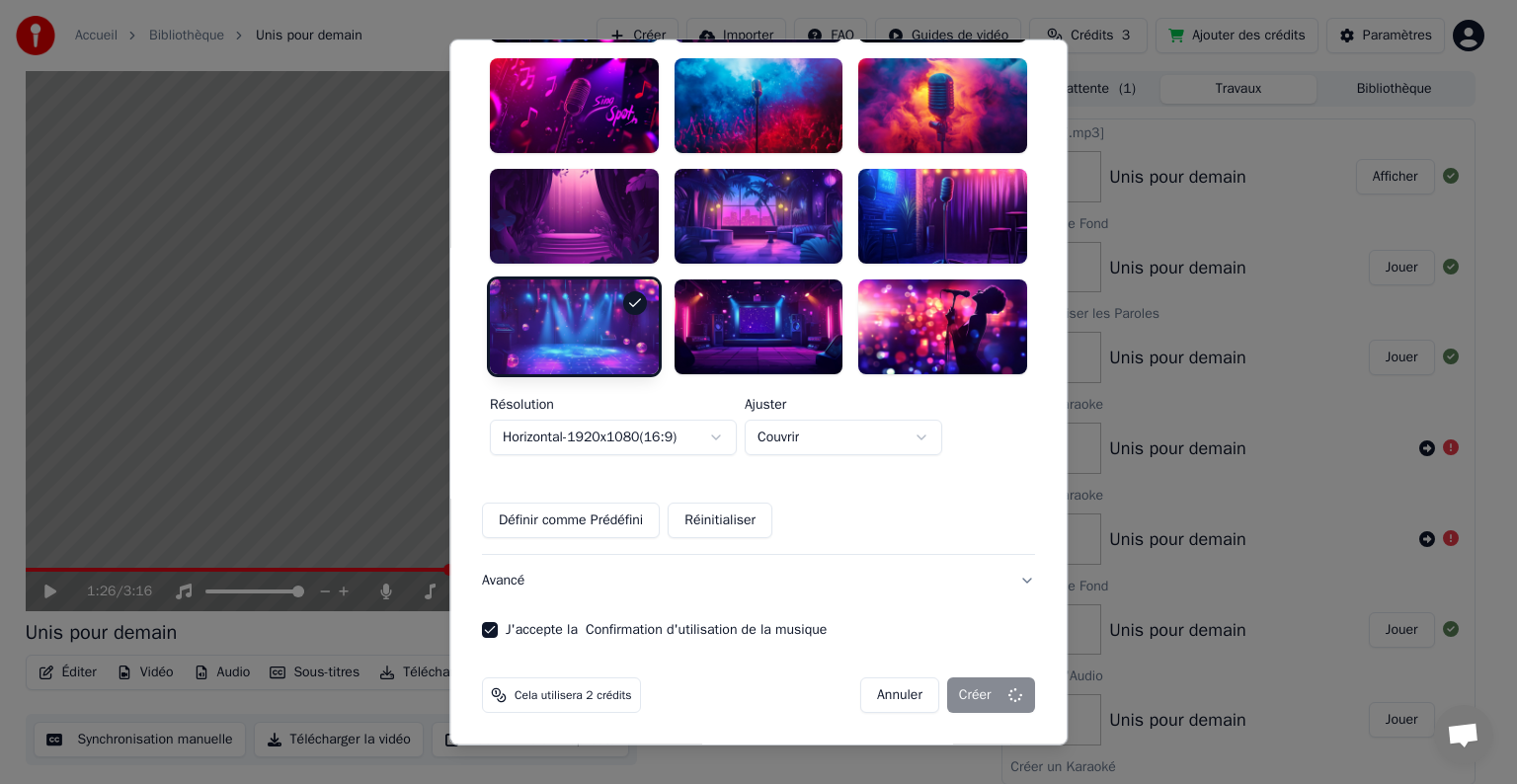 type 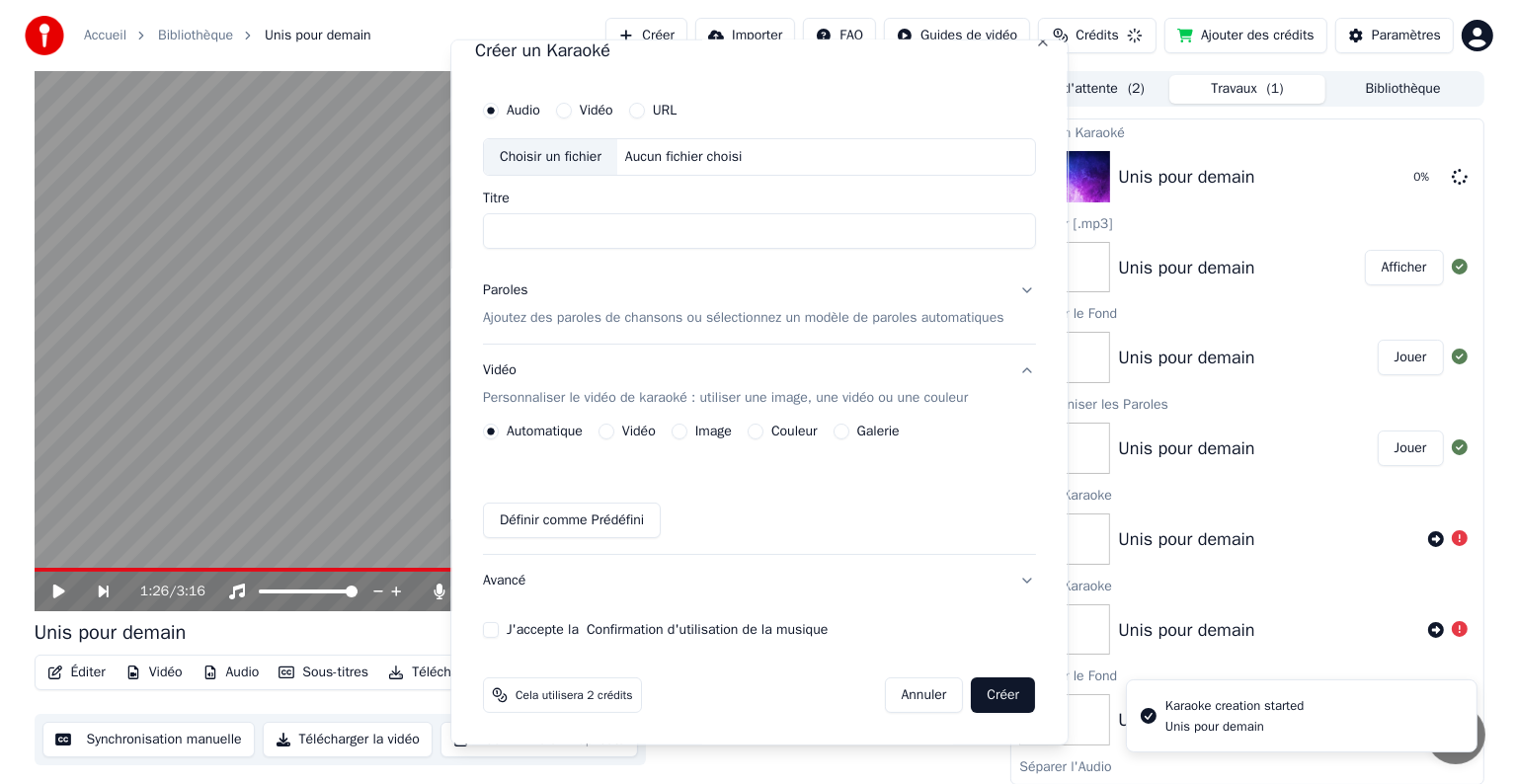 scroll, scrollTop: 79, scrollLeft: 0, axis: vertical 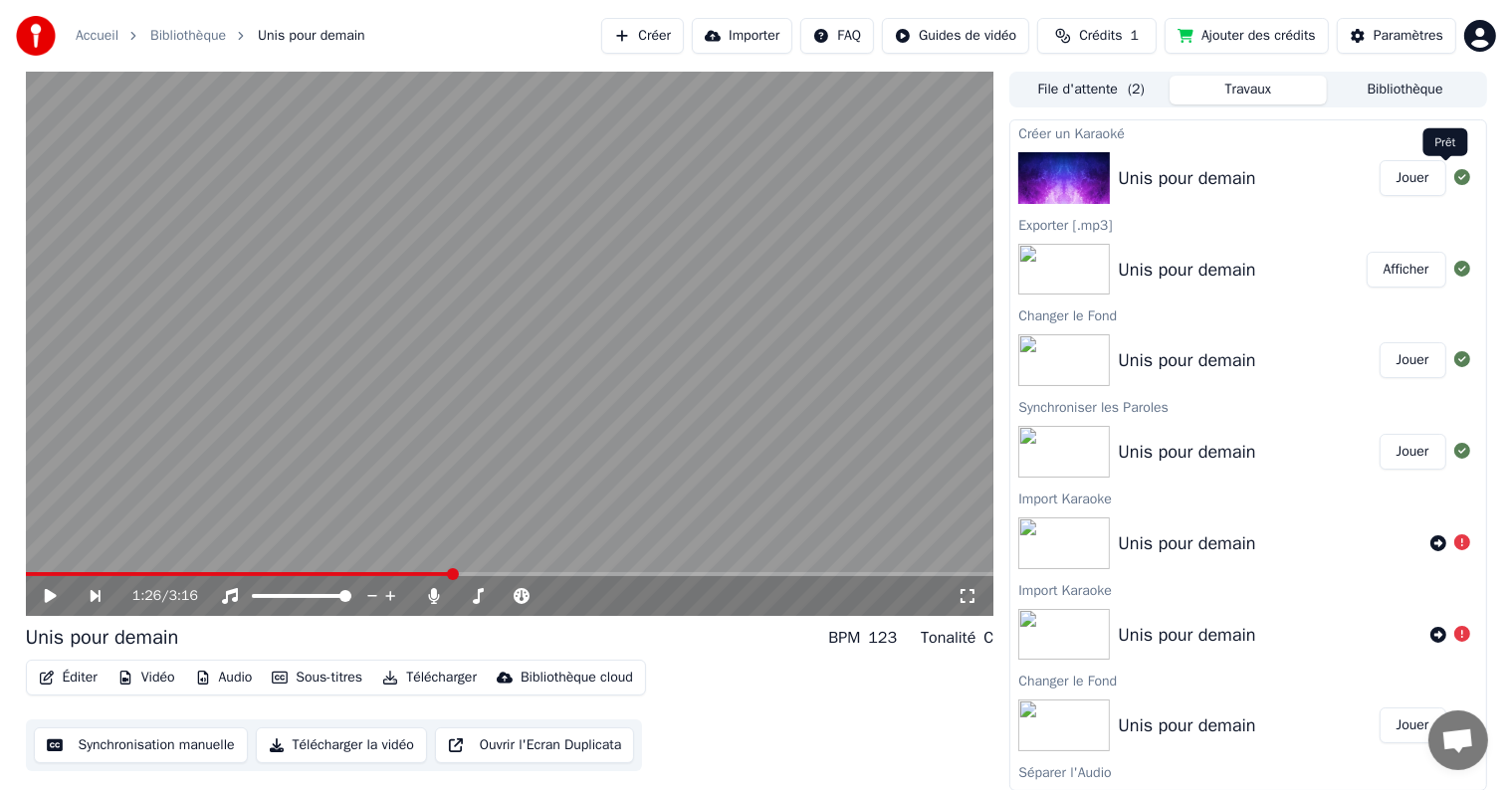 click 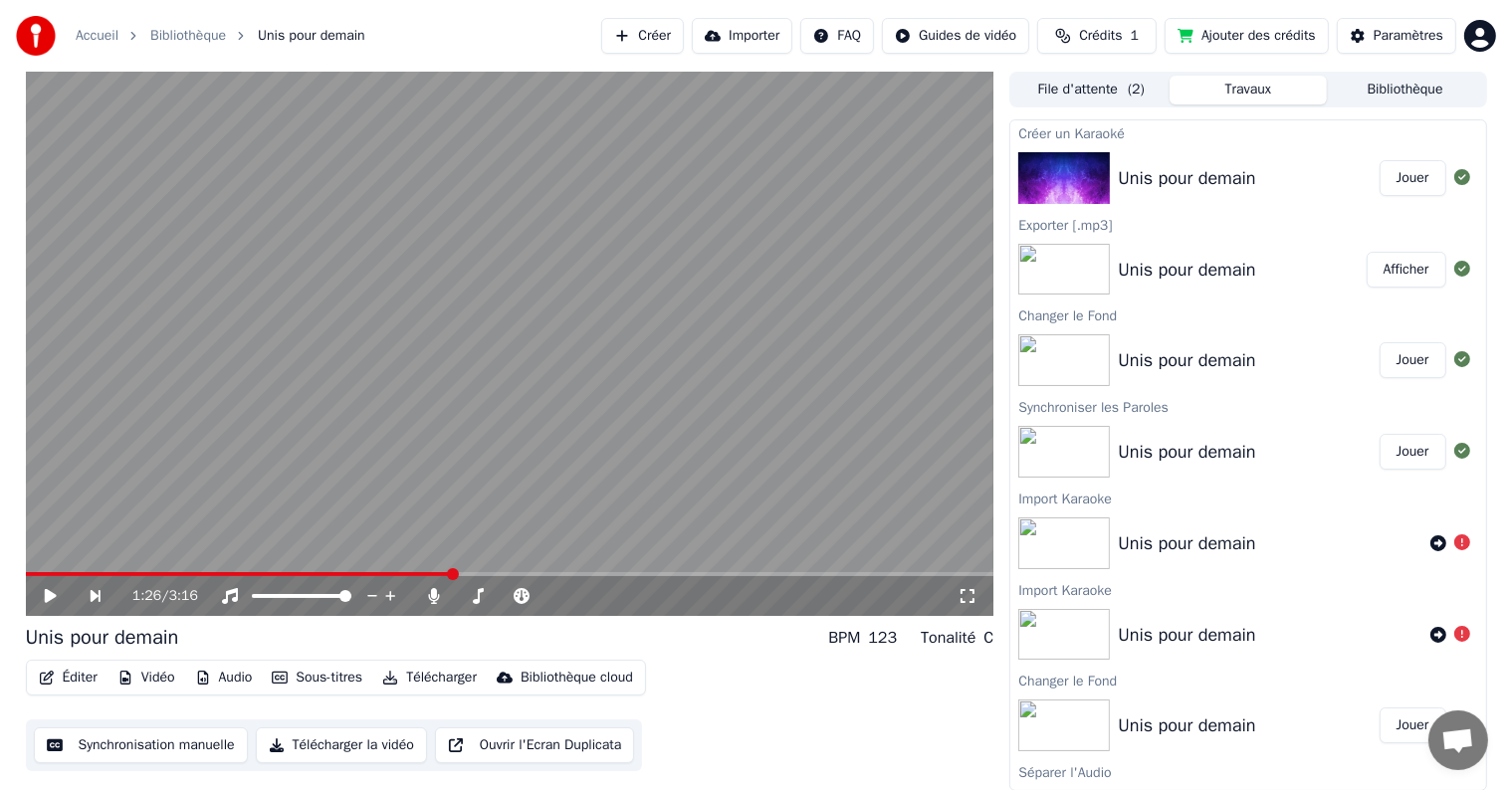 click on "Jouer" at bounding box center (1412, 178) 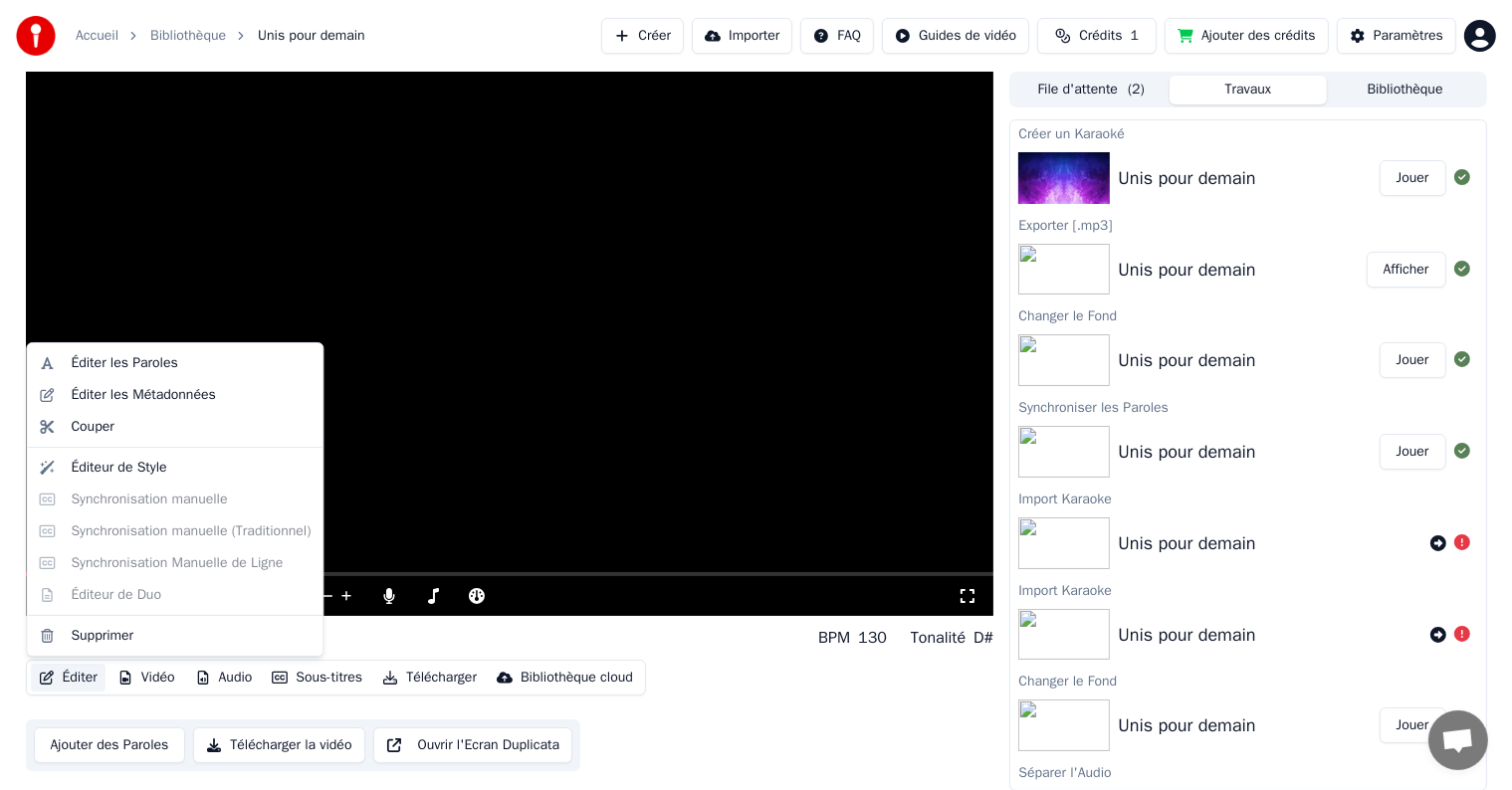 click on "Éditer" at bounding box center [68, 678] 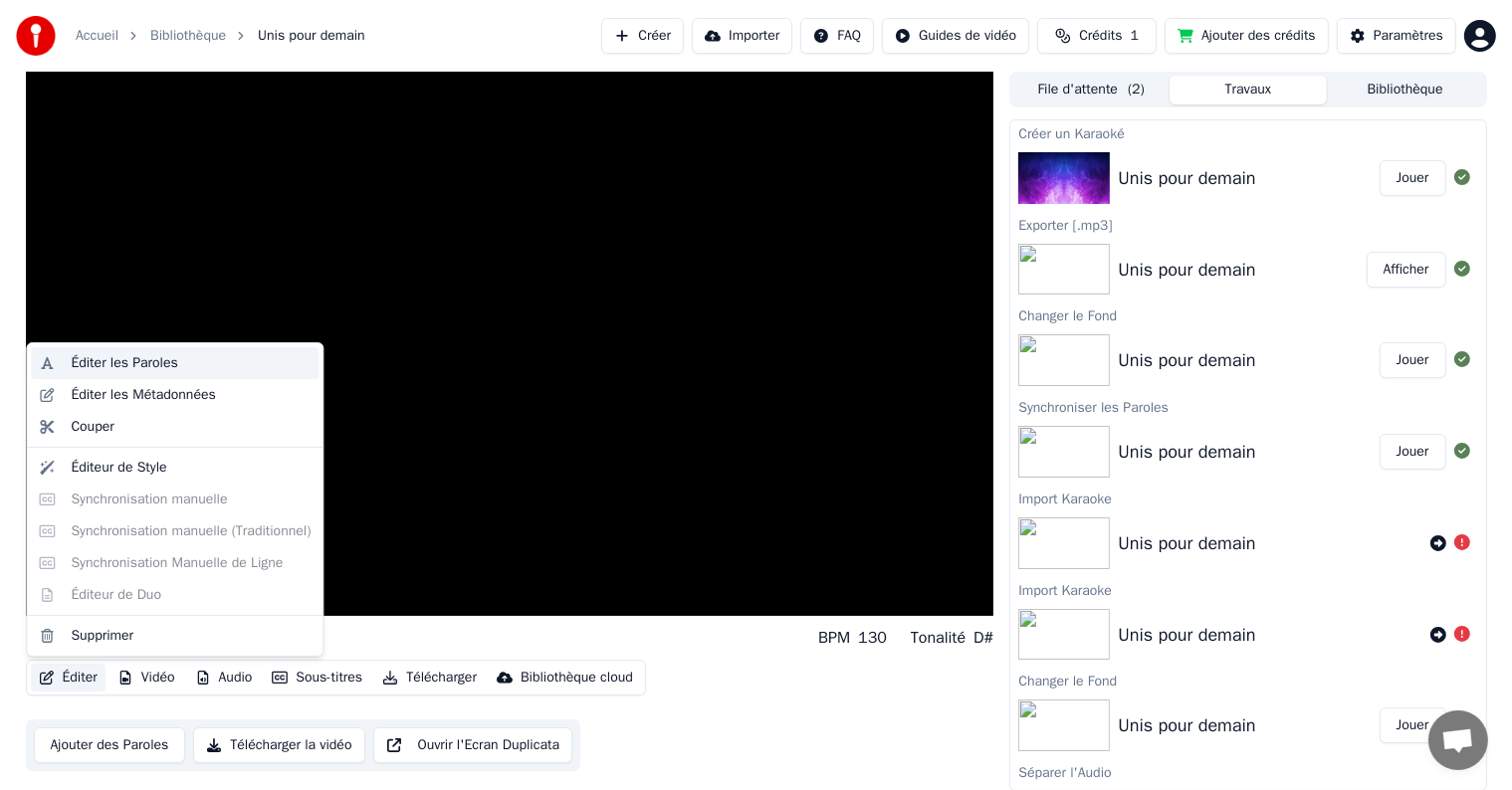 click on "Éditer les Paroles" at bounding box center [123, 363] 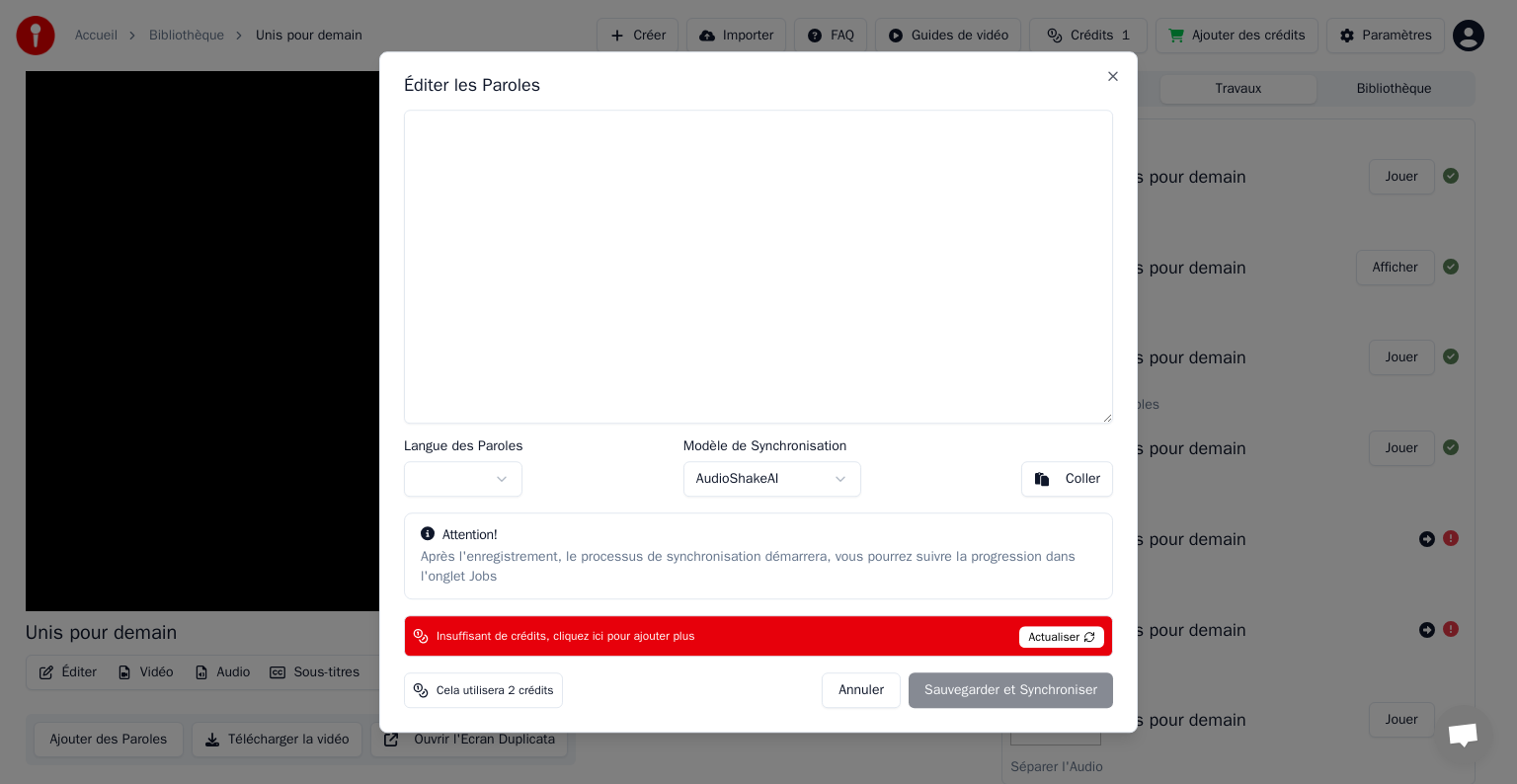 click at bounding box center (758, 267) 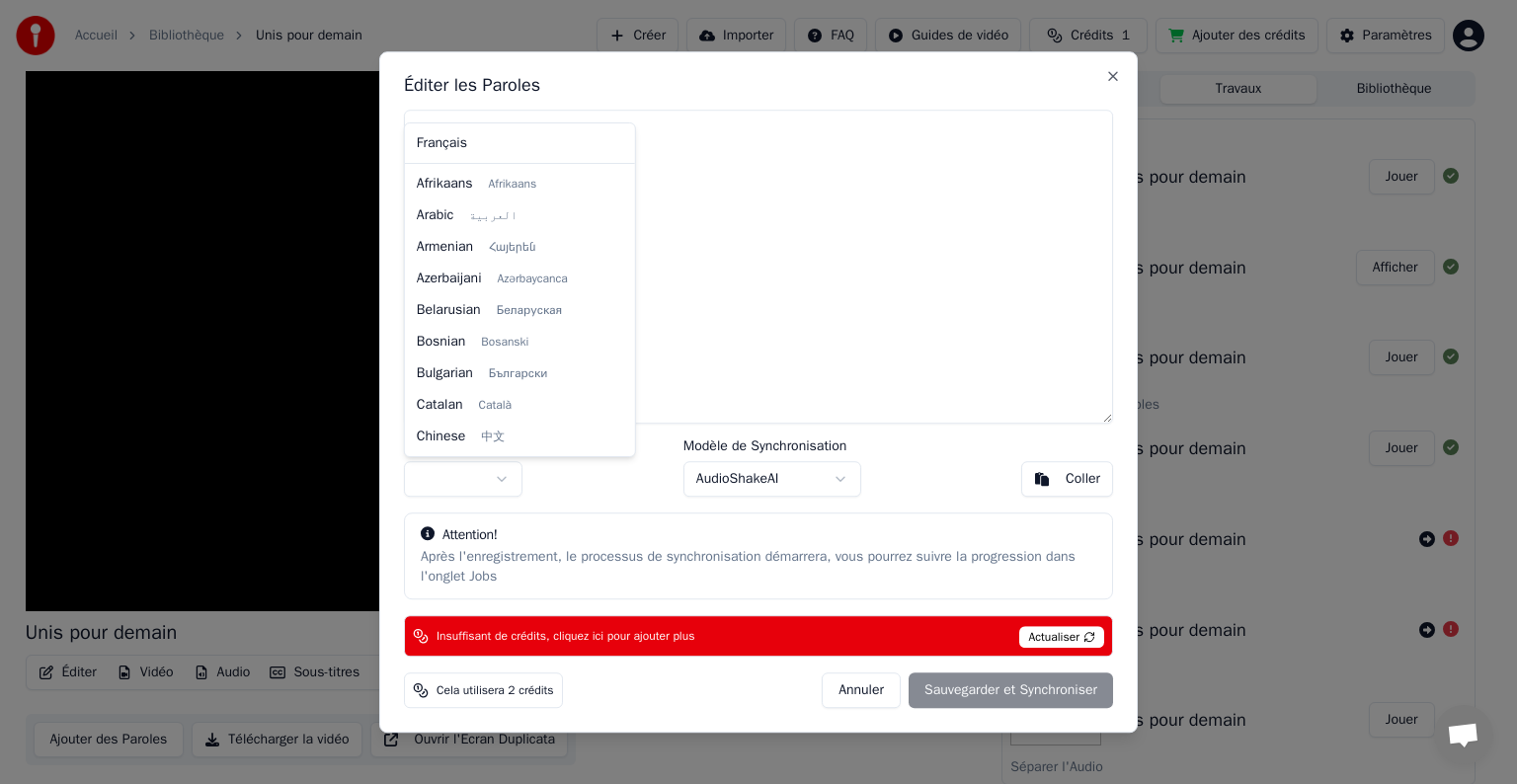 click on "Accueil Bibliothèque Unis pour demain Créer Importer FAQ Guides de vidéo Crédits 1 Ajouter des crédits Paramètres Unis pour demain BPM 130 Tonalité D# Éditer Vidéo Audio Sous-titres Télécharger Bibliothèque cloud Ajouter des Paroles Télécharger la vidéo Ouvrir l'Ecran Duplicata File d'attente ( 2 ) Travaux Bibliothèque Créer un Karaoké Unis pour demain Jouer Exporter [.mp3] Unis pour demain Afficher Changer le Fond Unis pour demain Jouer Synchroniser les Paroles Unis pour demain Jouer Import Karaoke Unis pour demain Import Karaoke Unis pour demain Changer le Fond Unis pour demain Jouer Séparer l'Audio Unis pour demain Jouer Créer un Karaoké Unis_pour_demain_6 Jouer Éditer les Paroles Langue des Paroles Modèle de Synchronisation AudioShakeAI Coller Attention! Après l'enregistrement, le processus de synchronisation démarrera, vous pourrez suivre la progression dans l'onglet Jobs Insuffisant de crédits, cliquez ici pour ajouter plus Actualiser Cela utilisera 2 crédits Annuler Close" at bounding box center [750, 392] 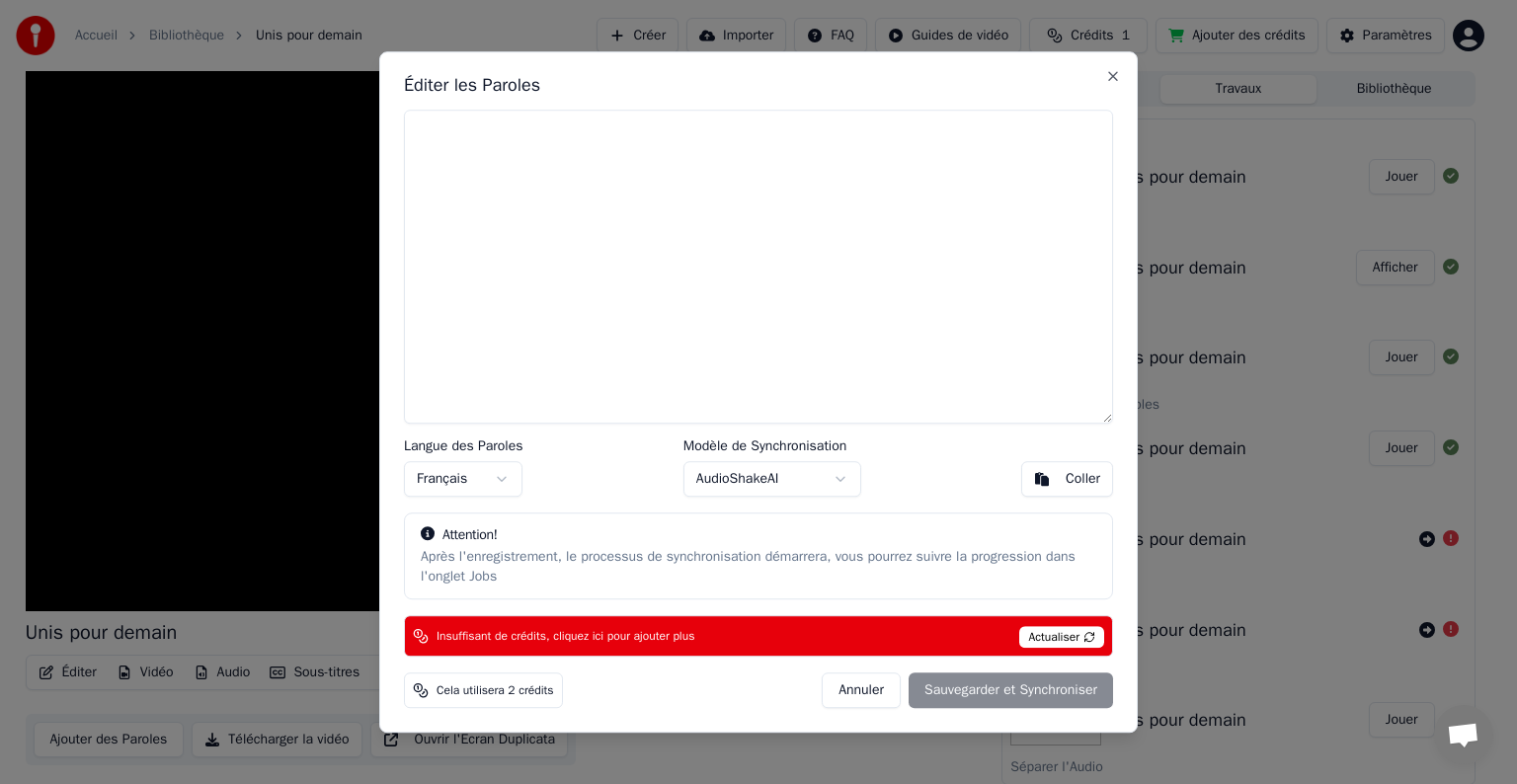 click at bounding box center (758, 267) 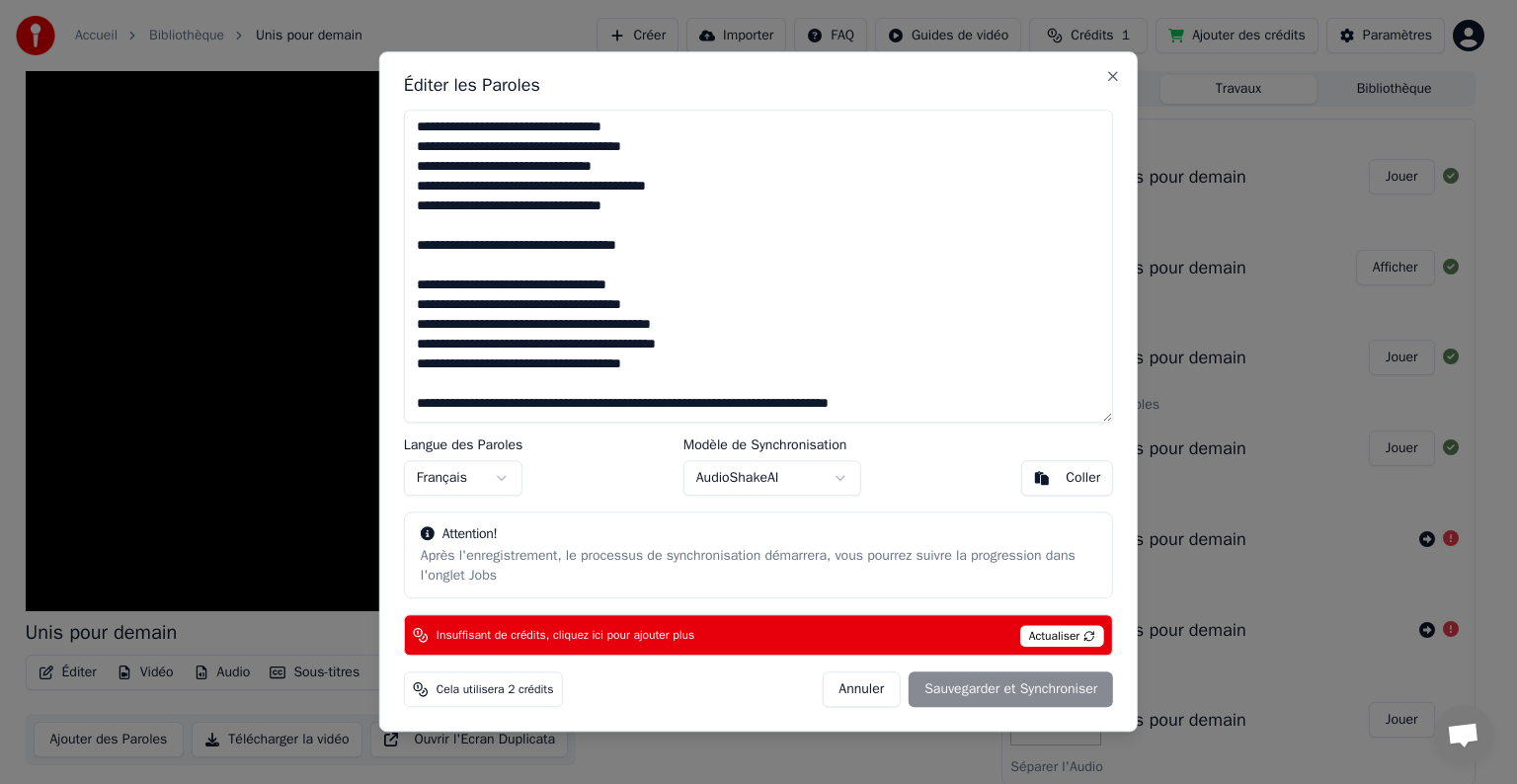 scroll, scrollTop: 1105, scrollLeft: 0, axis: vertical 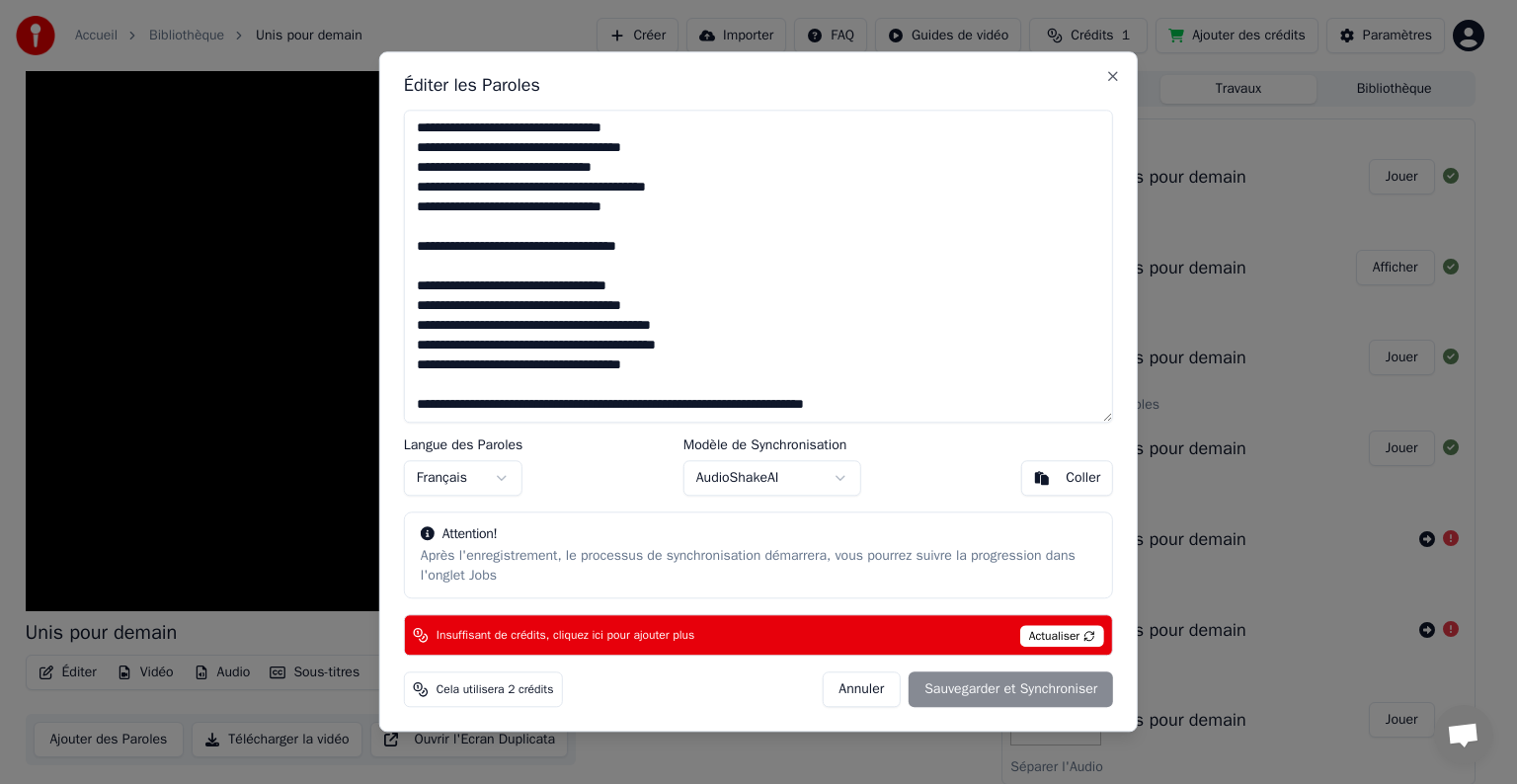 type on "**********" 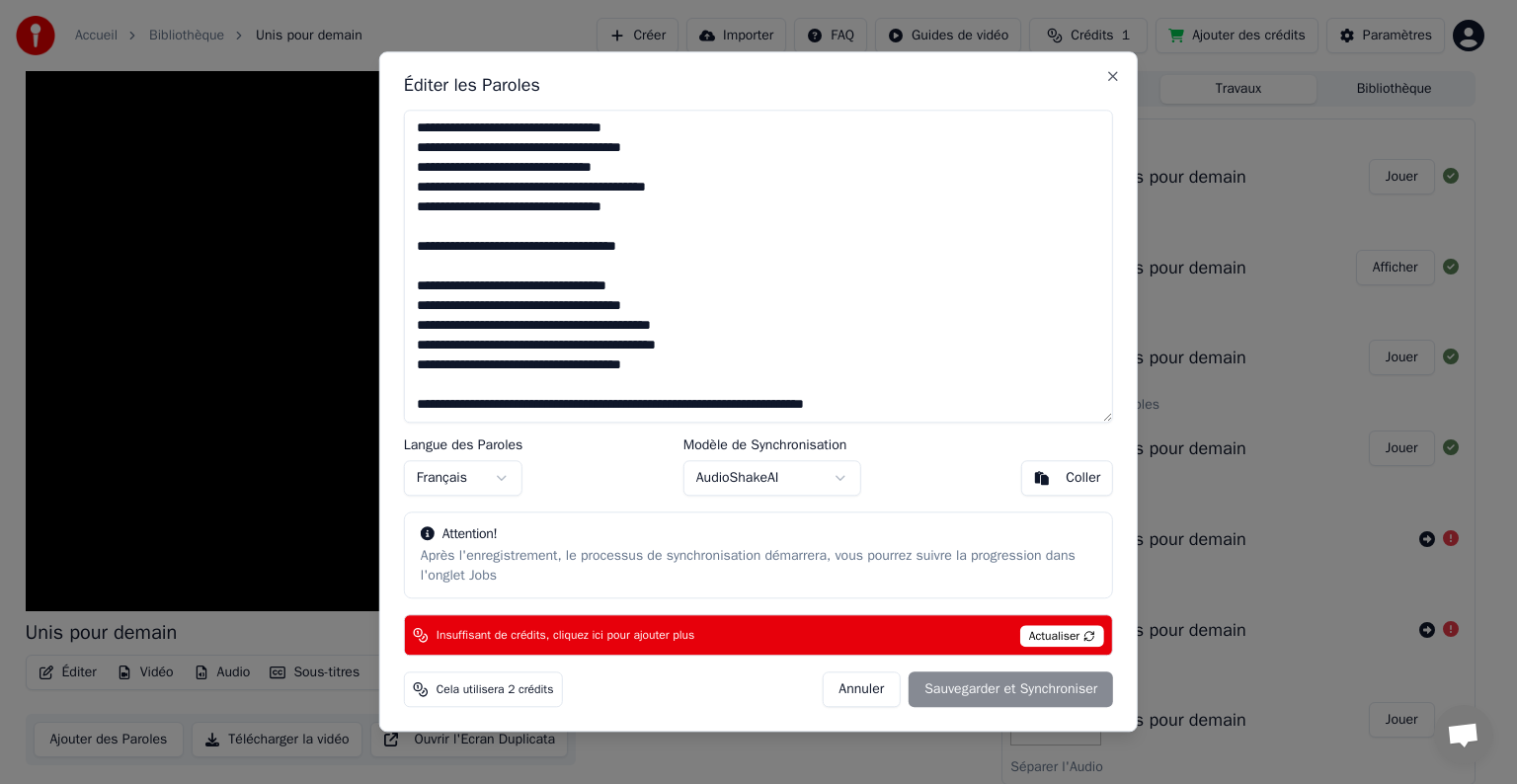 click on "Accueil Bibliothèque Unis pour demain Créer Importer FAQ Guides de vidéo Crédits 1 Ajouter des crédits Paramètres Unis pour demain BPM 130 Tonalité D# Éditer Vidéo Audio Sous-titres Télécharger Bibliothèque cloud Ajouter des Paroles Télécharger la vidéo Ouvrir l'Ecran Duplicata File d'attente ( 2 ) Travaux Bibliothèque Créer un Karaoké Unis pour demain Jouer Exporter [.mp3] Unis pour demain Afficher Changer le Fond Unis pour demain Jouer Synchroniser les Paroles Unis pour demain Jouer Import Karaoke Unis pour demain Import Karaoke Unis pour demain Changer le Fond Unis pour demain Jouer Séparer l'Audio Unis pour demain Jouer Créer un Karaoké Unis_pour_demain_6 Jouer Éditer les Paroles Langue des Paroles Français Modèle de Synchronisation AudioShakeAI Coller Attention! Après l'enregistrement, le processus de synchronisation démarrera, vous pourrez suivre la progression dans l'onglet Jobs Insuffisant de crédits, cliquez ici pour ajouter plus Actualiser Cela utilisera 2 crédits Annuler" at bounding box center [750, 392] 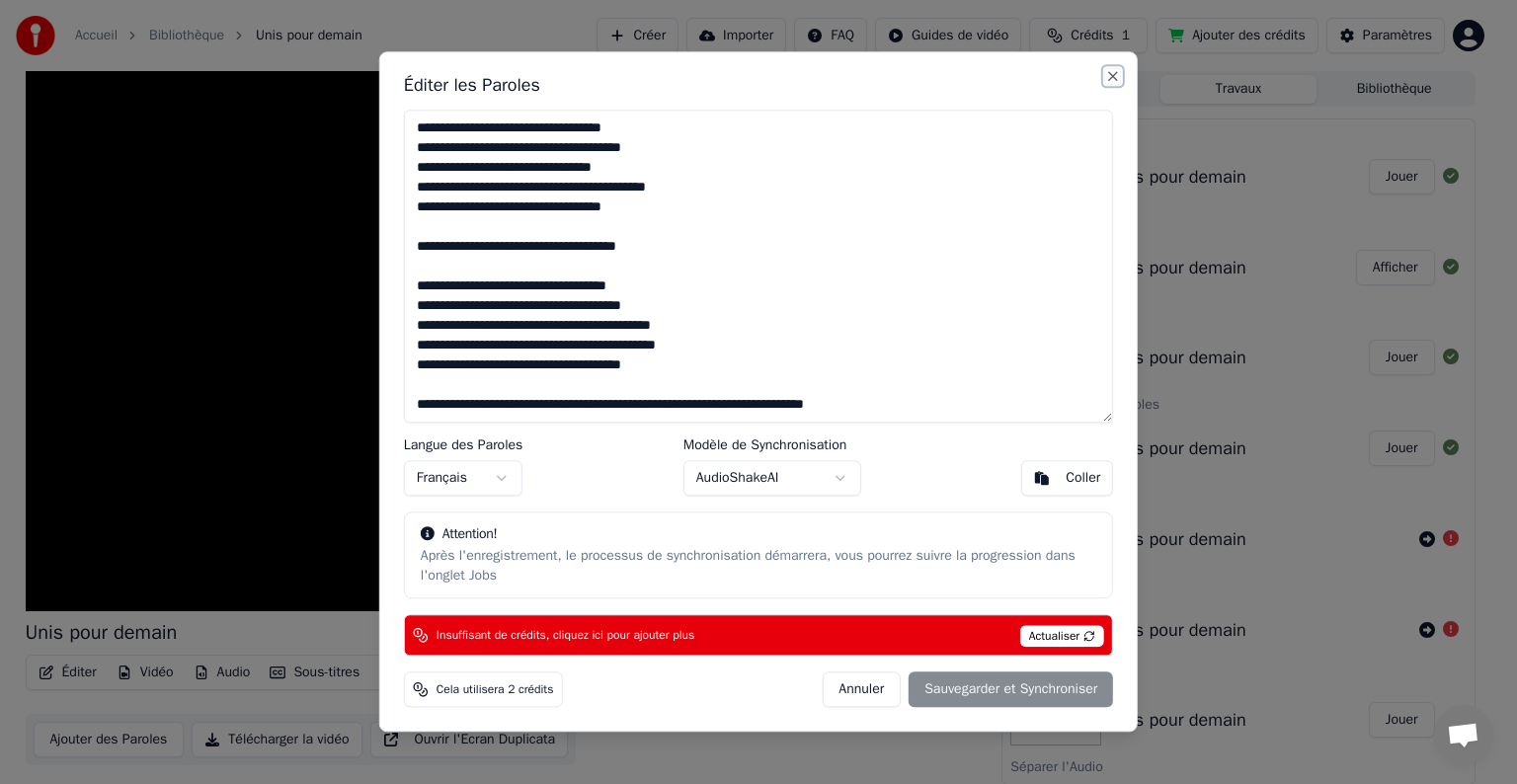 click on "Close" at bounding box center [1113, 76] 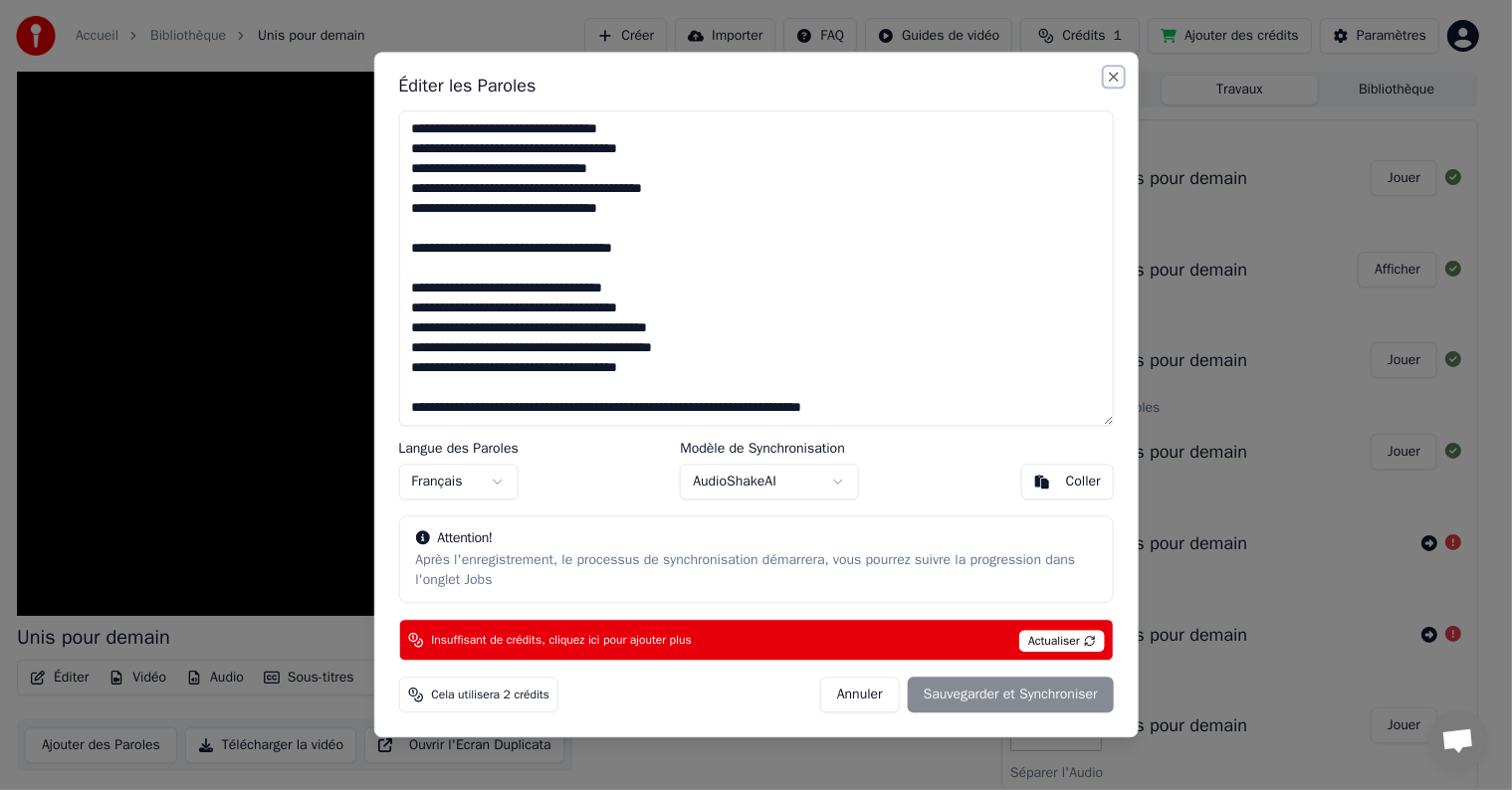 type 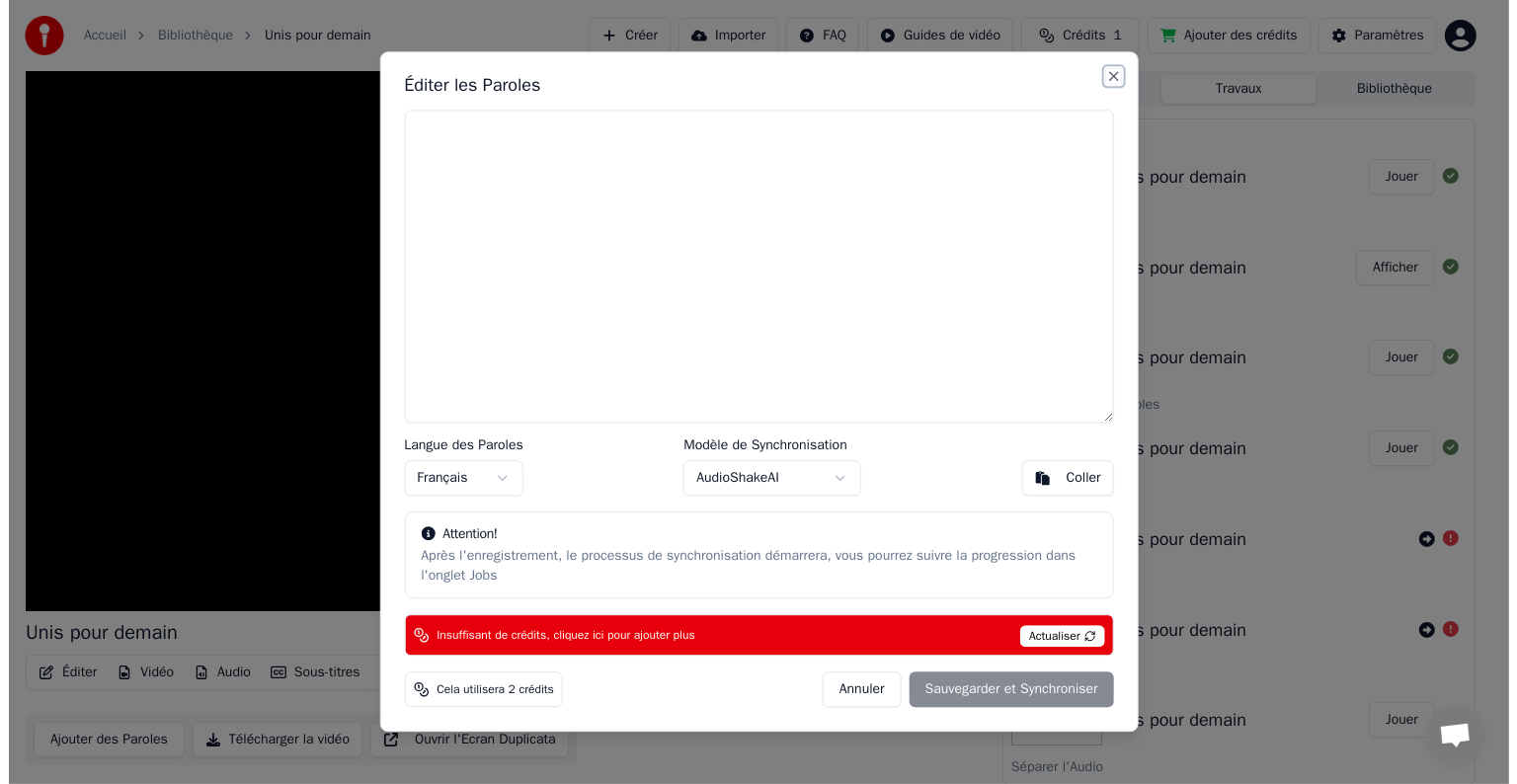 scroll, scrollTop: 0, scrollLeft: 0, axis: both 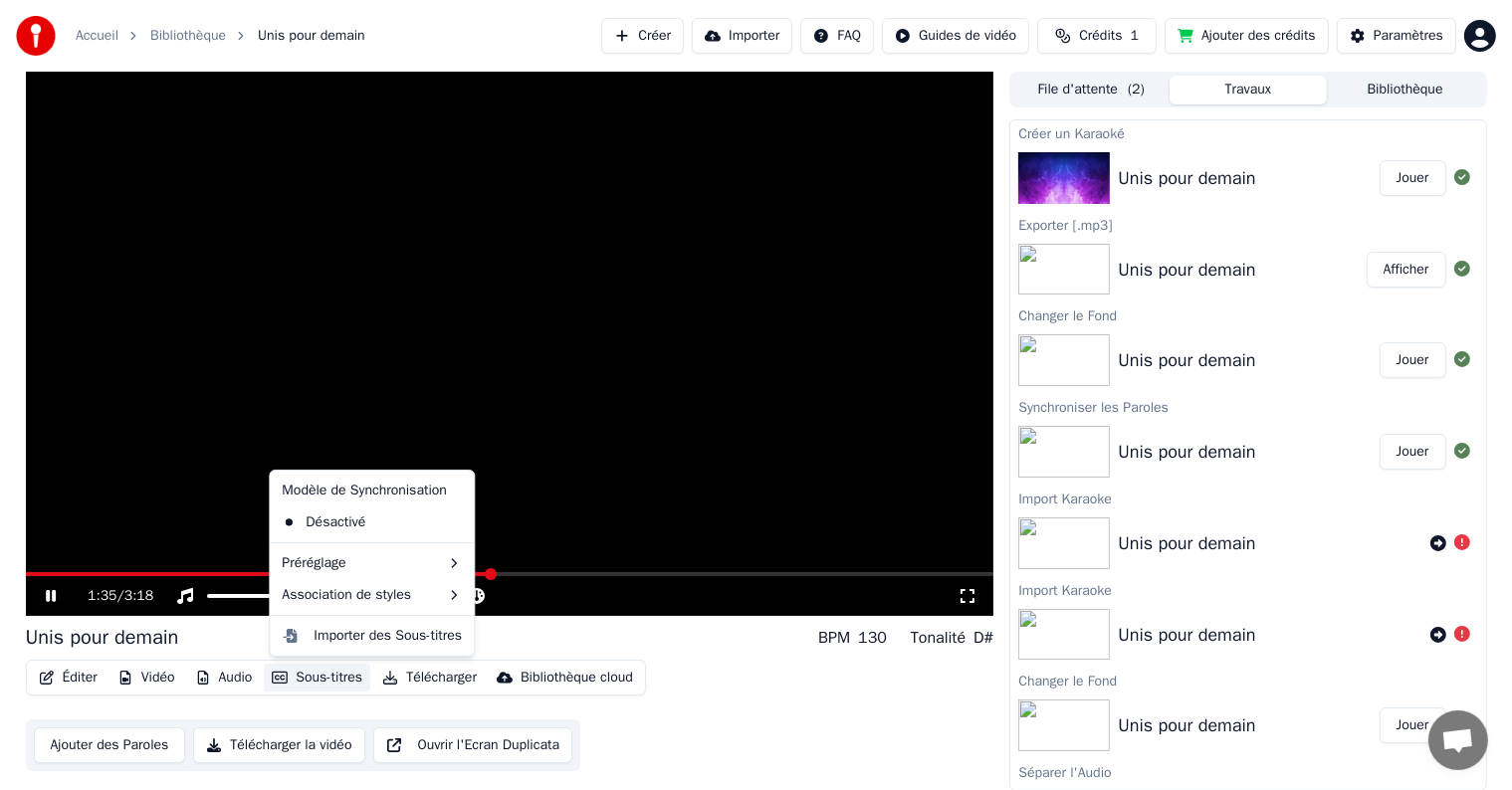 click on "Sous-titres" at bounding box center (317, 678) 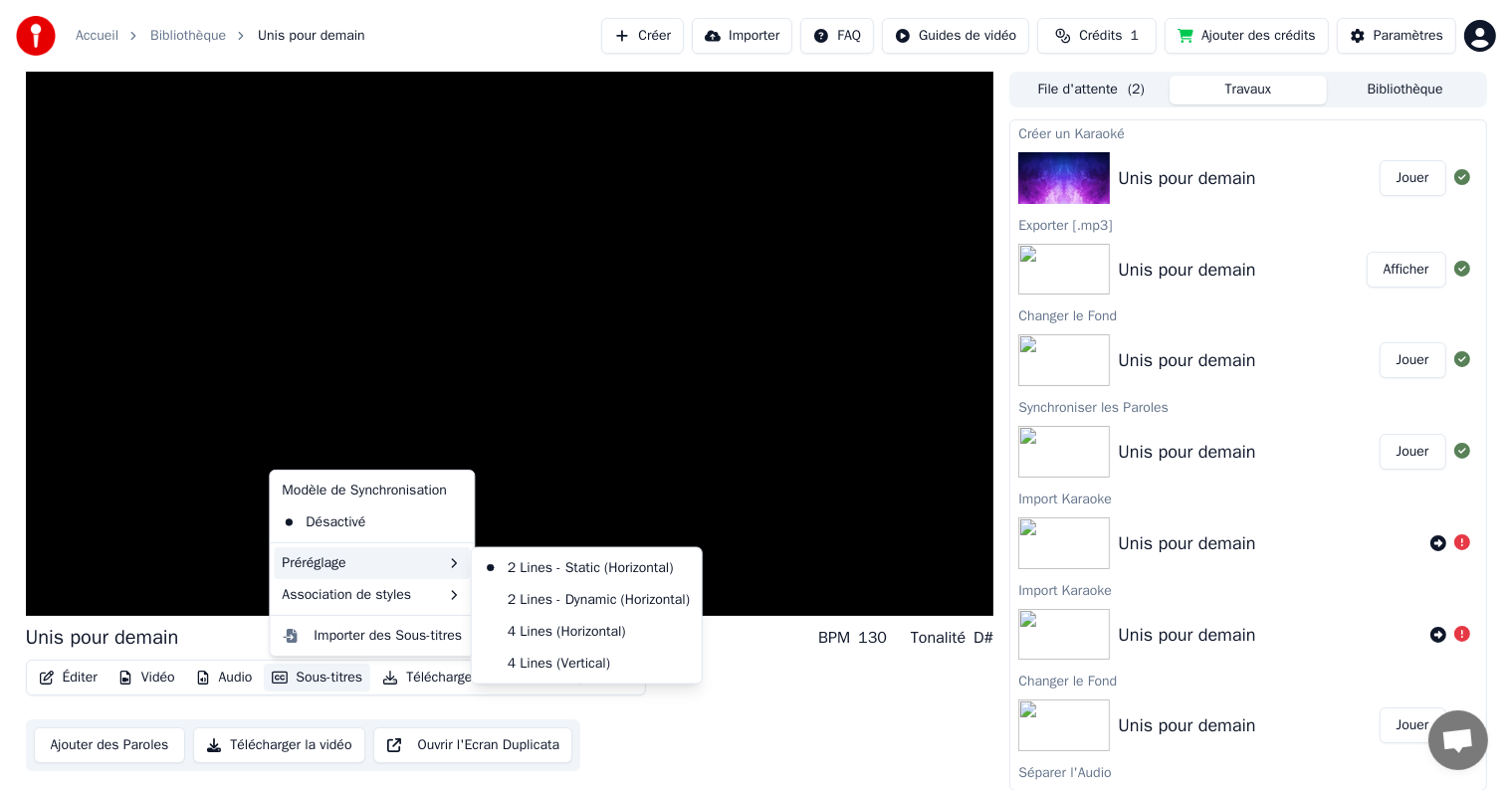 click on "Préréglage" at bounding box center (371, 563) 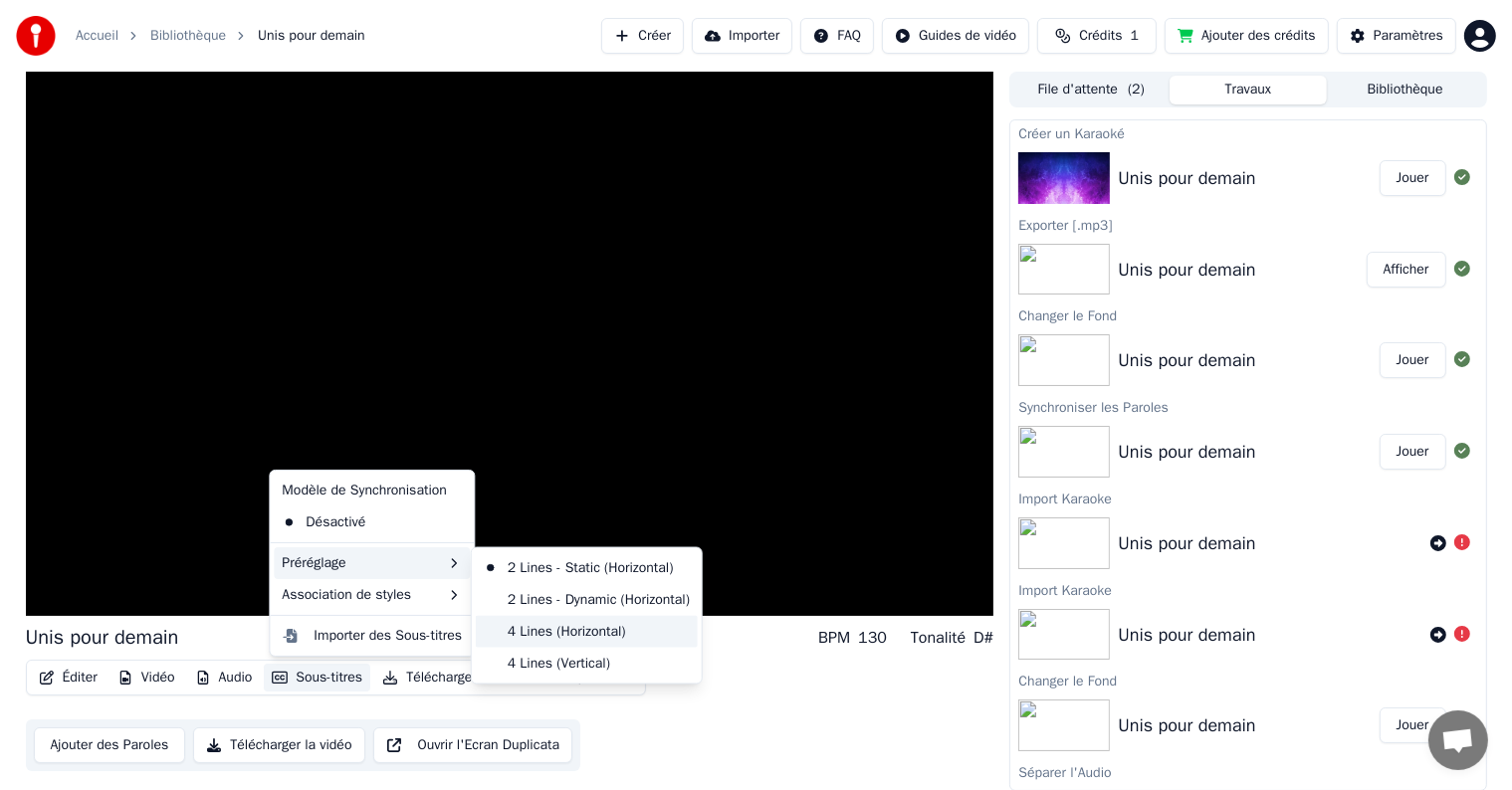 click on "4 Lines (Horizontal)" at bounding box center [586, 632] 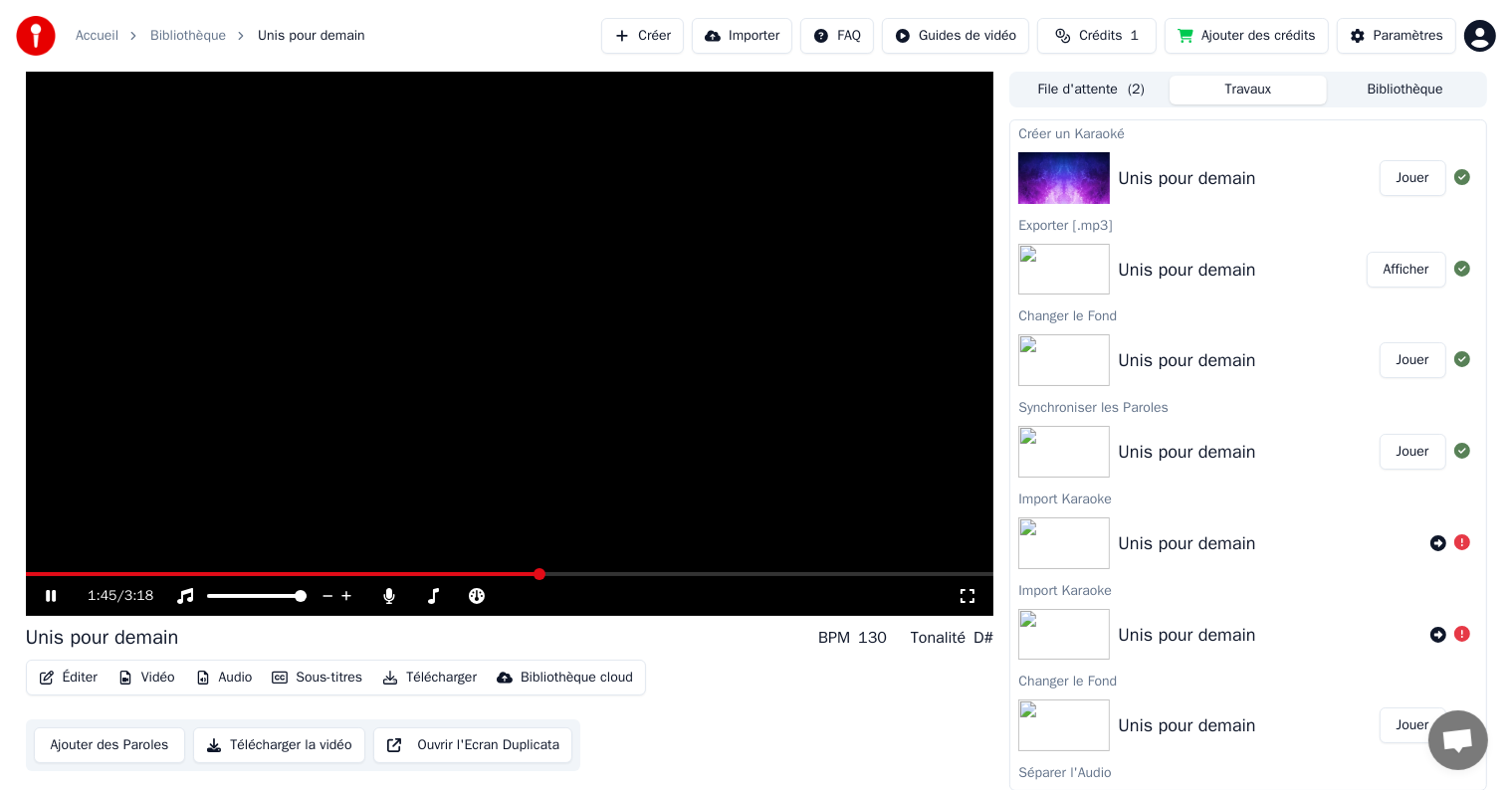 click on "Éditer" at bounding box center [68, 678] 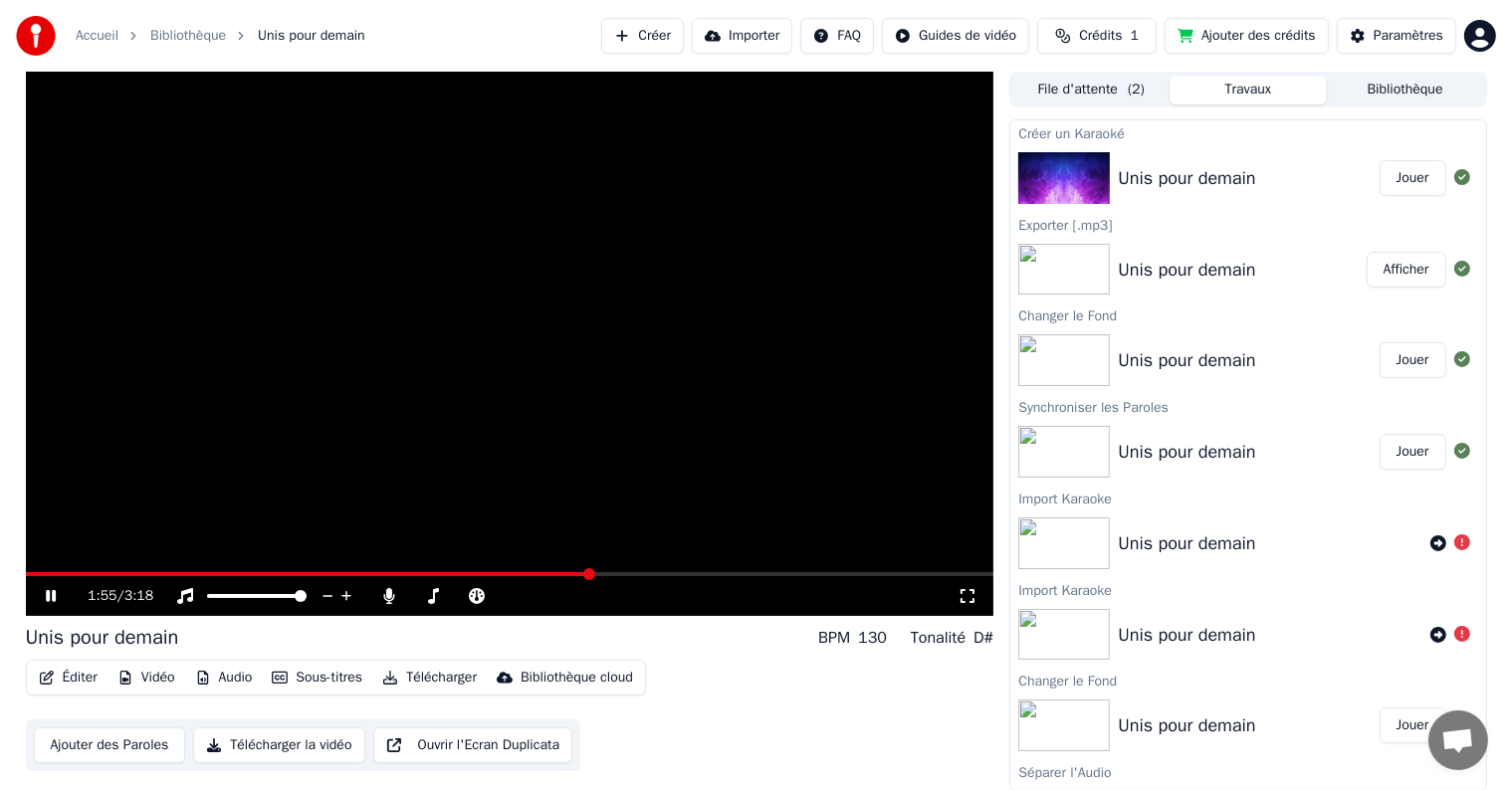 click on "Ajouter des crédits" at bounding box center (1246, 36) 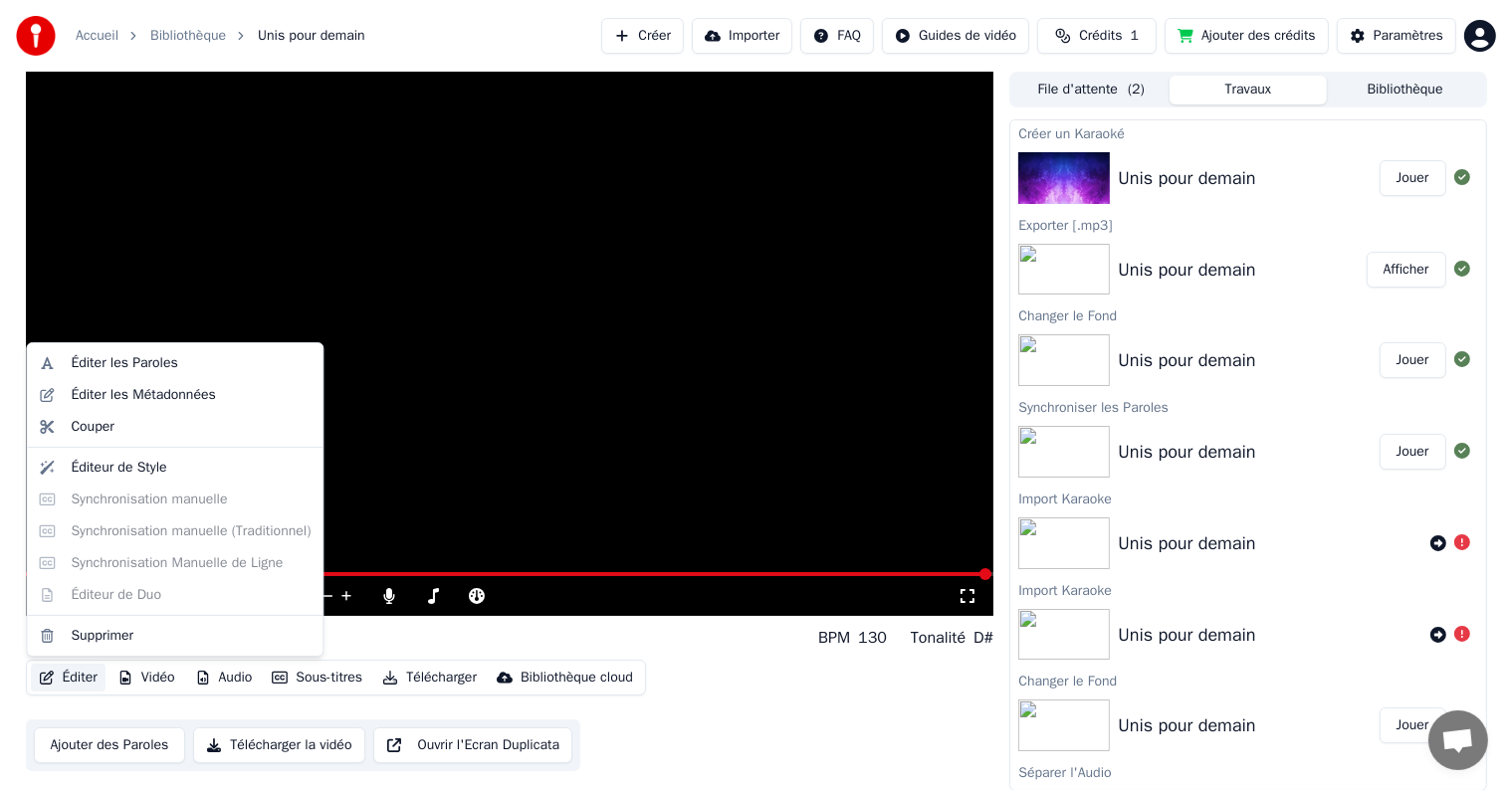 click on "Éditer" at bounding box center [68, 678] 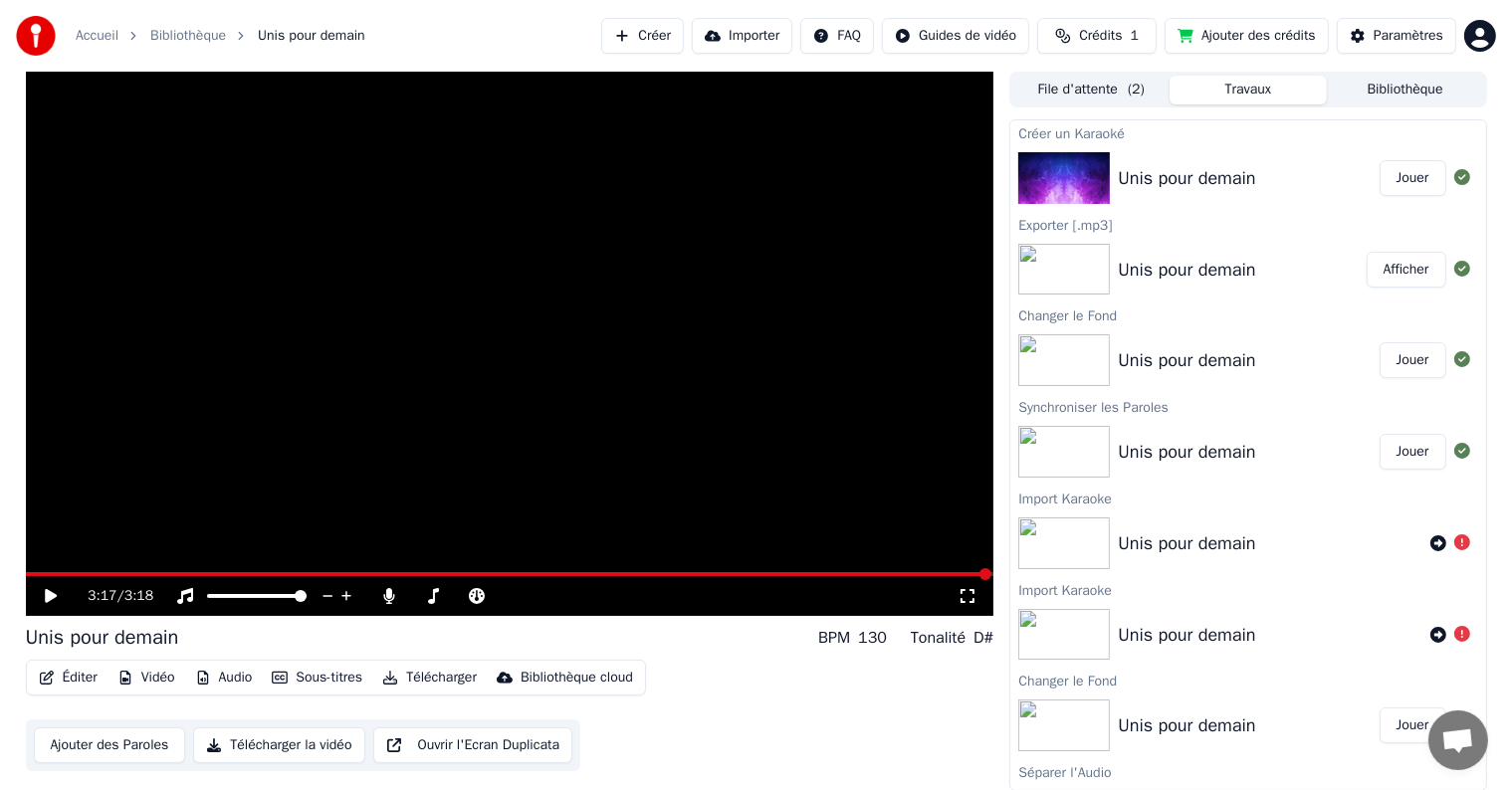 click on "Crédits" at bounding box center (1100, 36) 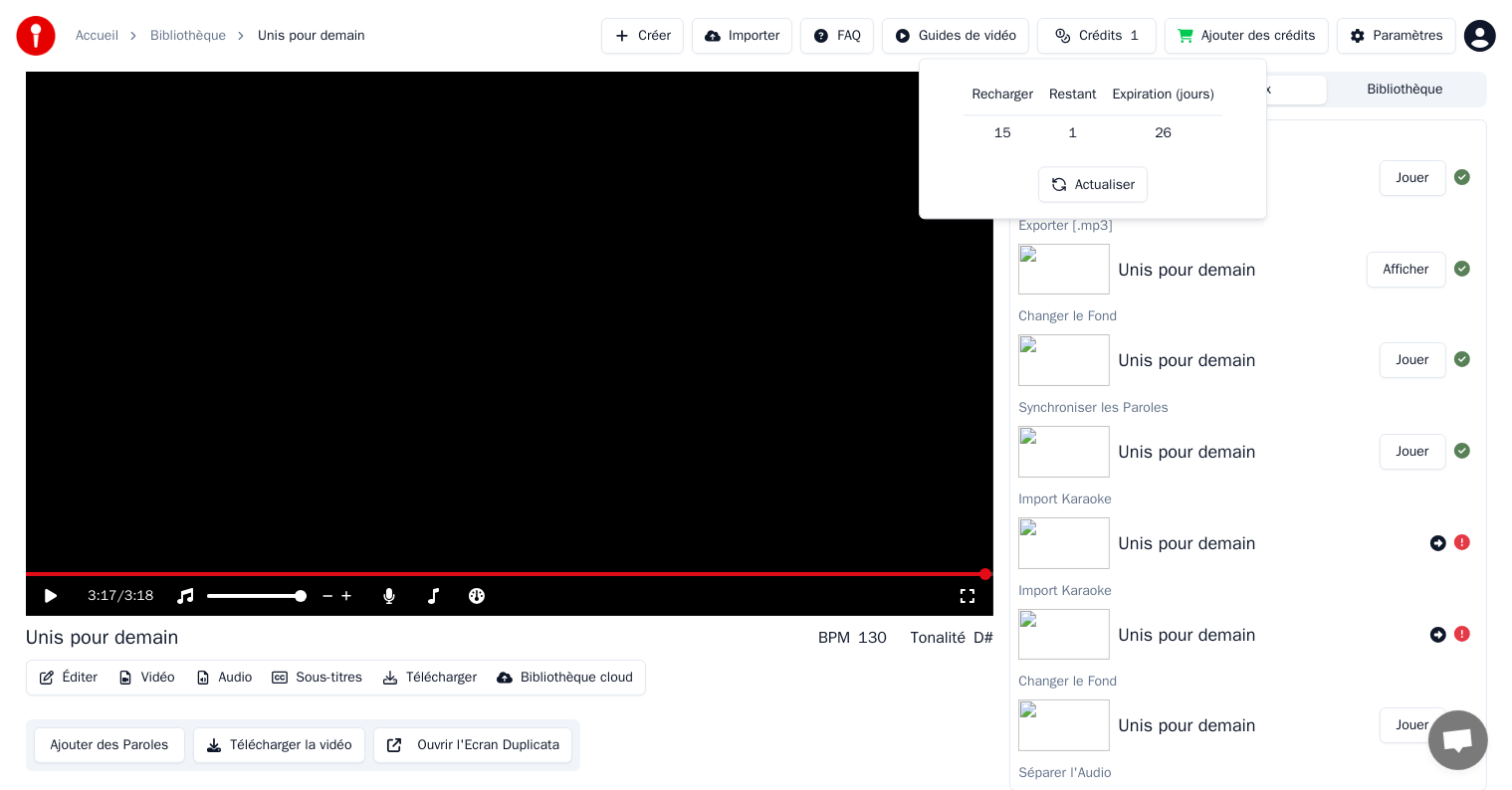 click on "15" at bounding box center (1003, 132) 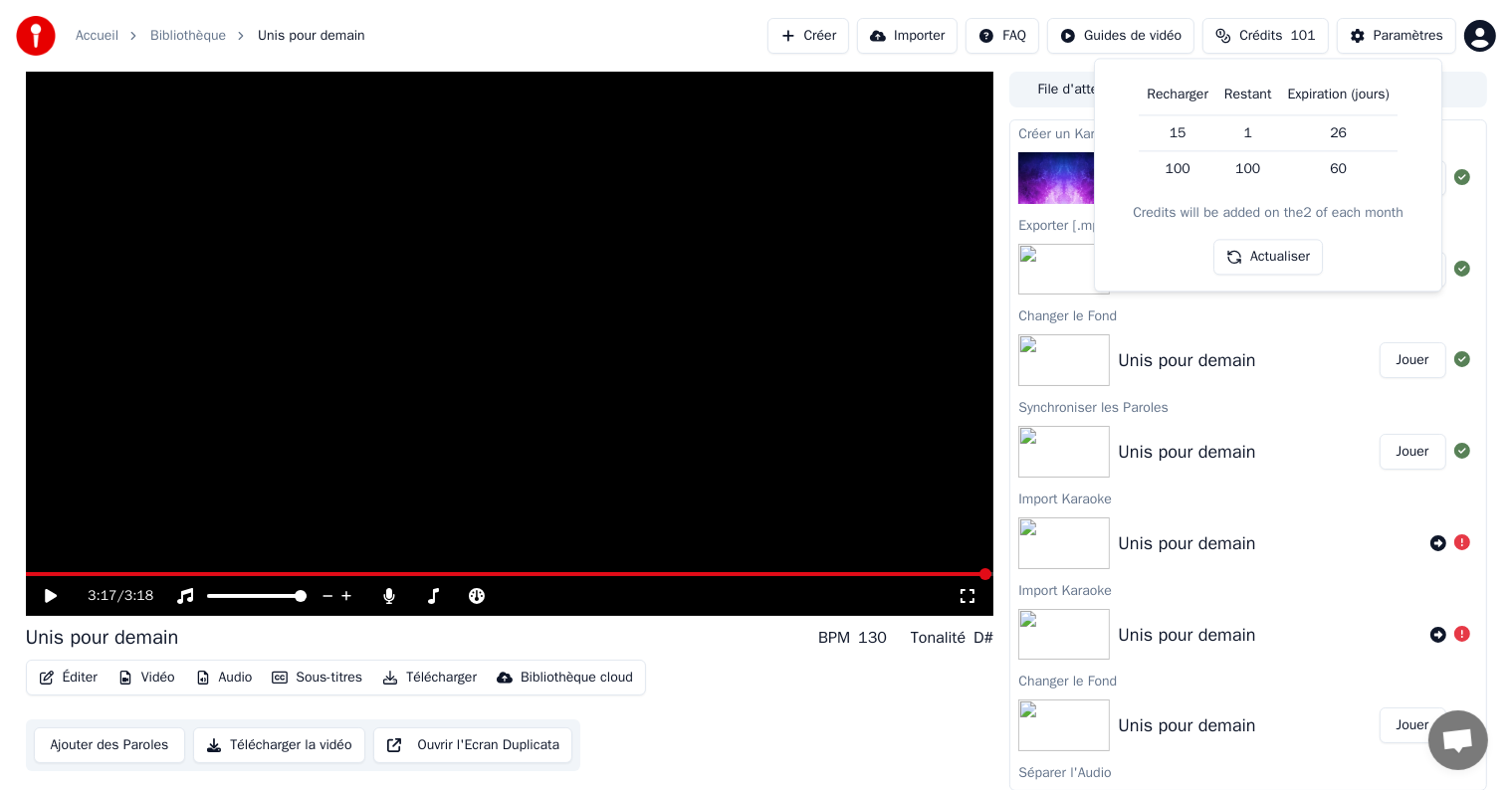 click on "Recharger" at bounding box center [1179, 95] 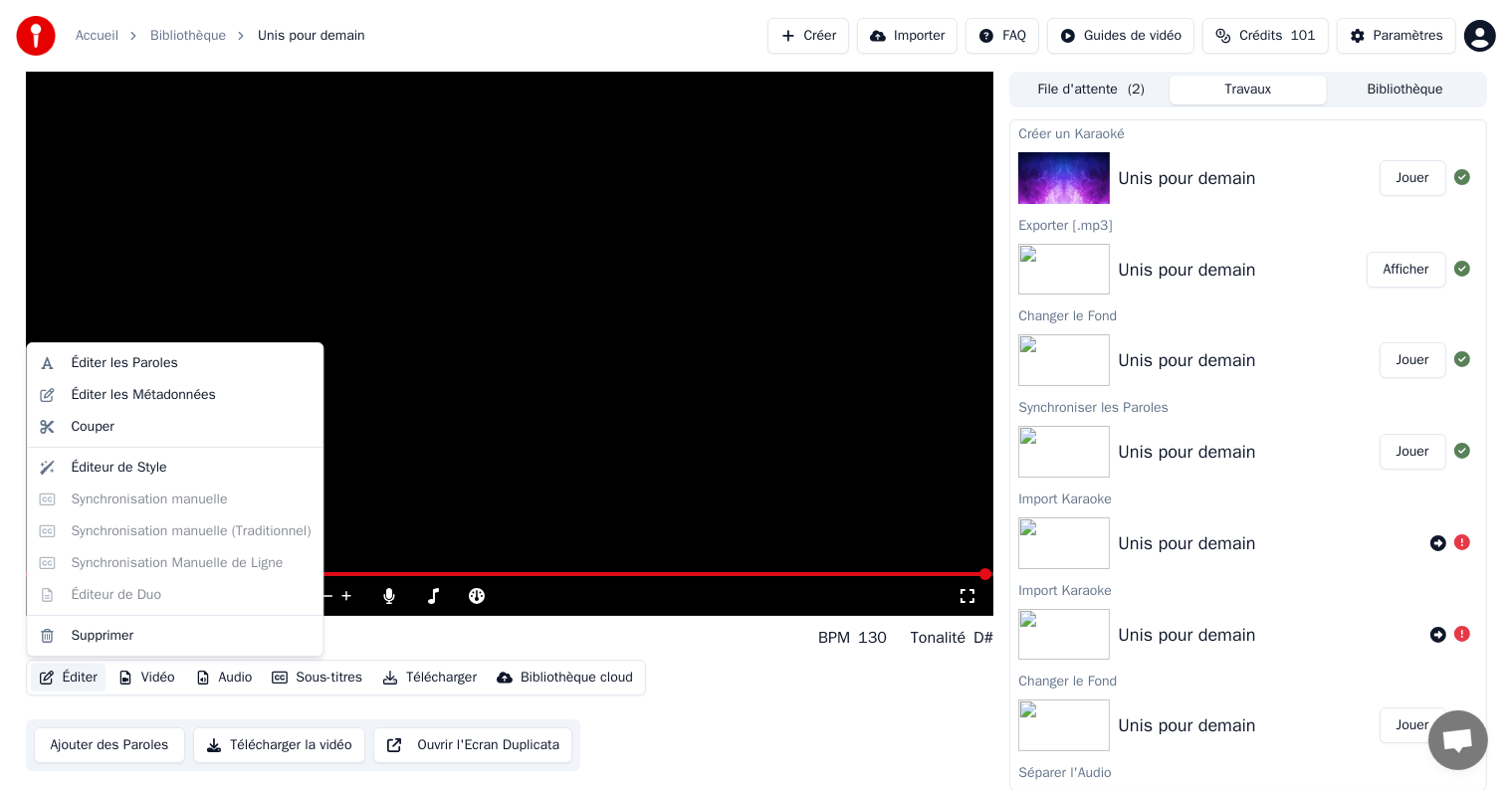 click on "Éditer" at bounding box center [68, 678] 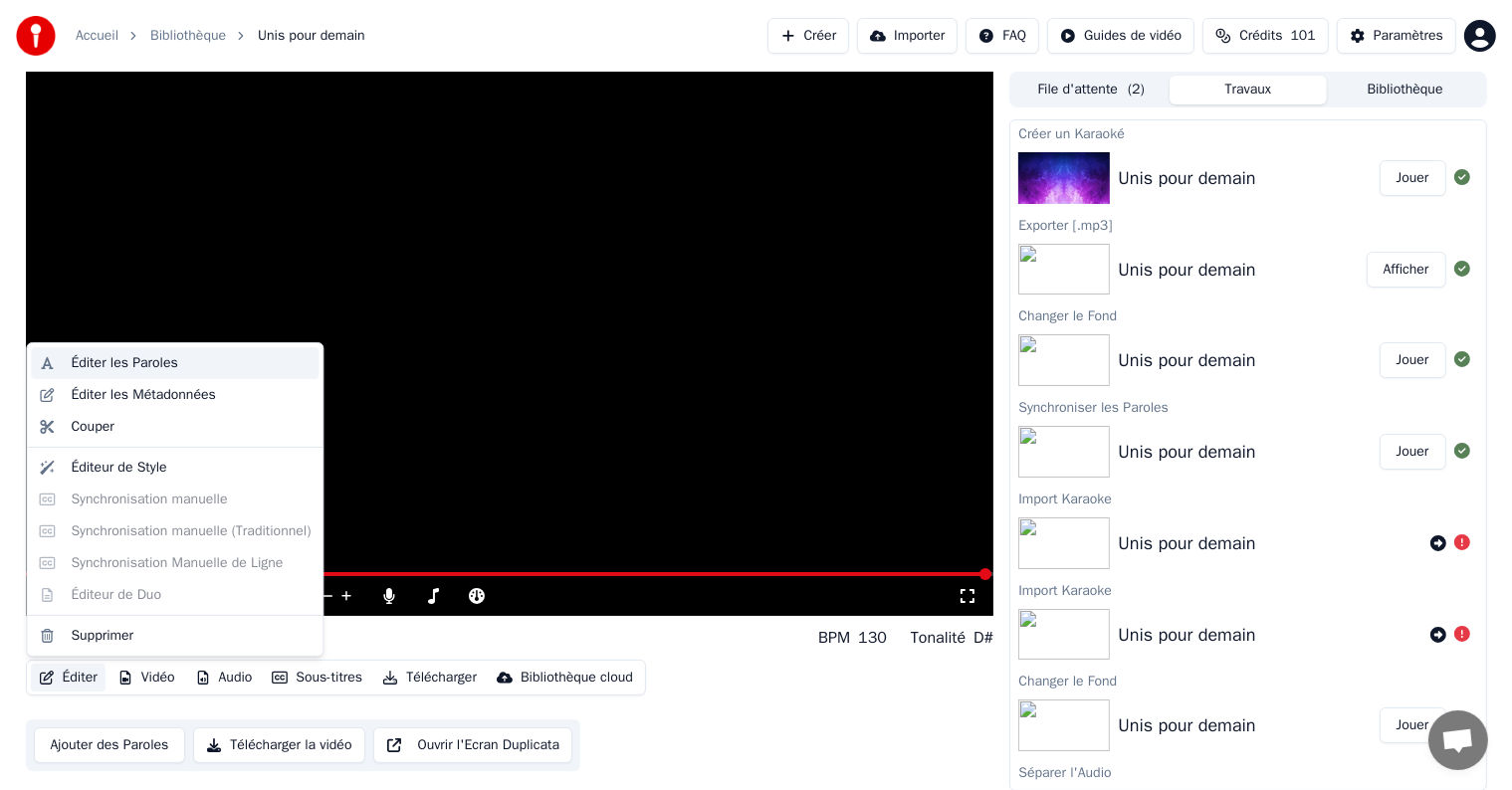 click on "Éditer les Paroles" at bounding box center (123, 363) 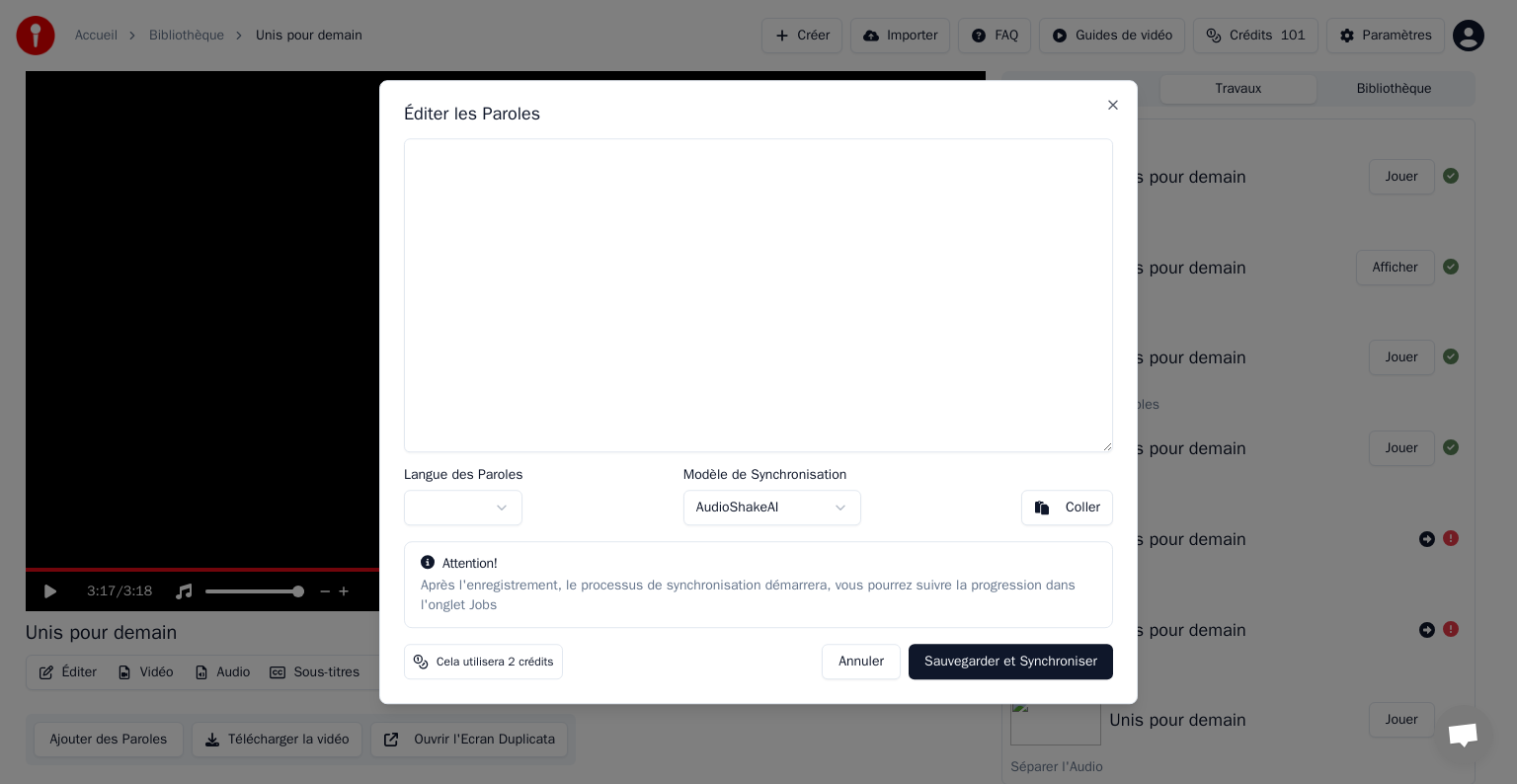 click on "Coller" at bounding box center (1067, 508) 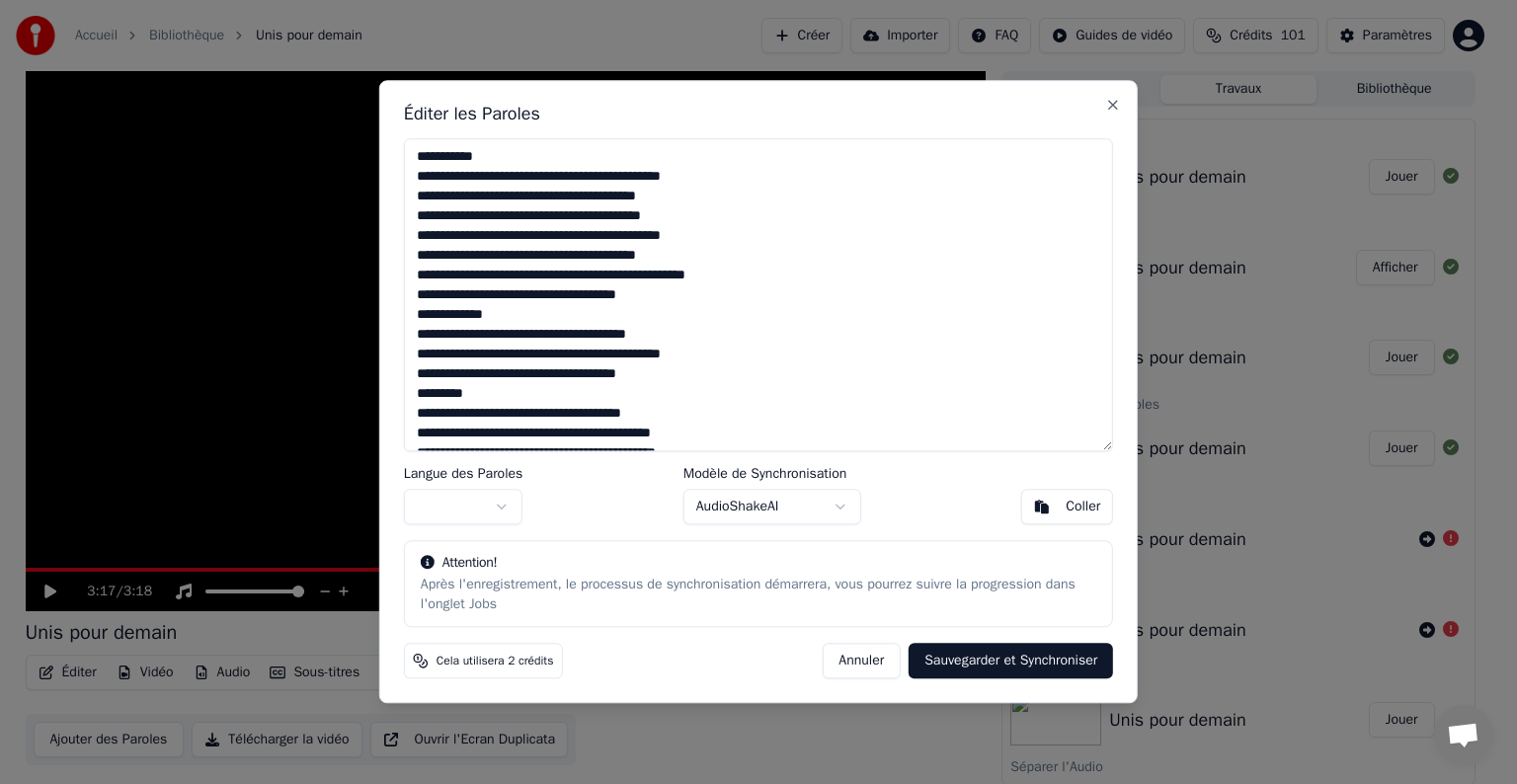 drag, startPoint x: 1058, startPoint y: 514, endPoint x: 1099, endPoint y: 208, distance: 308.7345 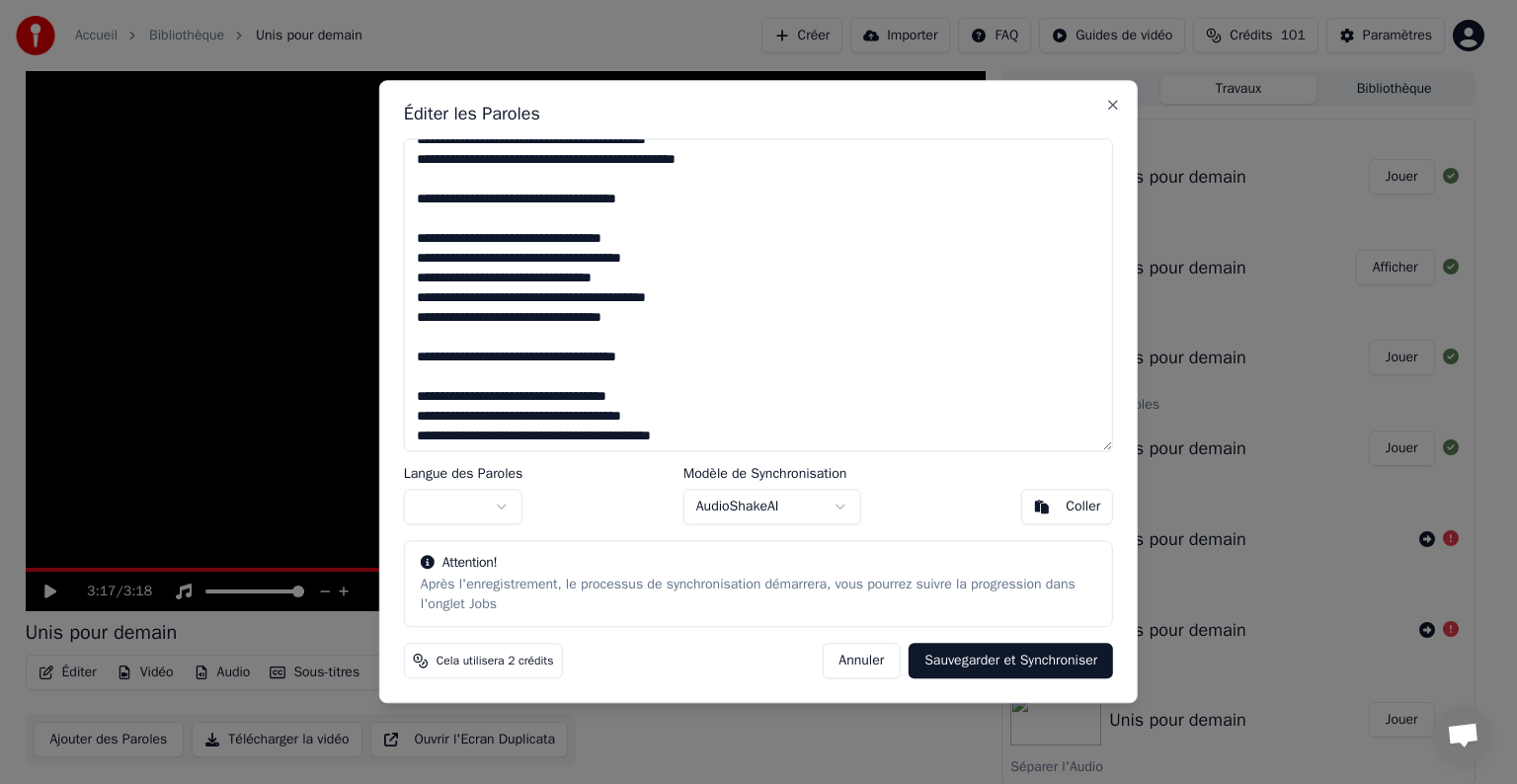 scroll, scrollTop: 1105, scrollLeft: 0, axis: vertical 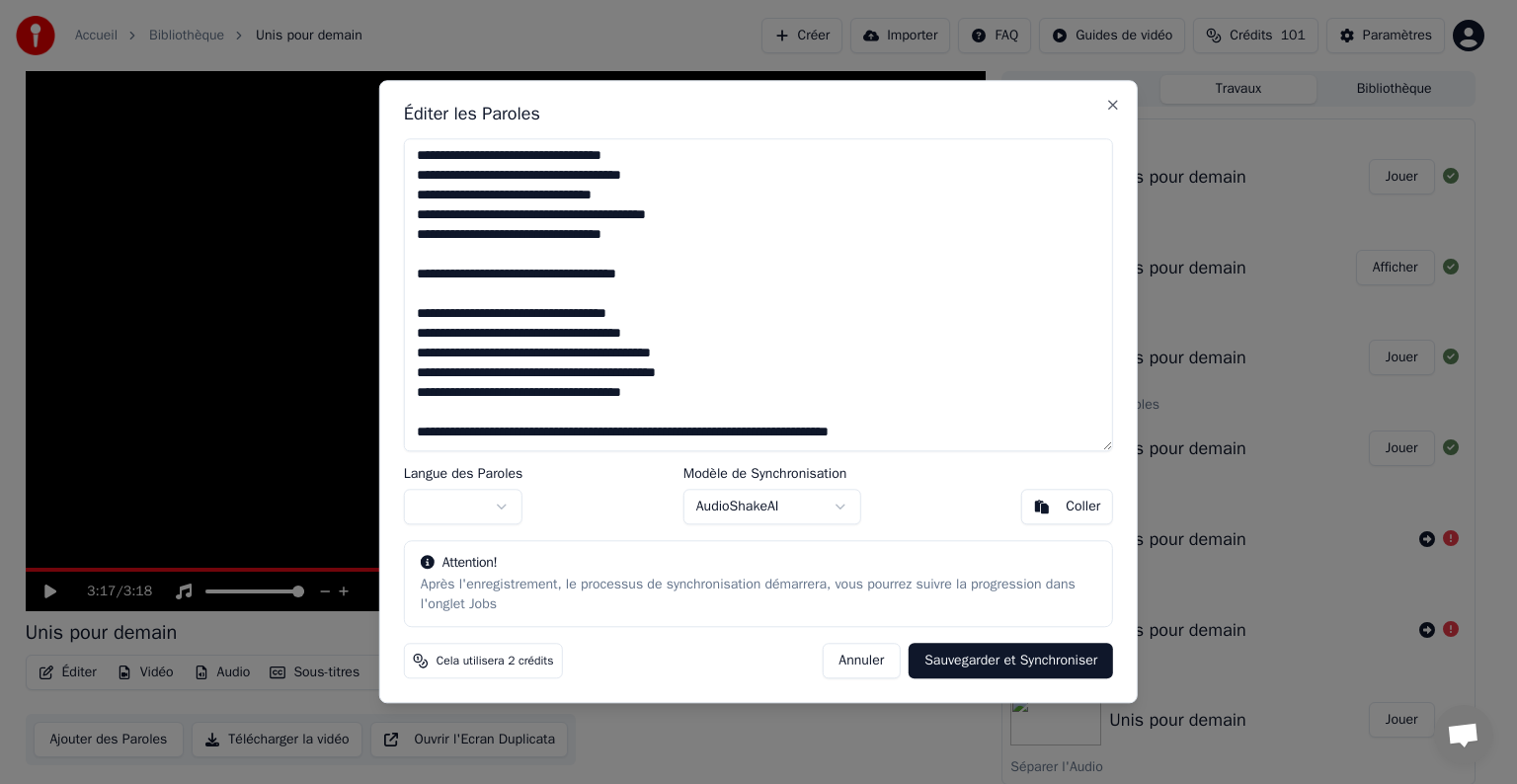 click at bounding box center [758, 294] 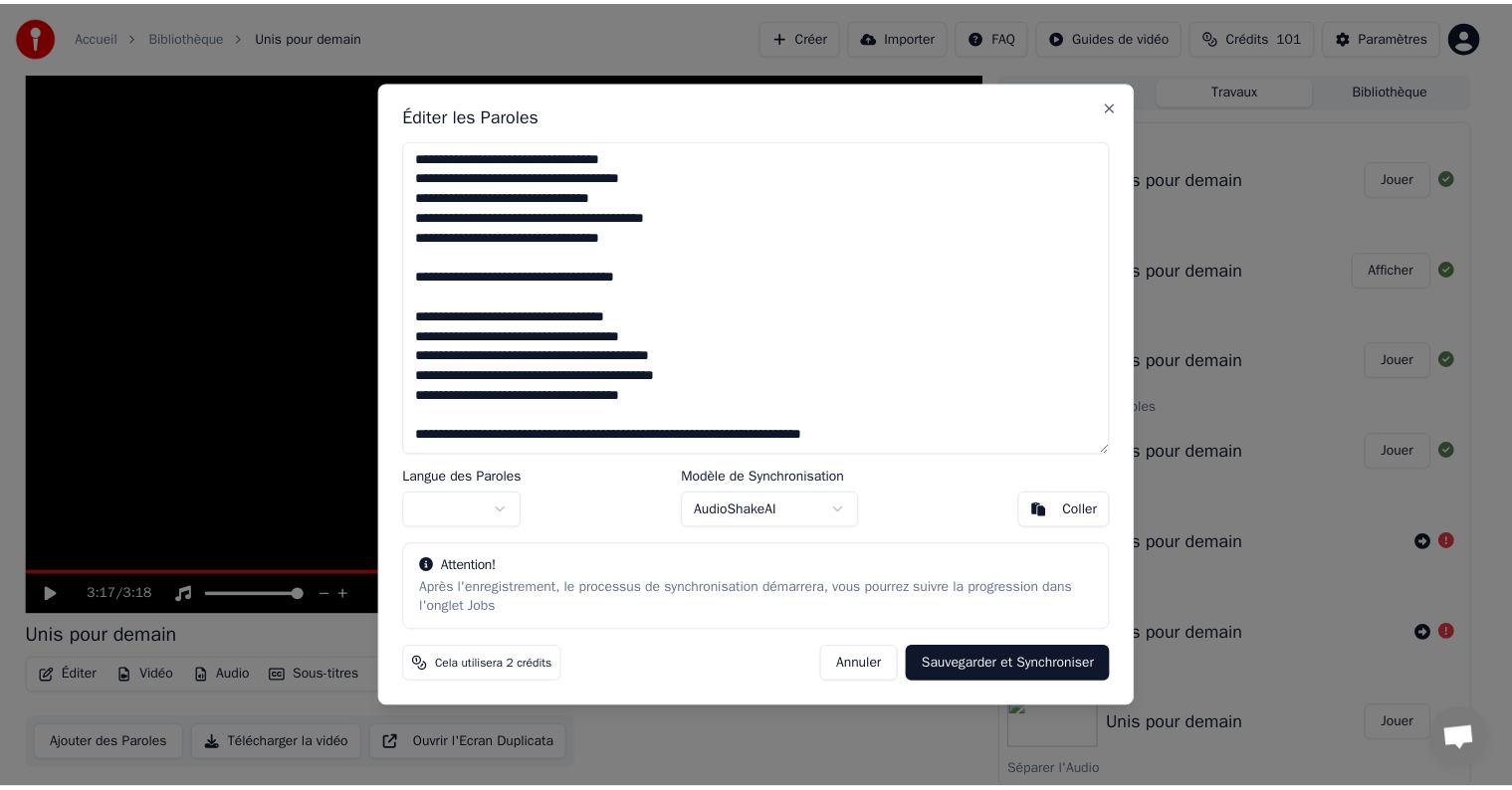 scroll, scrollTop: 1014, scrollLeft: 0, axis: vertical 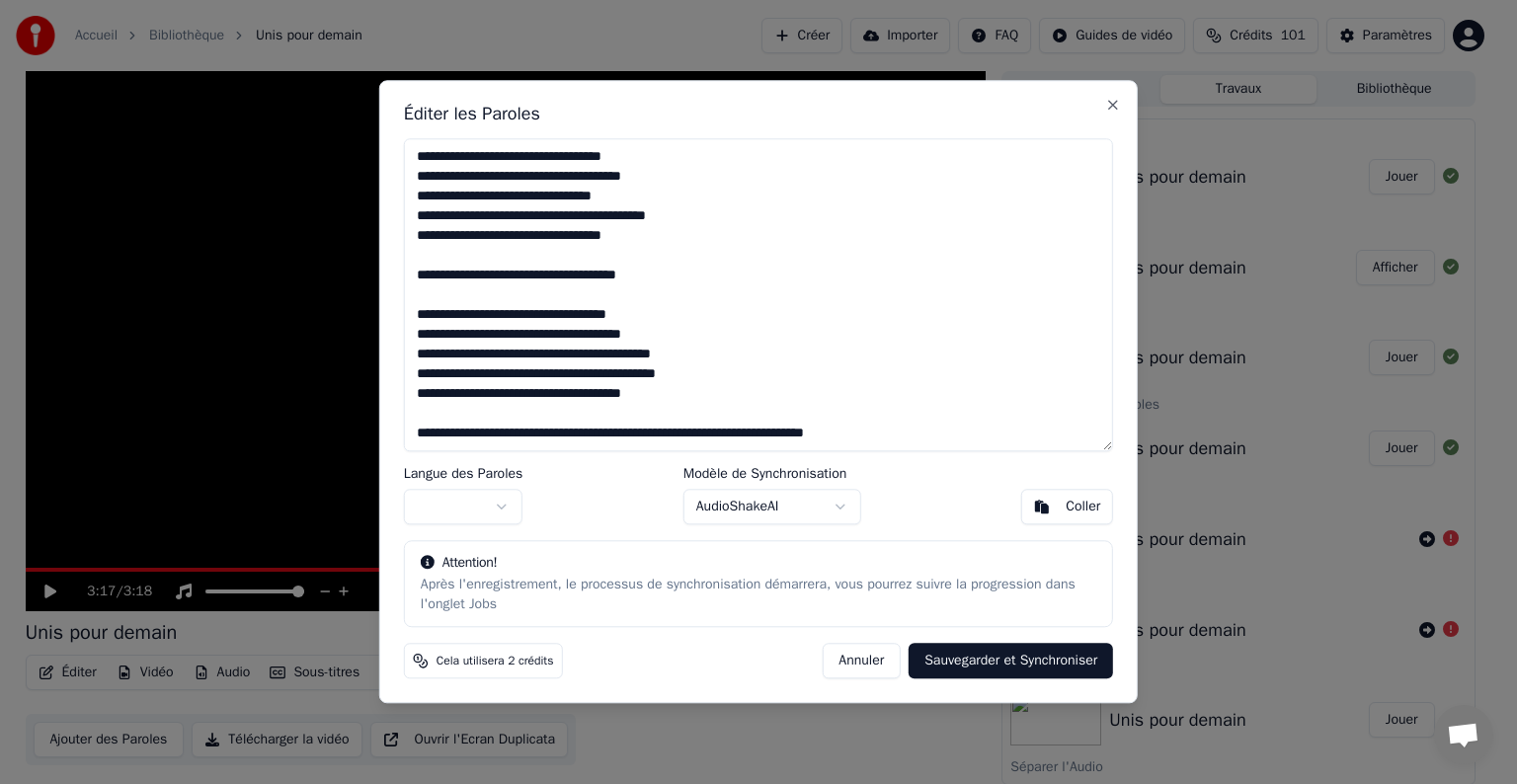 type on "**********" 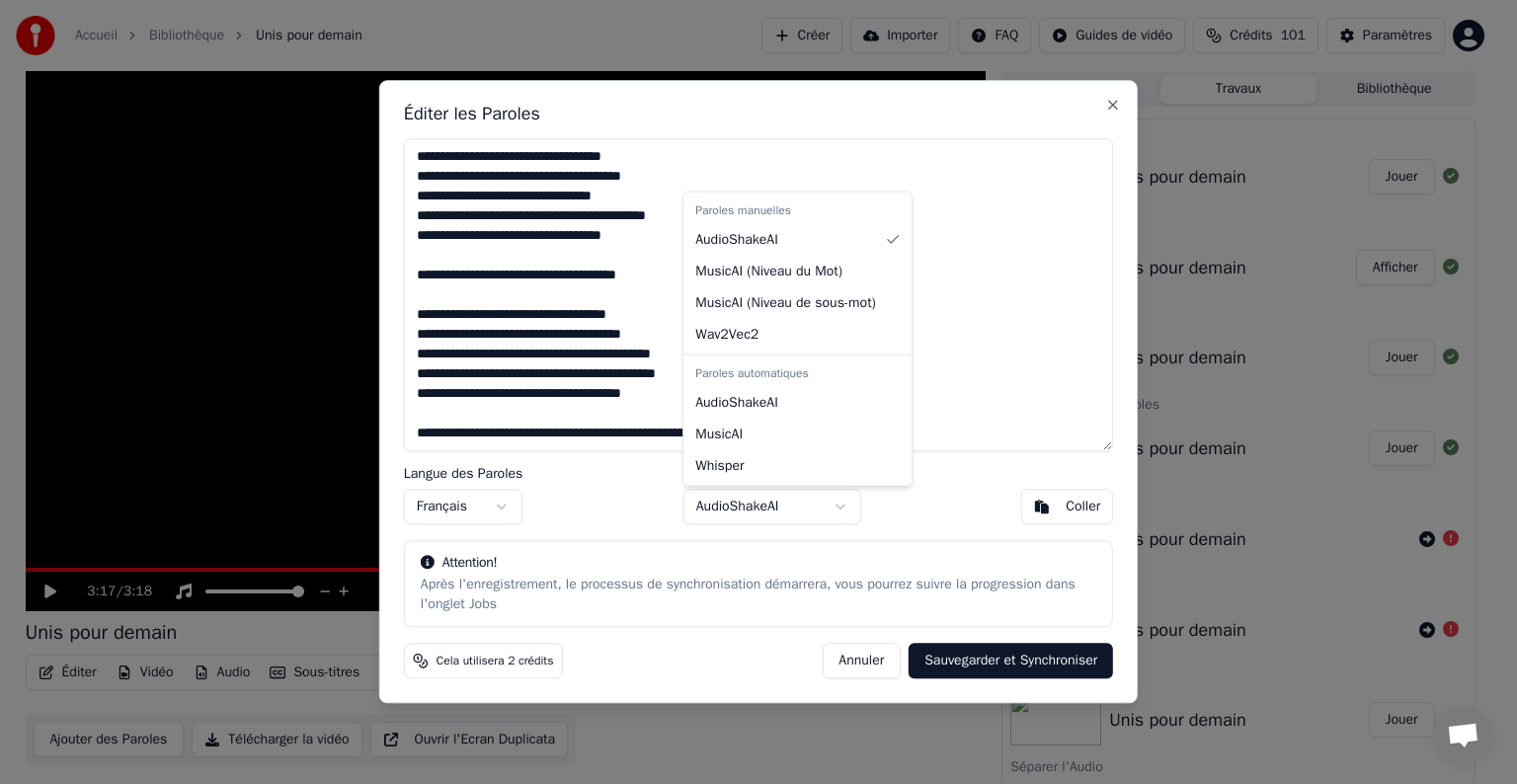 click on "Accueil Bibliothèque Unis pour demain Créer Importer FAQ Guides de vidéo Crédits 101 Paramètres 3:17  /  3:18 Unis pour demain BPM 130 Tonalité D# Éditer Vidéo Audio Sous-titres Télécharger Bibliothèque cloud Ajouter des Paroles Télécharger la vidéo Ouvrir l'Ecran Duplicata File d'attente ( 2 ) Travaux Bibliothèque Créer un Karaoké Unis pour demain Jouer Exporter [.mp3] Unis pour demain Afficher Changer le Fond Unis pour demain Jouer Synchroniser les Paroles Unis pour demain Jouer Import Karaoke Unis pour demain Import Karaoke Unis pour demain Changer le Fond Unis pour demain Jouer Séparer l'Audio Unis pour demain Jouer Créer un Karaoké Unis_pour_demain_6 Jouer Éditer les Paroles Langue des Paroles Français Modèle de Synchronisation AudioShakeAI Coller Attention! Après l'enregistrement, le processus de synchronisation démarrera, vous pourrez suivre la progression dans l'onglet Jobs Cela utilisera 2 crédits Annuler Sauvegarder et Synchroniser Close Paroles manuelles AudioShakeAI ) )" at bounding box center (750, 392) 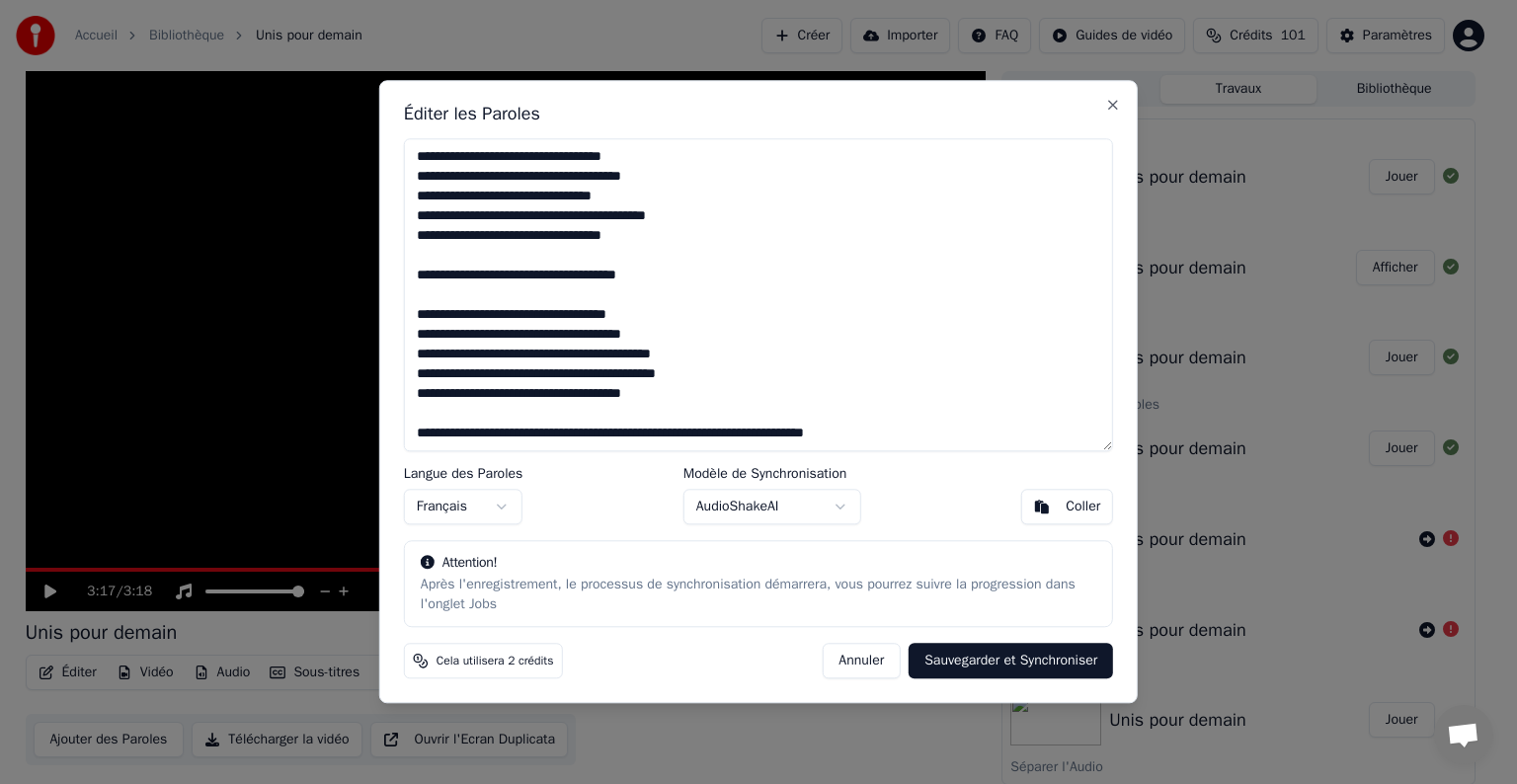 click on "Sauvegarder et Synchroniser" at bounding box center (1010, 662) 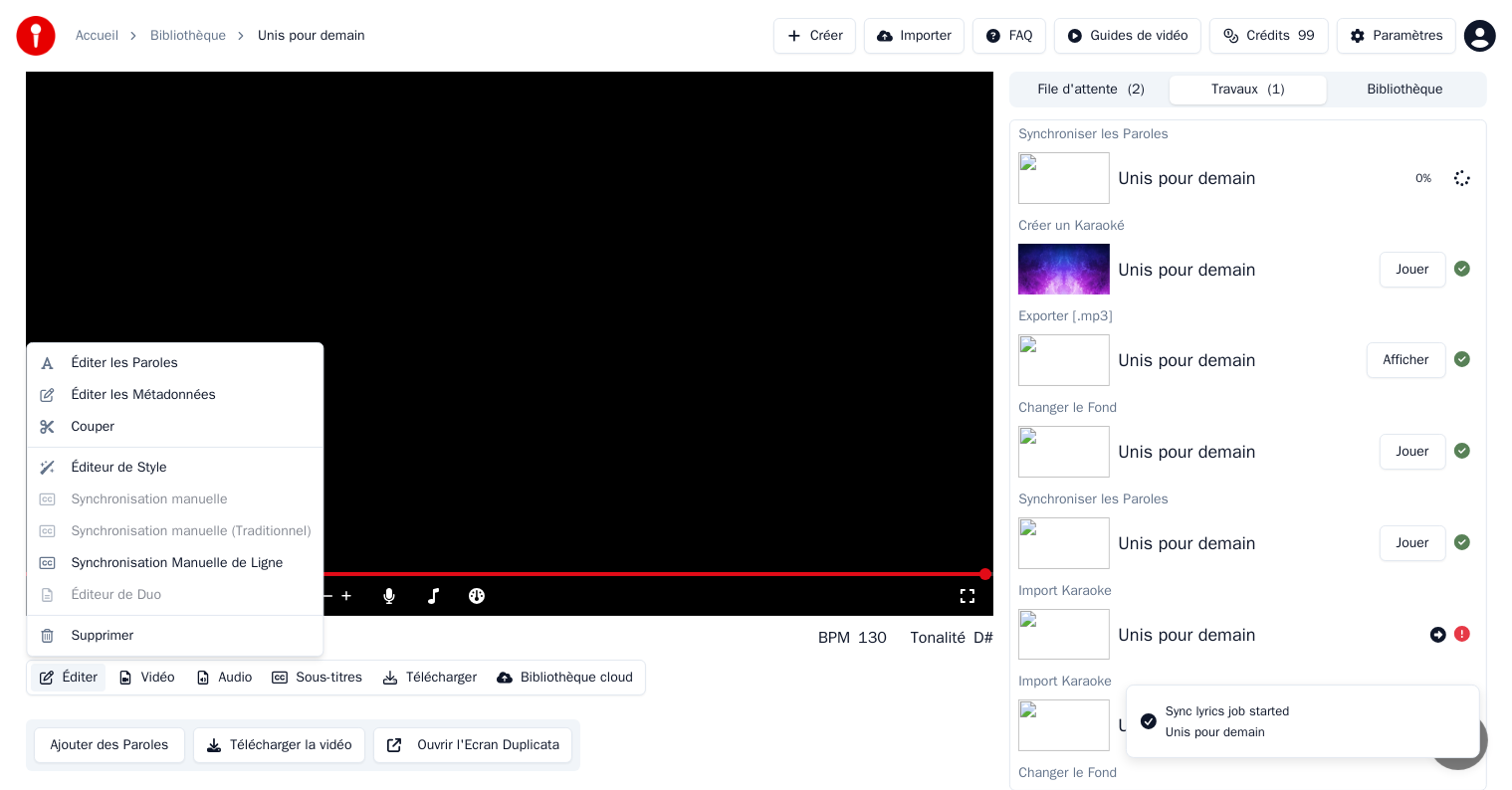 click on "Éditer" at bounding box center [68, 678] 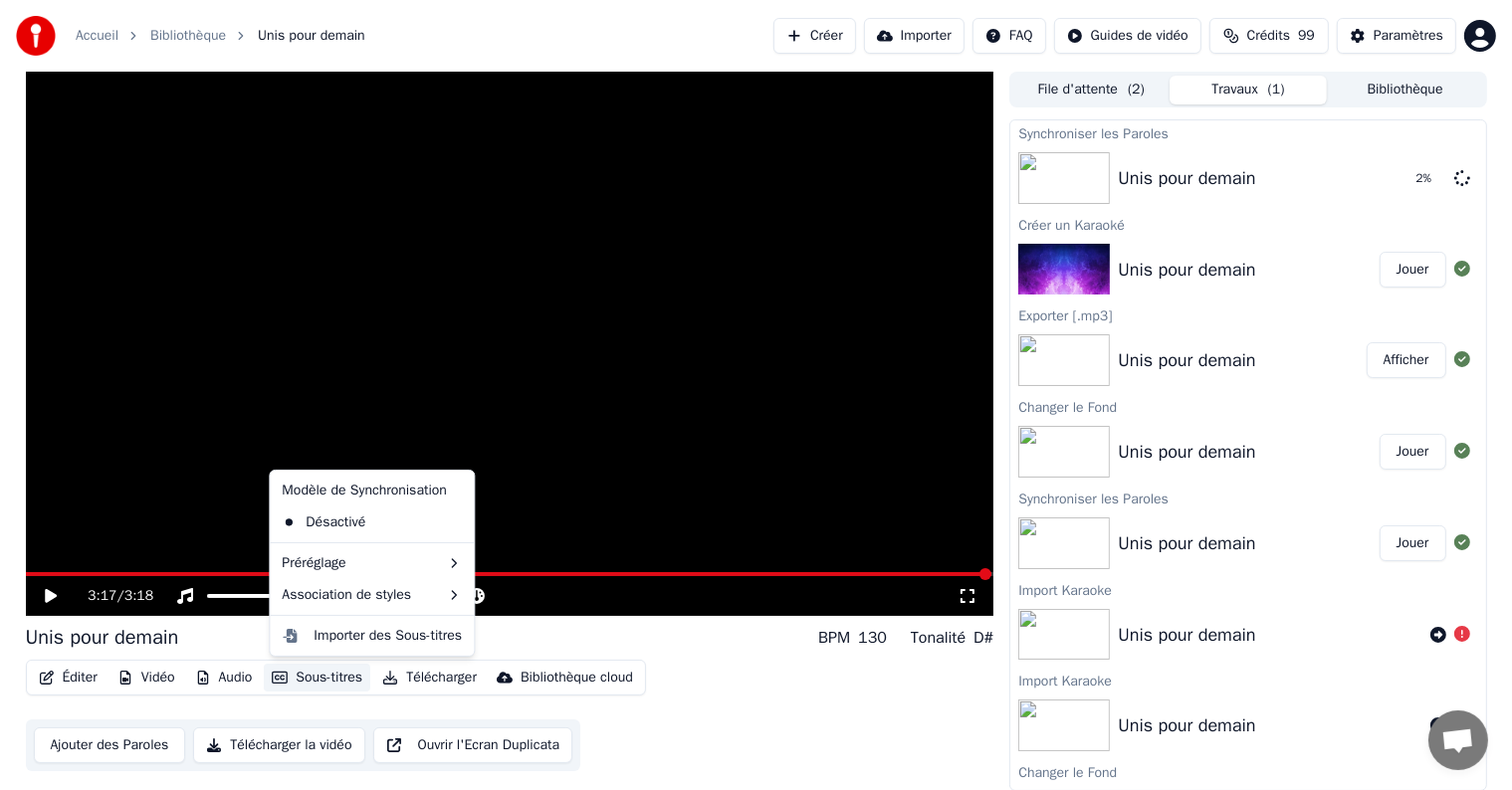 click on "Sous-titres" at bounding box center [317, 678] 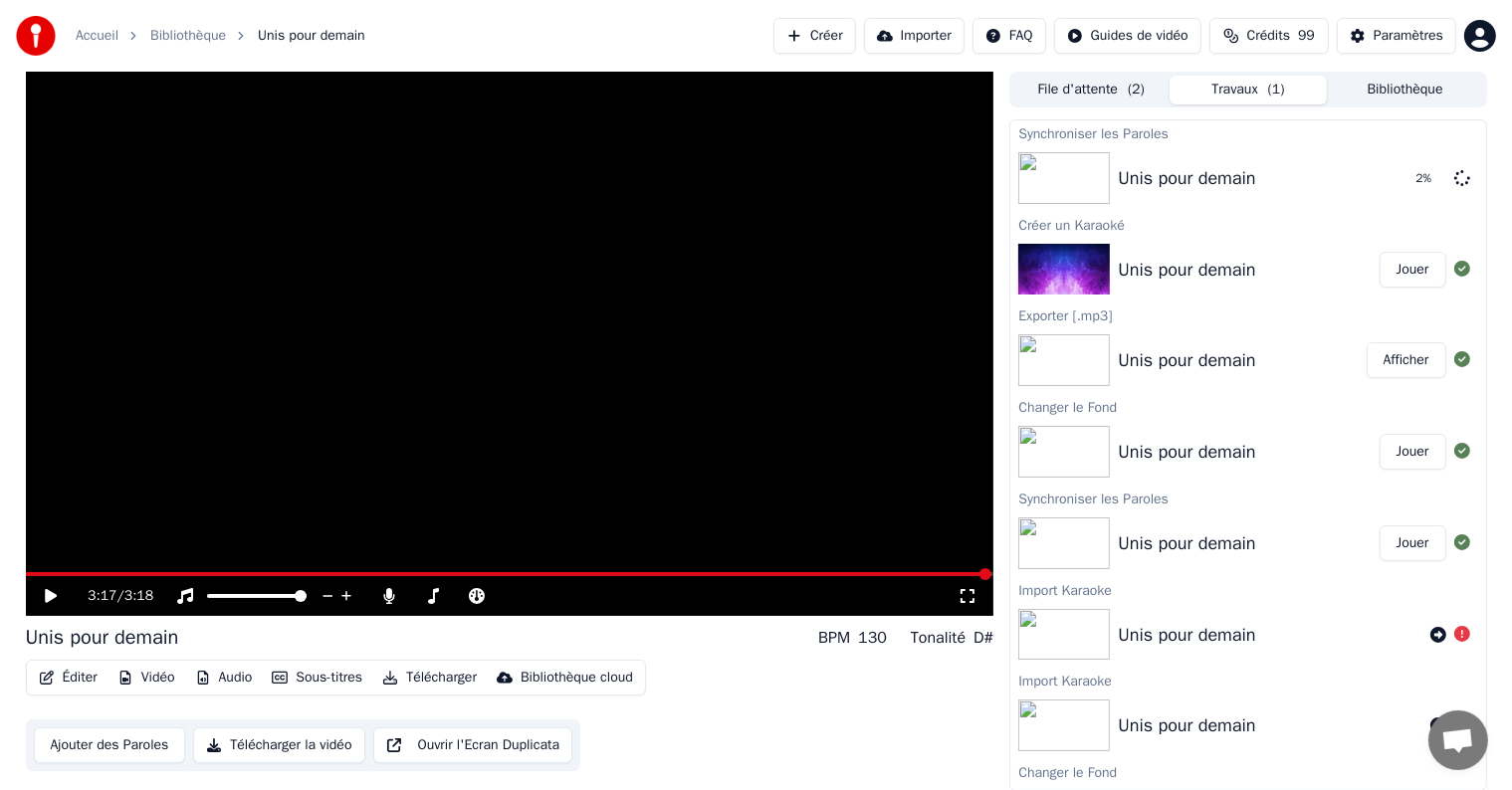 click on "Sous-titres" at bounding box center [317, 678] 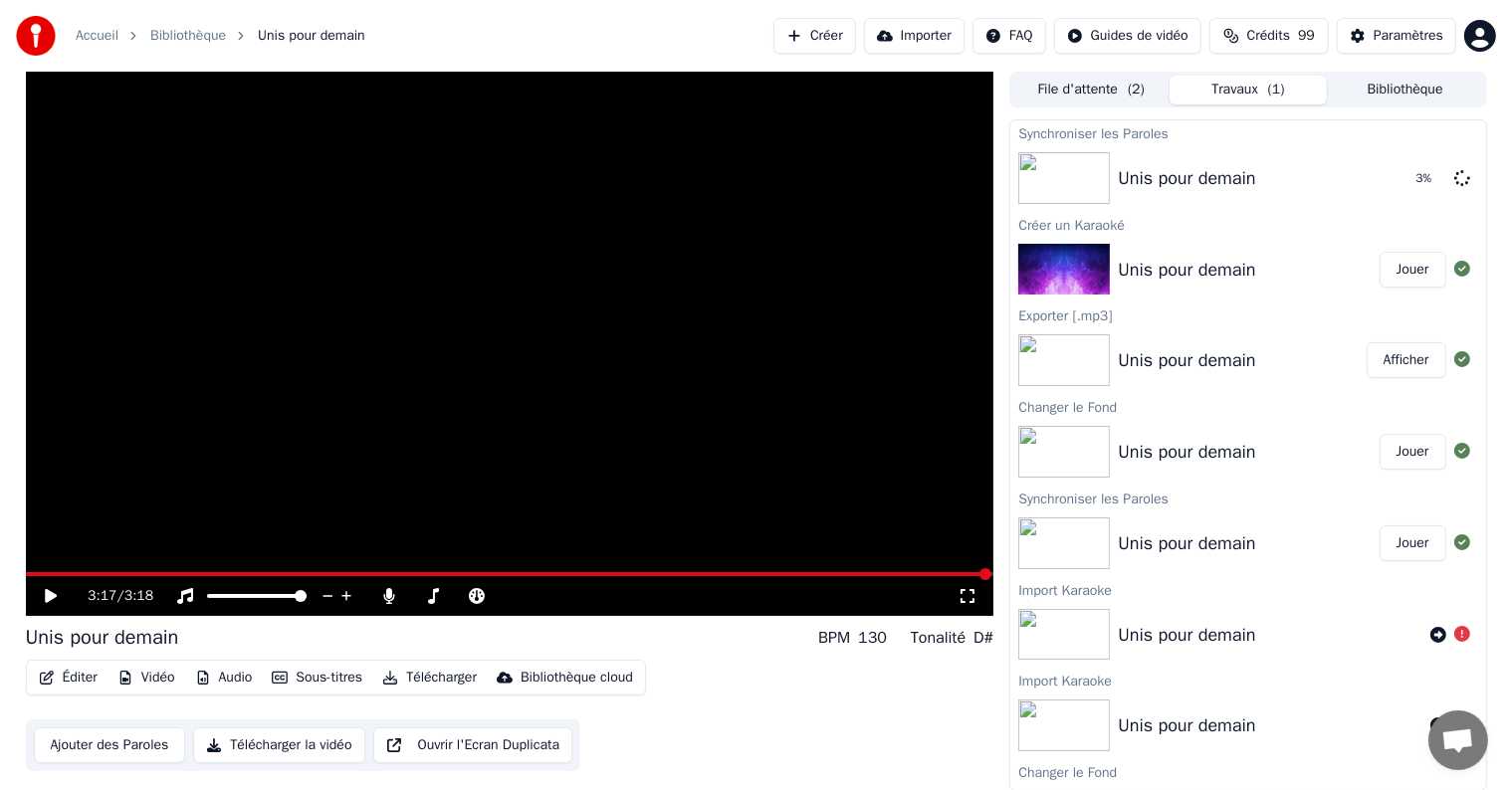 click at bounding box center [510, 343] 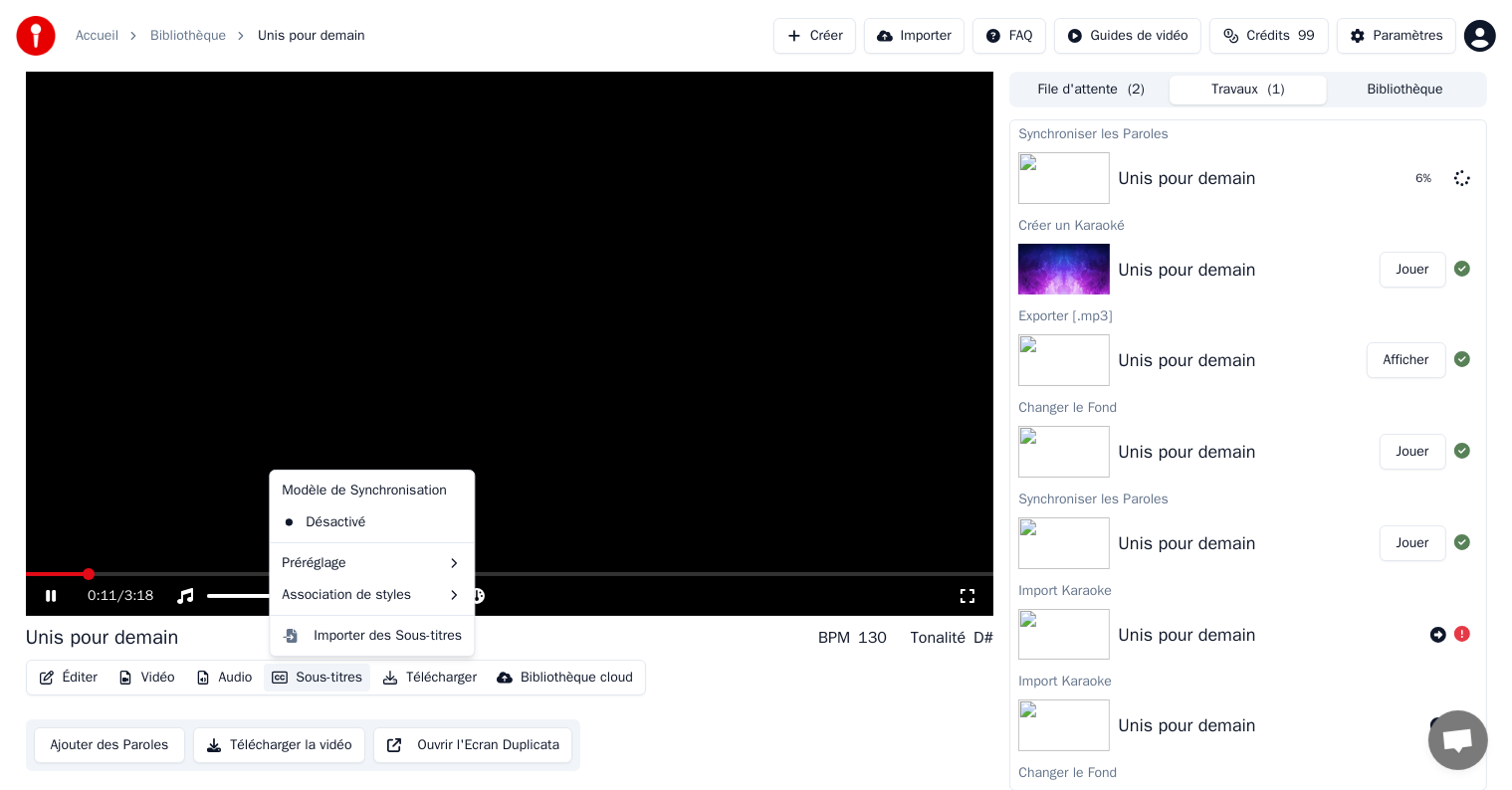 click on "Sous-titres" at bounding box center [317, 678] 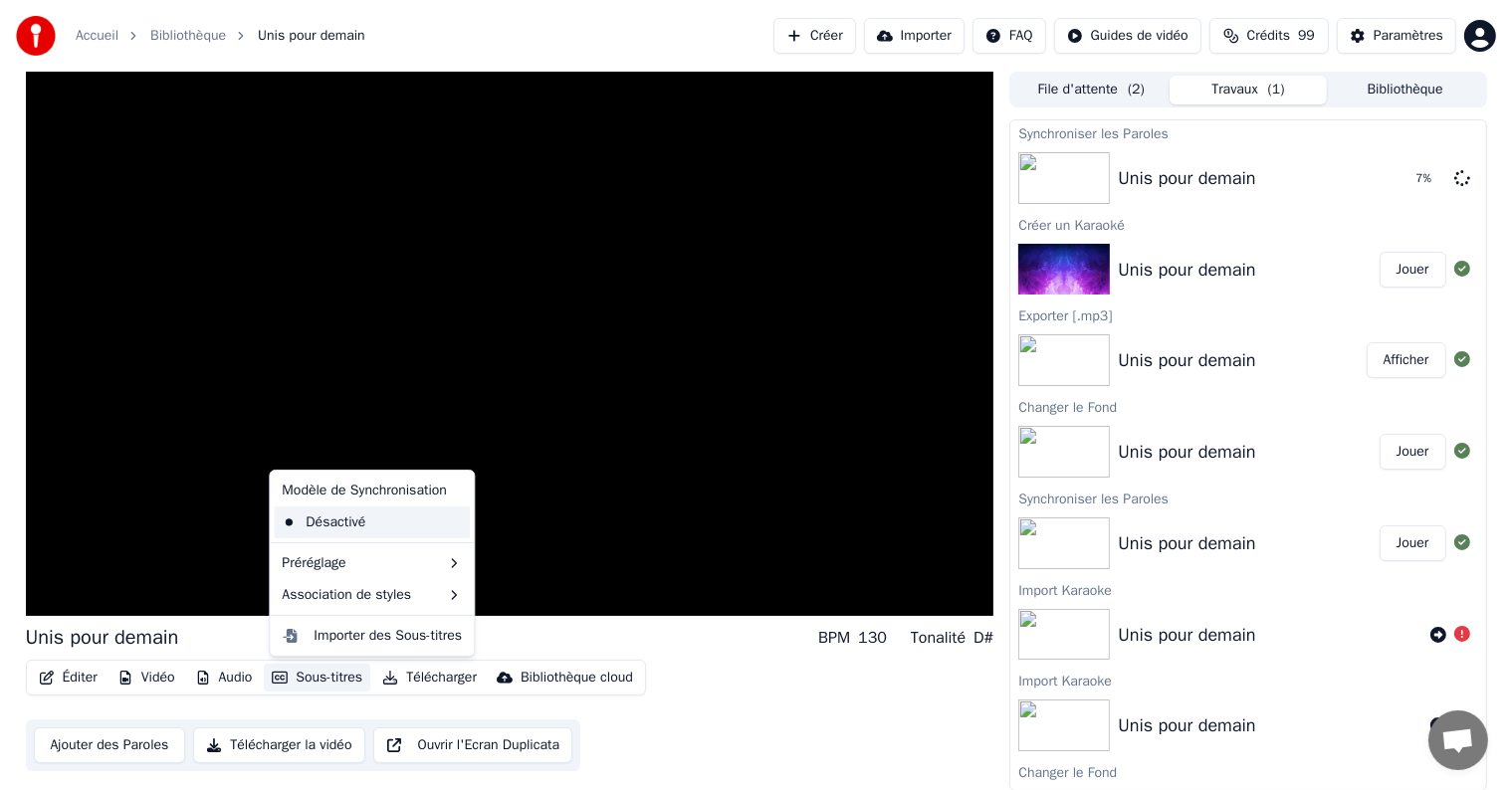 click on "Désactivé" at bounding box center (371, 522) 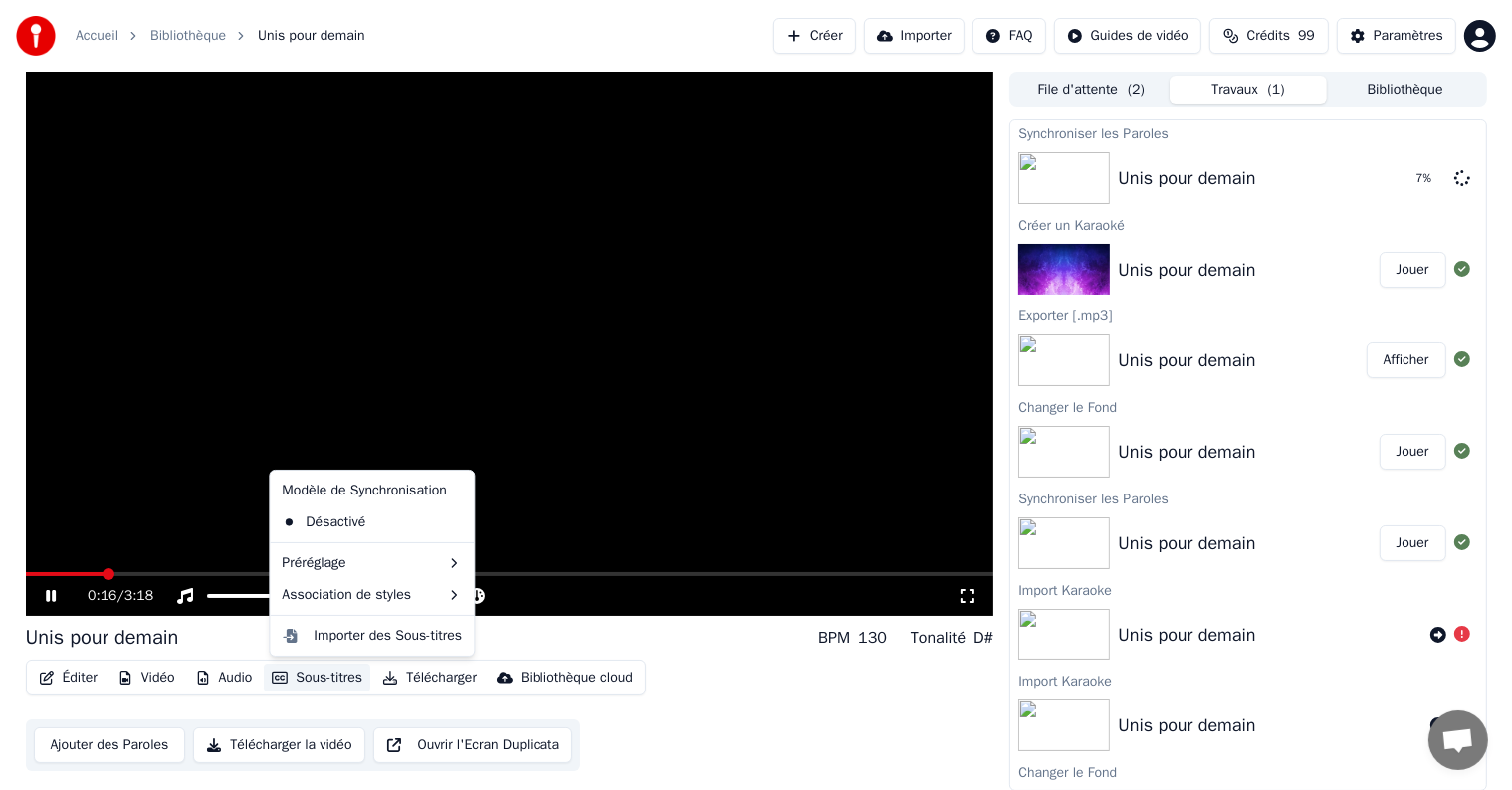 click on "Sous-titres" at bounding box center [317, 678] 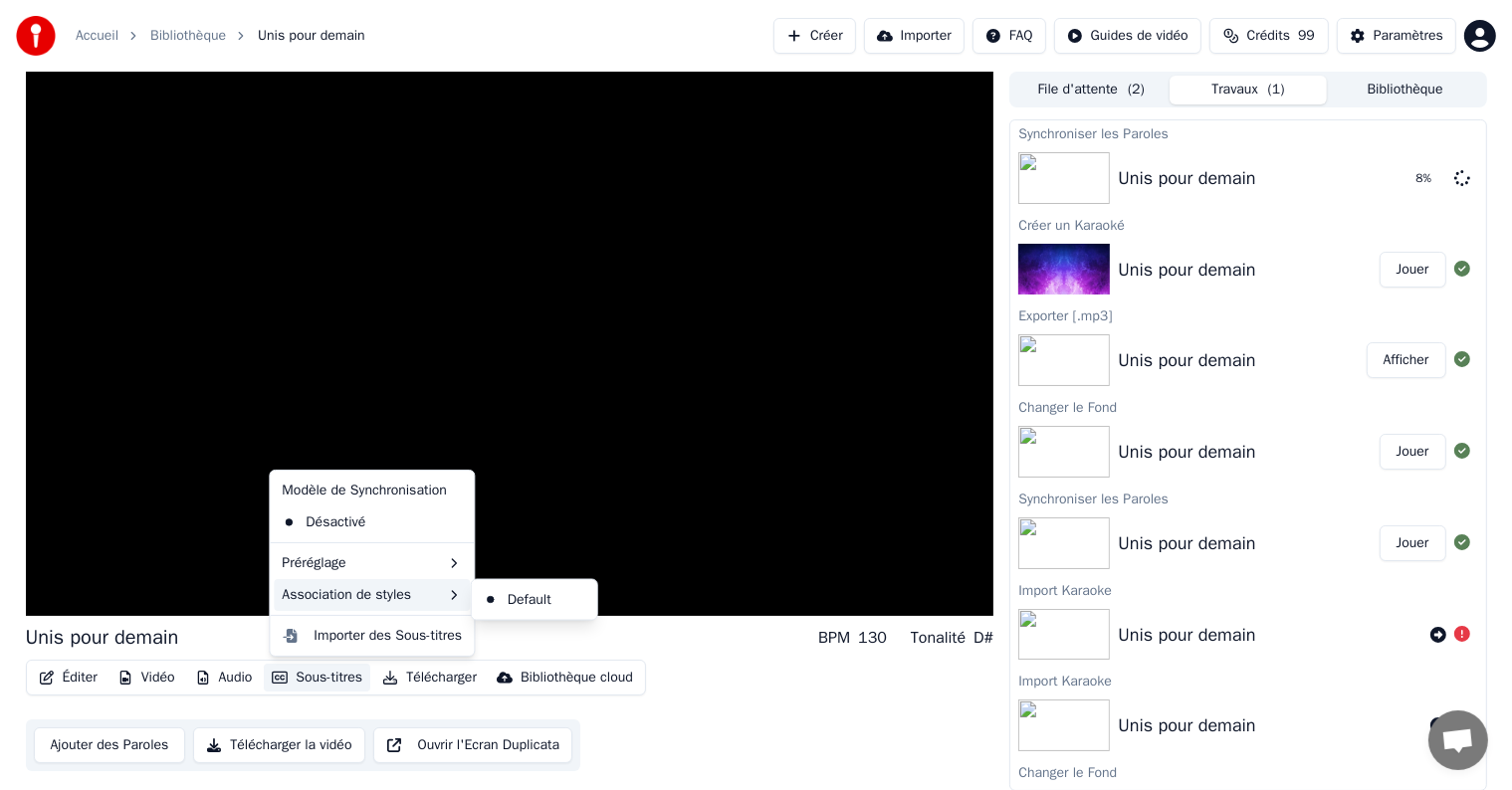 click on "Association de styles" at bounding box center [371, 595] 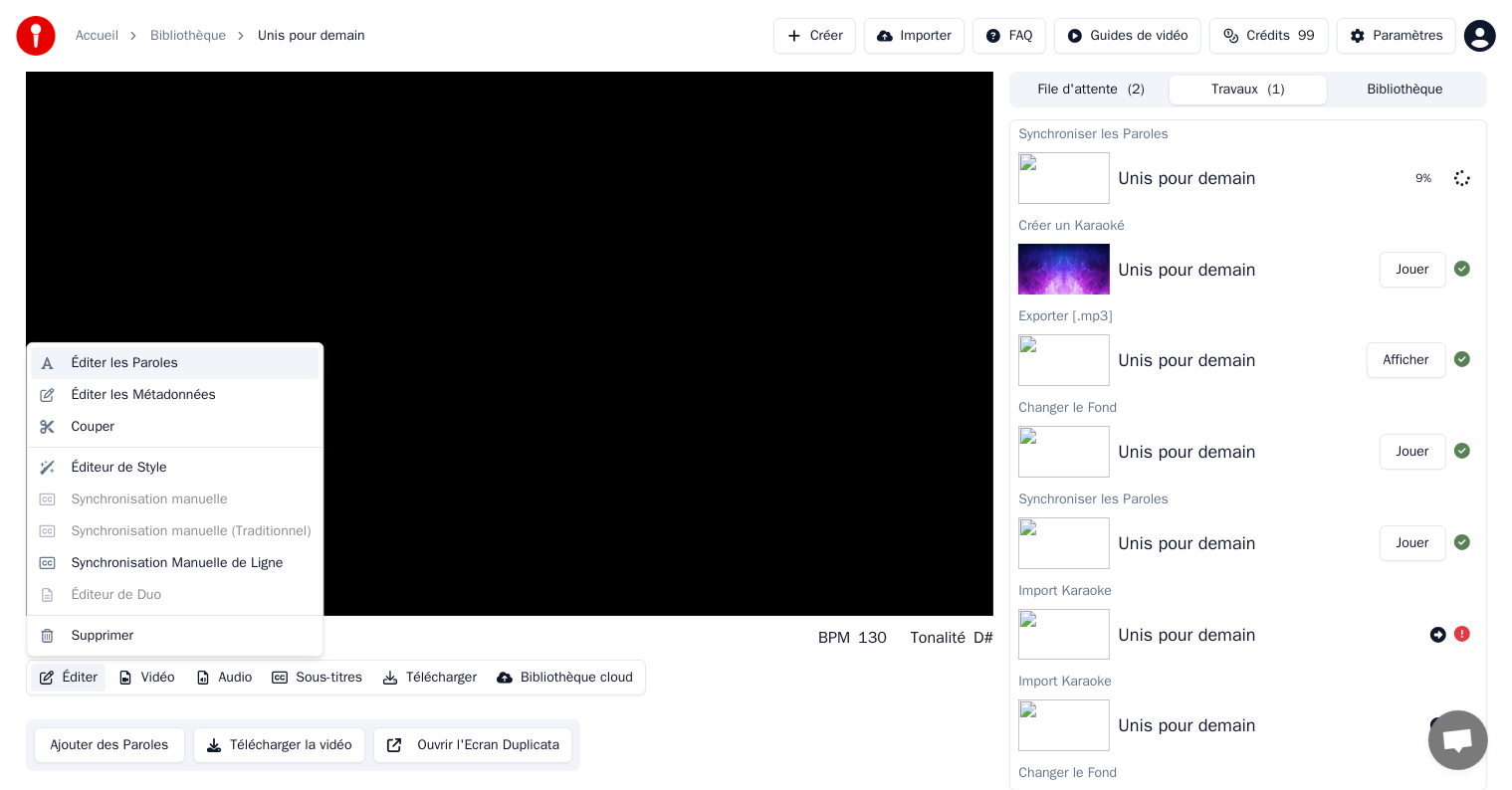 click on "Éditer les Paroles" at bounding box center [123, 363] 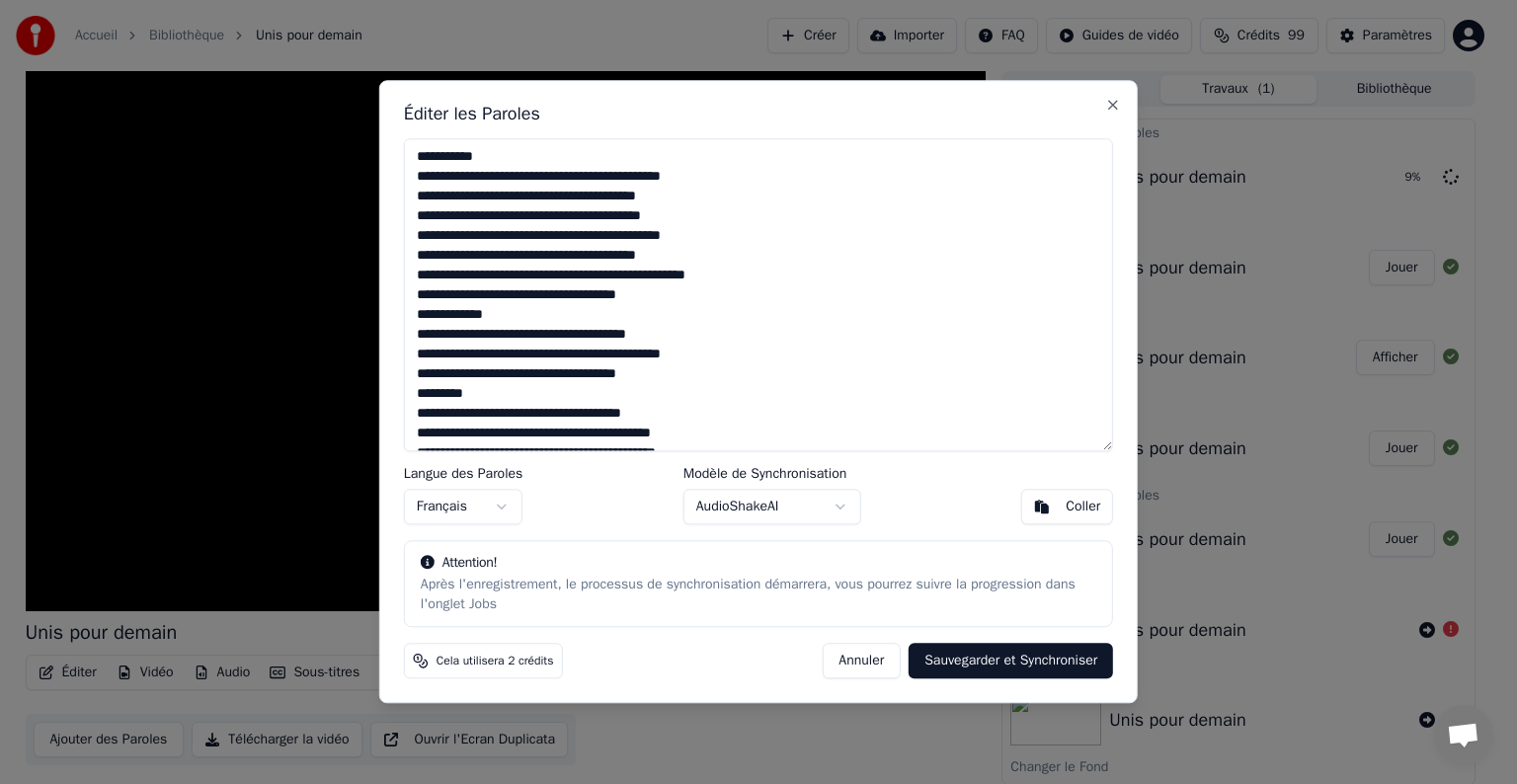 click on "Sauvegarder et Synchroniser" at bounding box center (1010, 662) 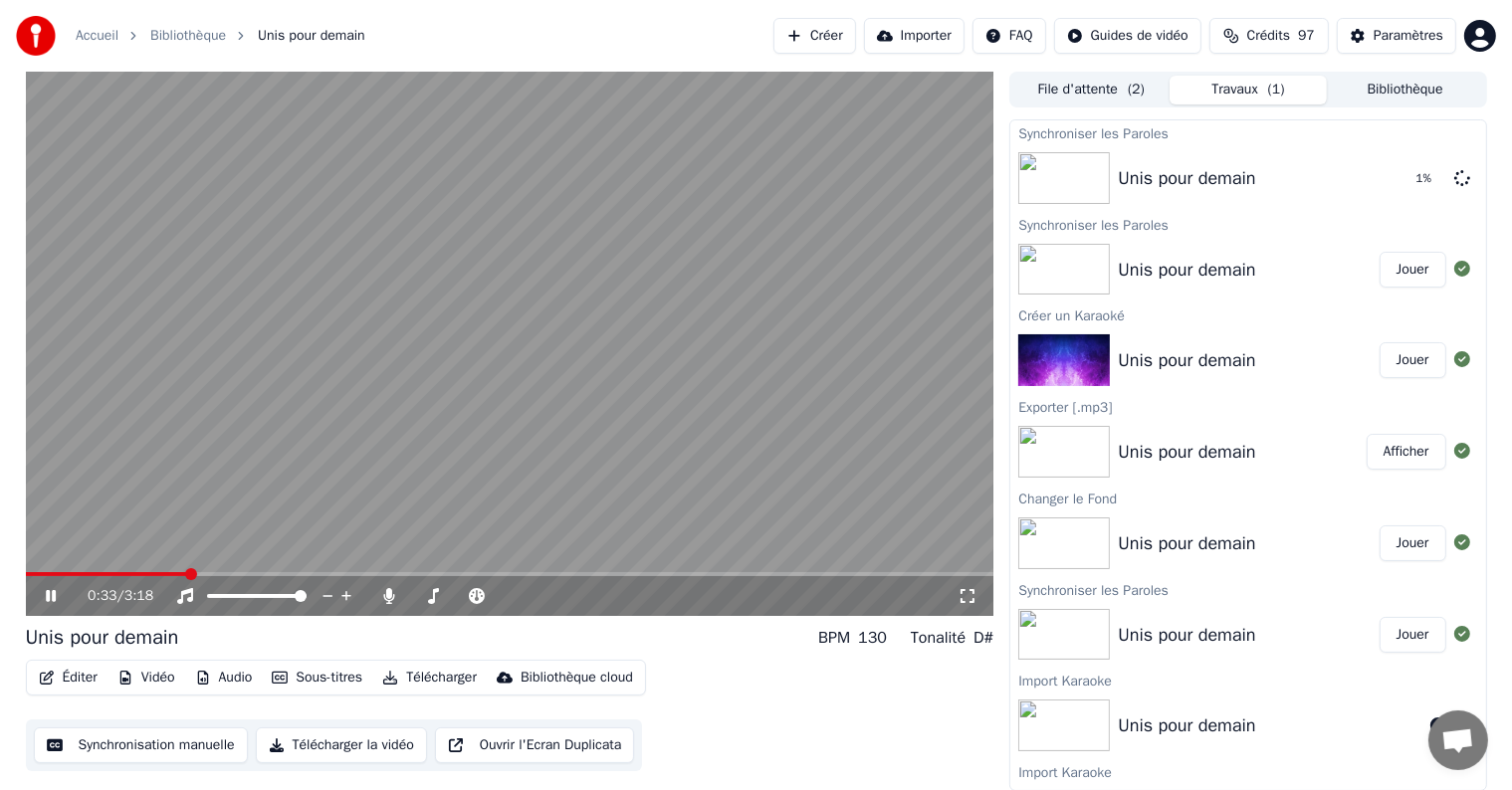 click 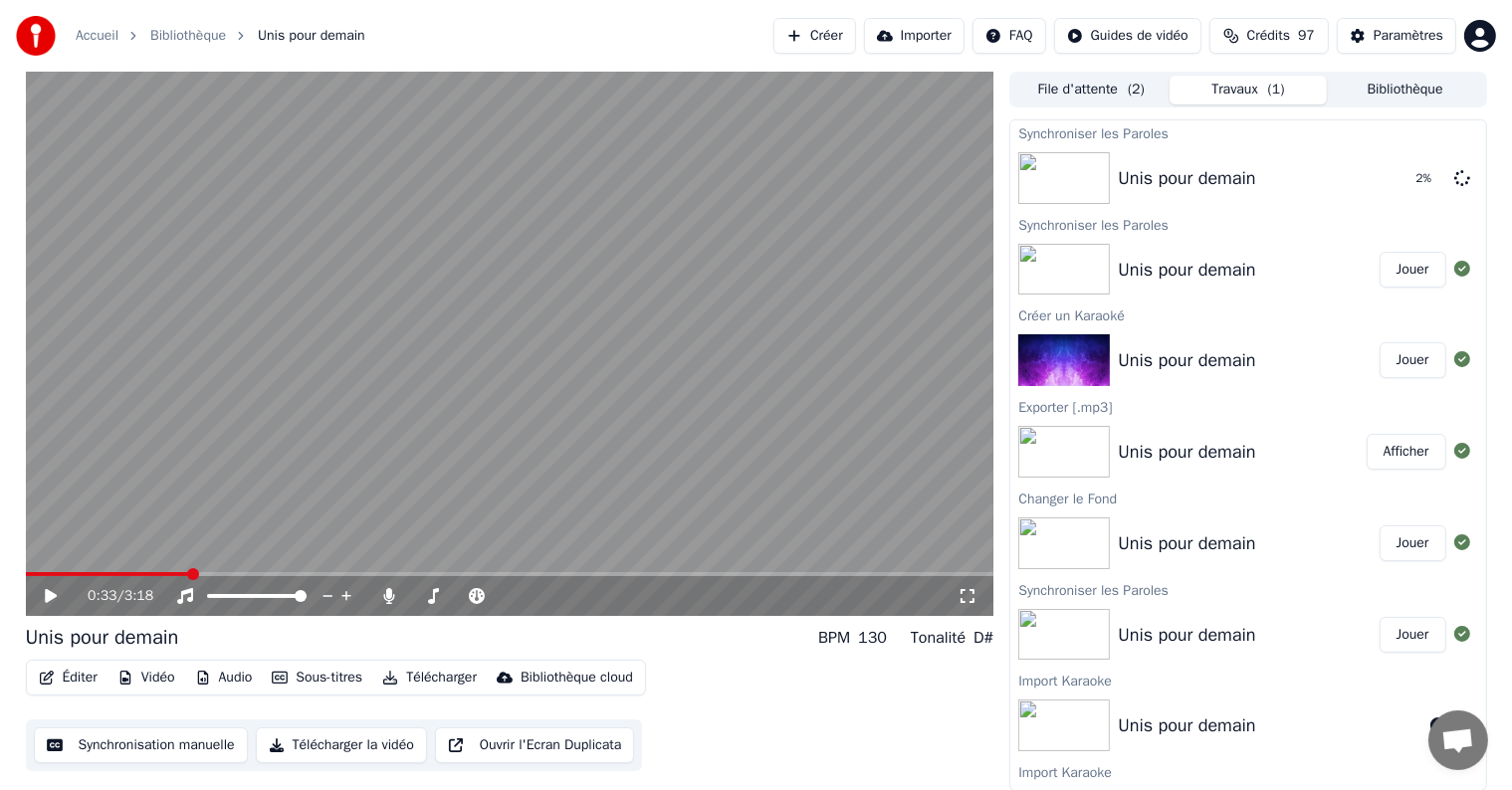 click 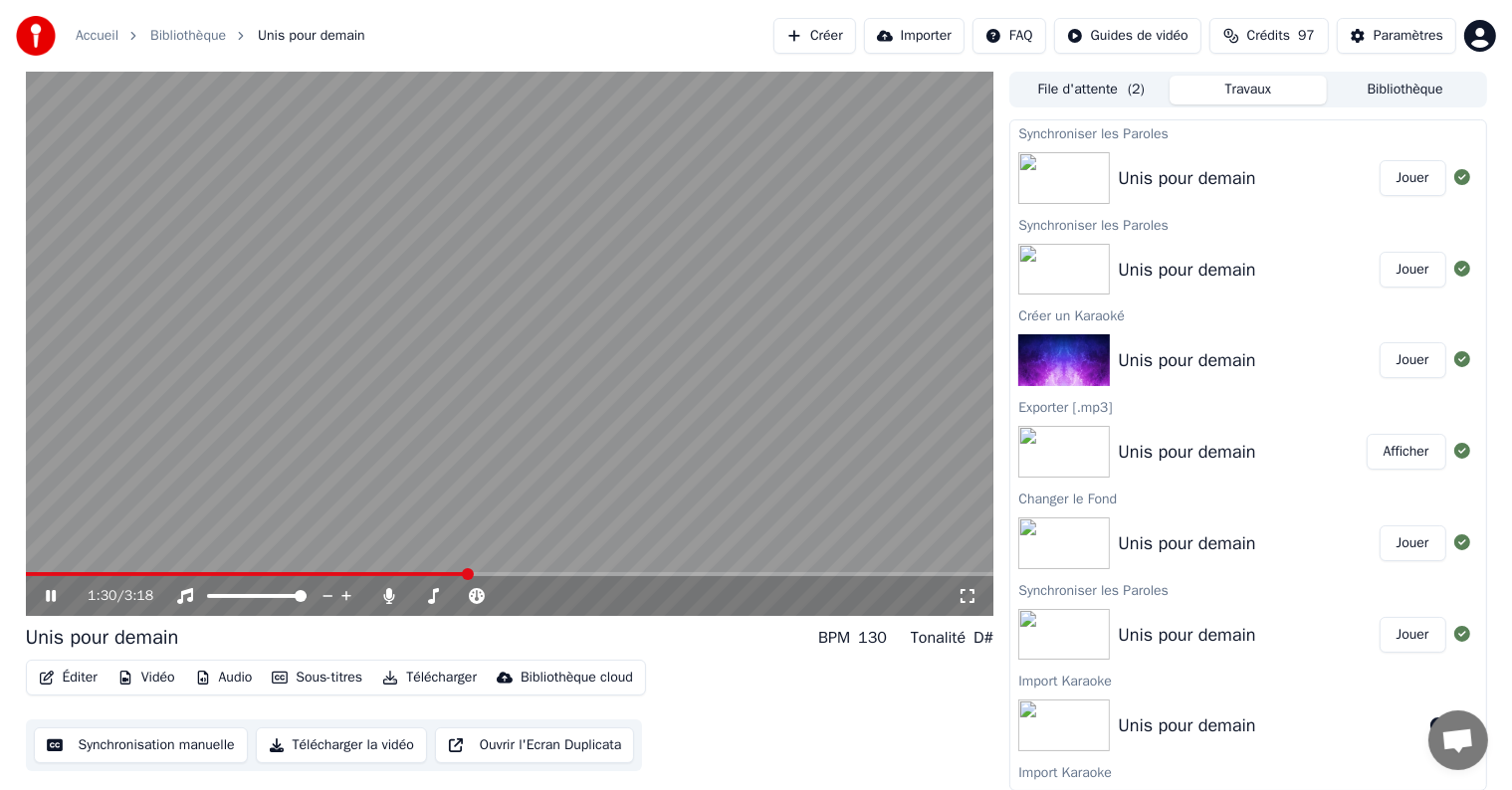 click 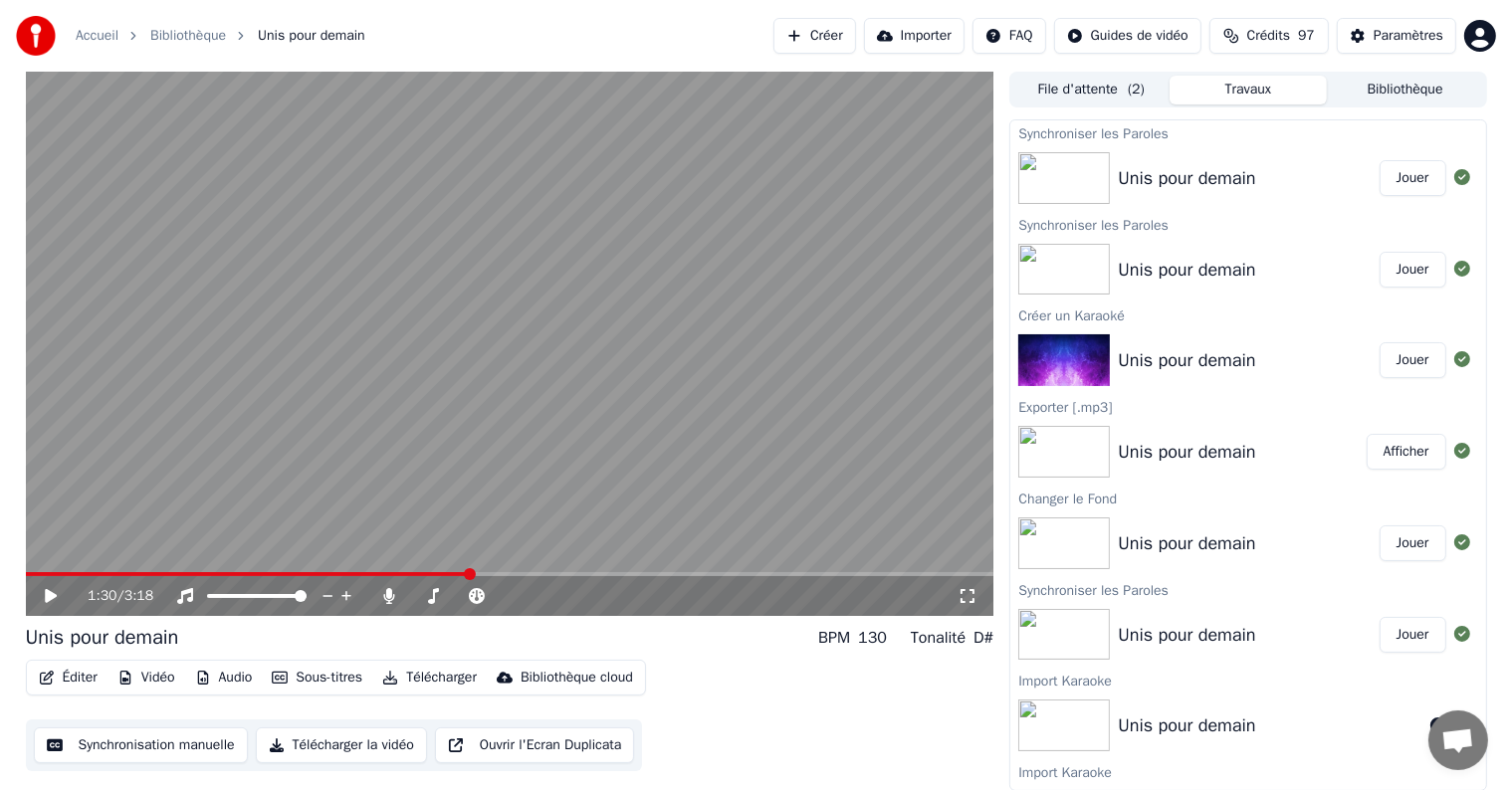 click on "Jouer" at bounding box center (1412, 178) 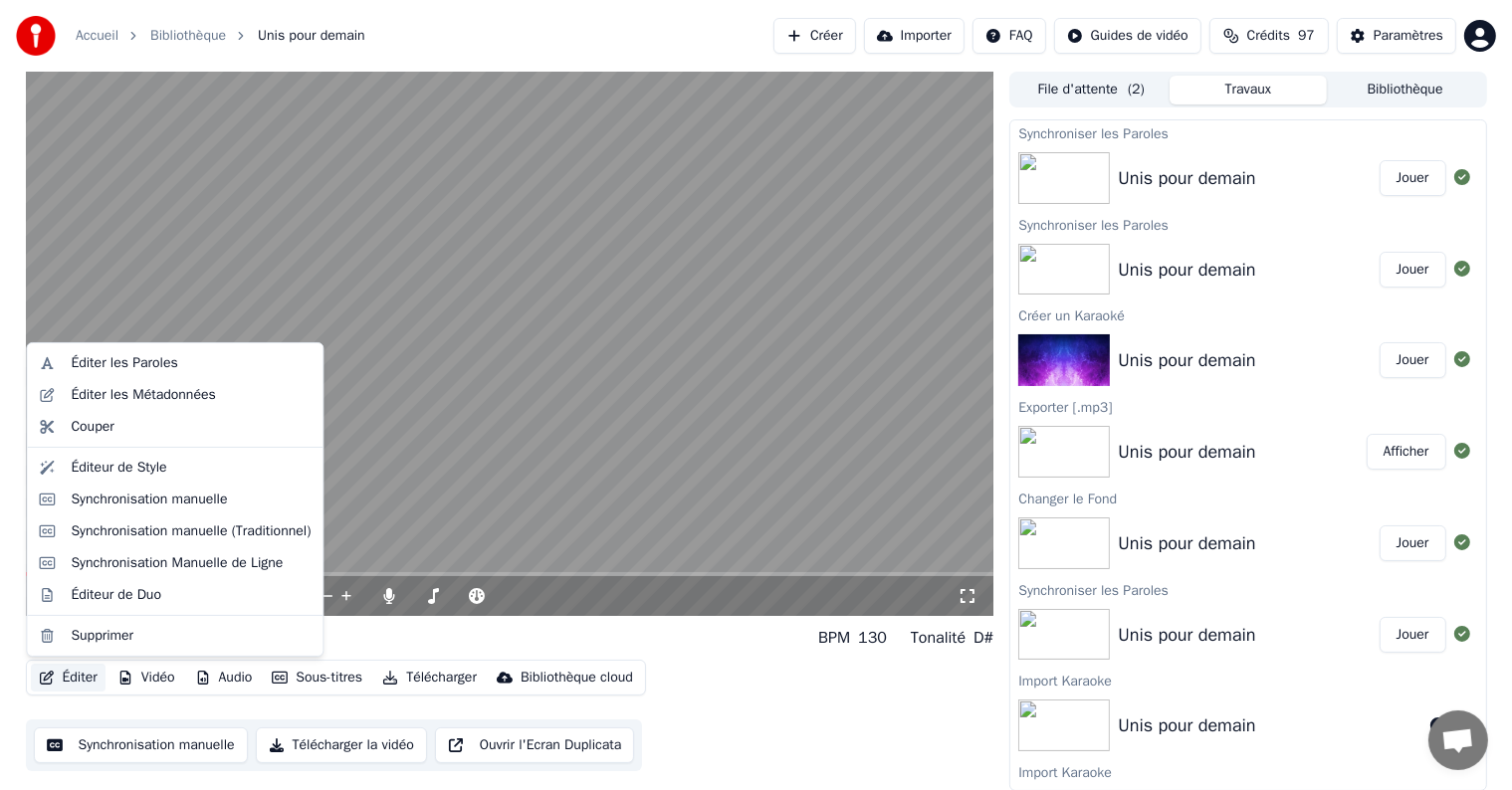 click on "Éditer" at bounding box center (68, 678) 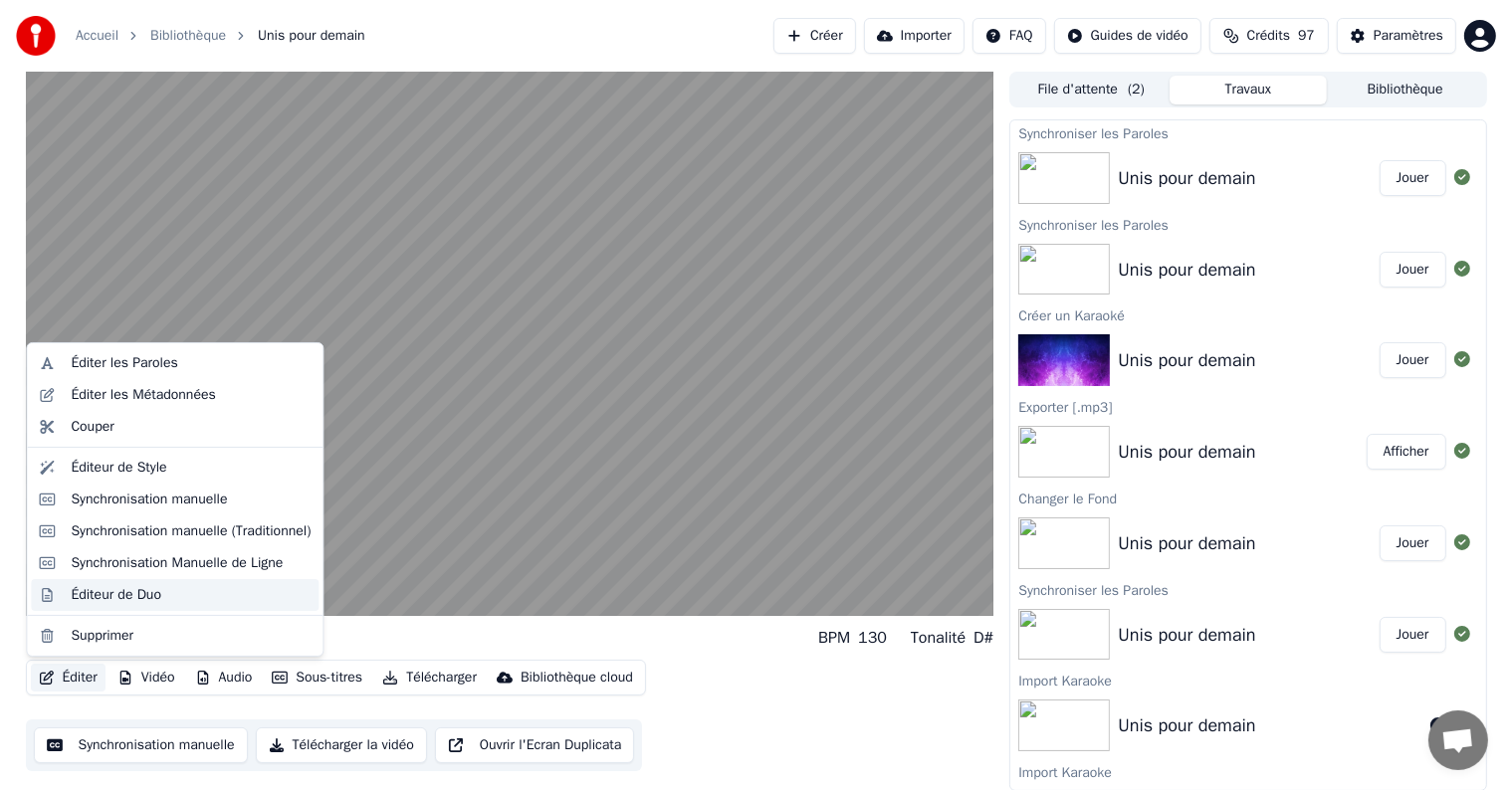 click on "Éditeur de Duo" at bounding box center (115, 595) 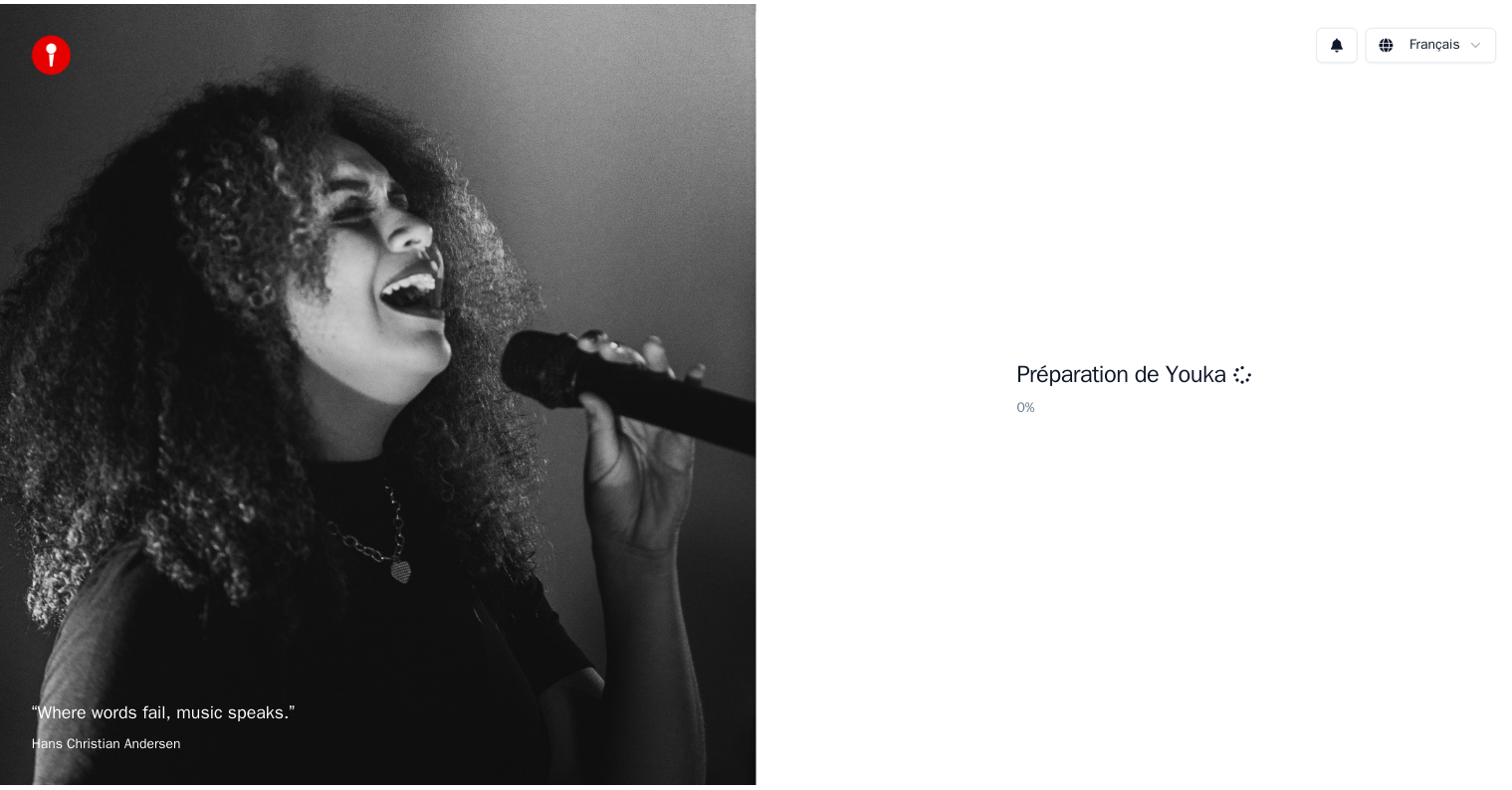 scroll, scrollTop: 0, scrollLeft: 0, axis: both 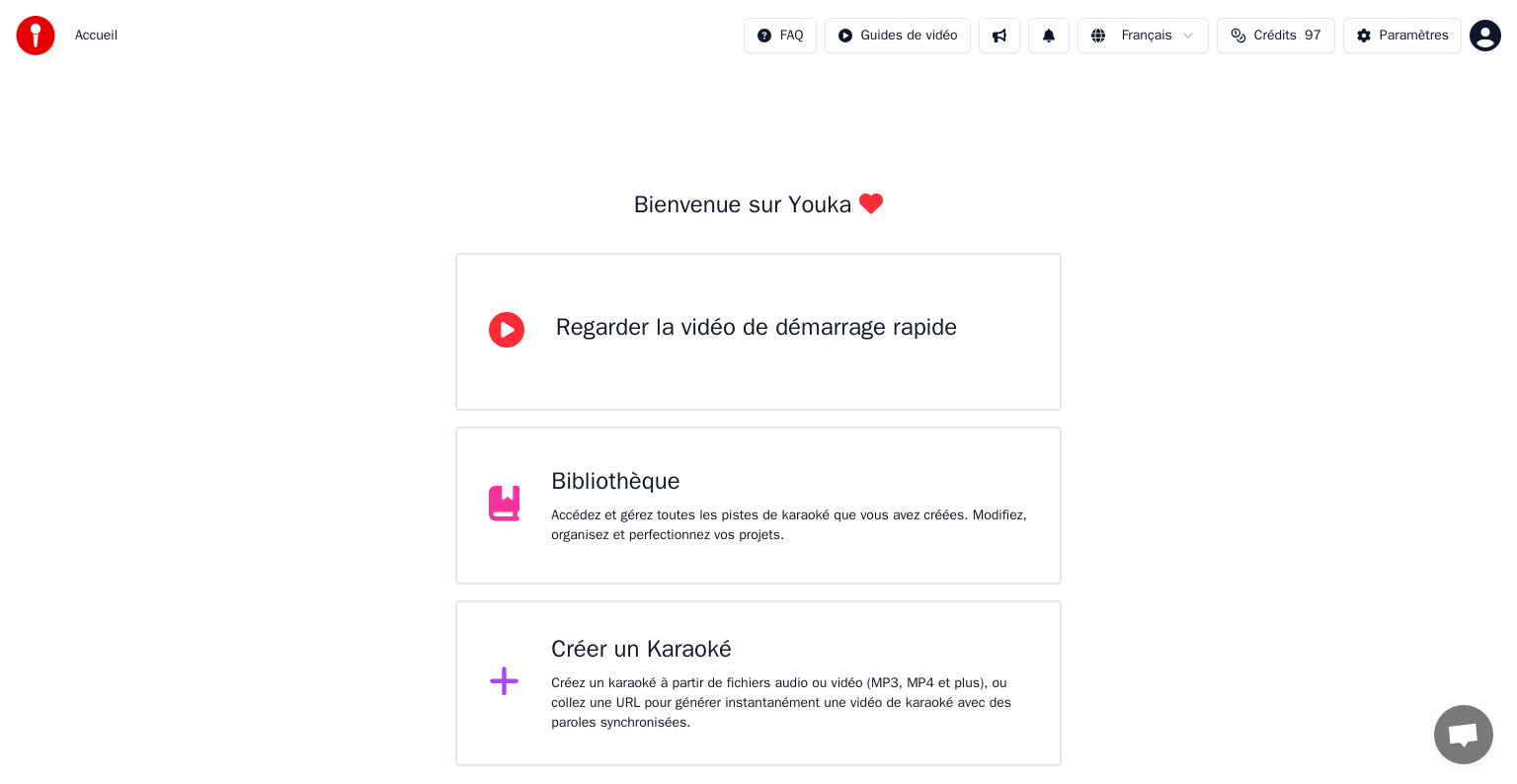 click on "Créez un karaoké à partir de fichiers audio ou vidéo (MP3, MP4 et plus), ou collez une URL pour générer instantanément une vidéo de karaoké avec des paroles synchronisées." at bounding box center [789, 703] 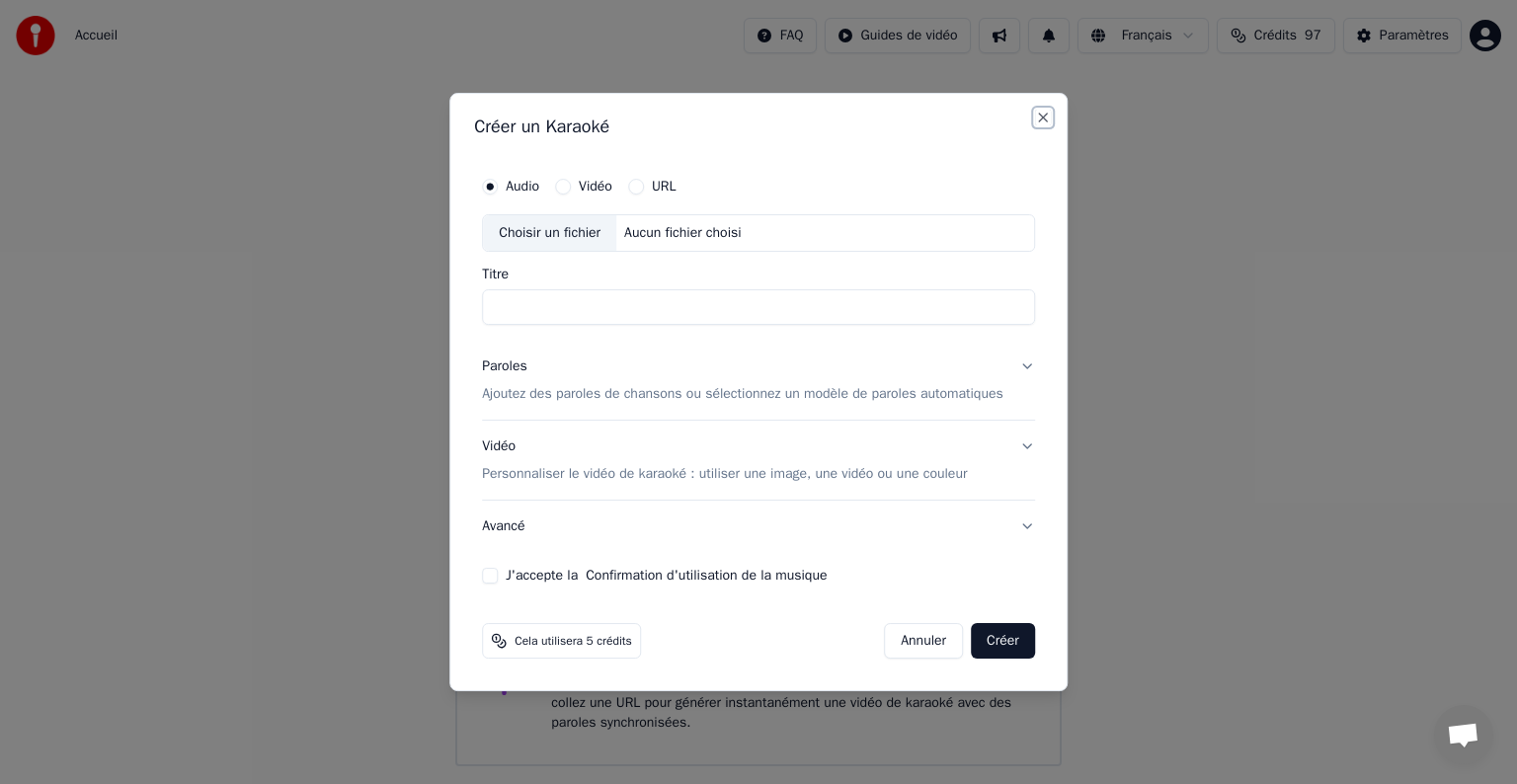 click on "Close" at bounding box center [1043, 118] 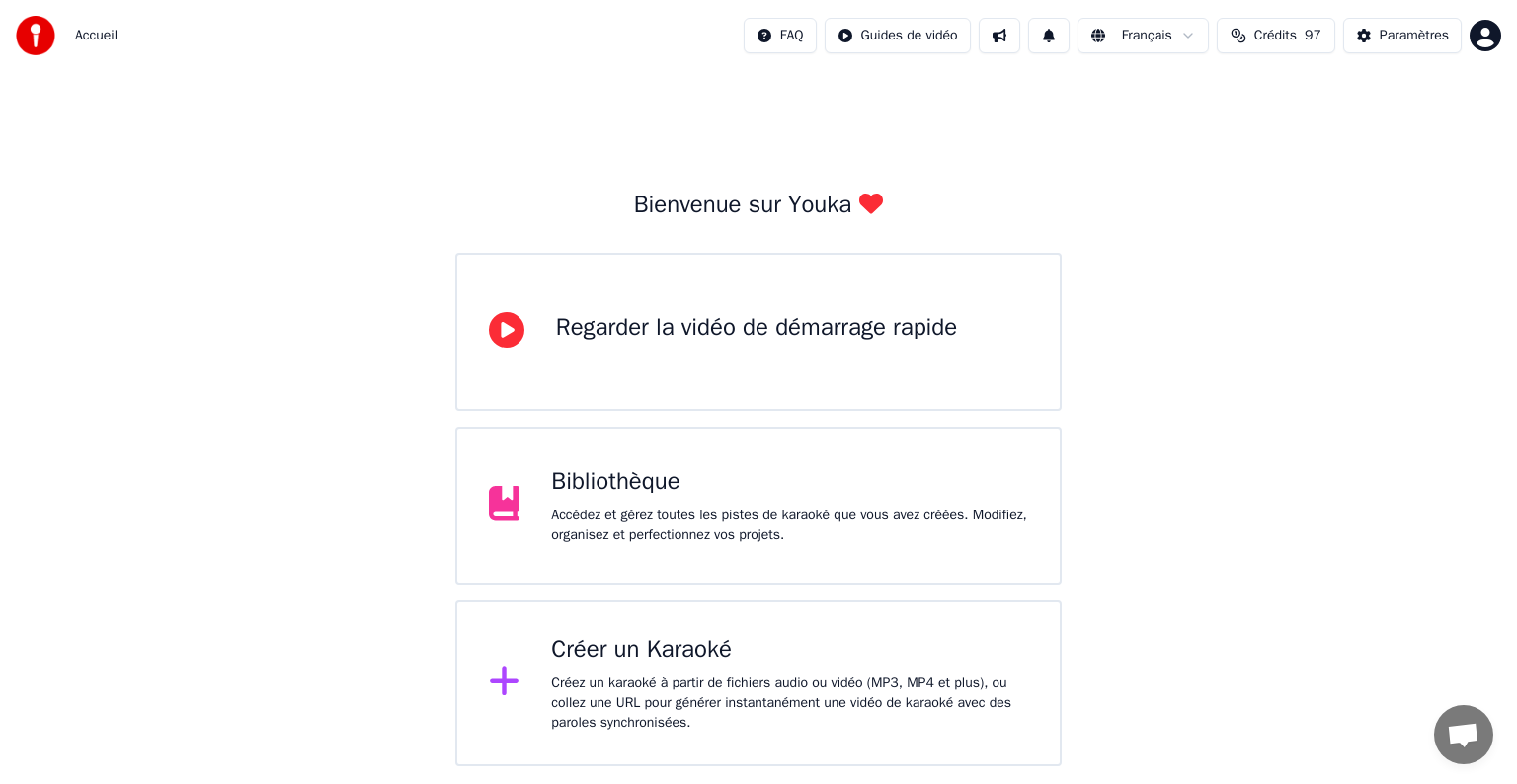 click on "Accédez et gérez toutes les pistes de karaoké que vous avez créées. Modifiez, organisez et perfectionnez vos projets." at bounding box center [789, 525] 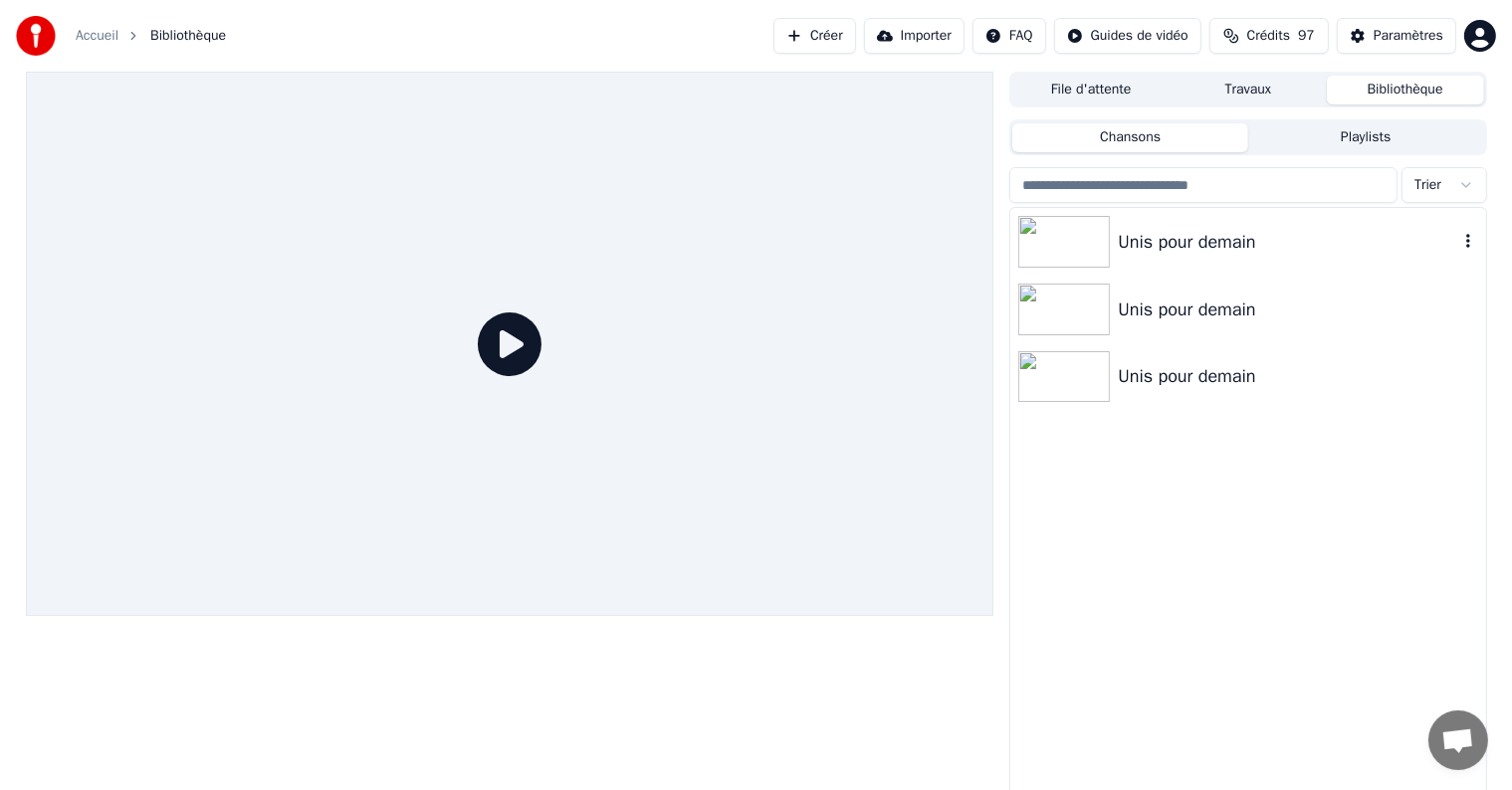 click on "Unis pour demain" at bounding box center (1247, 242) 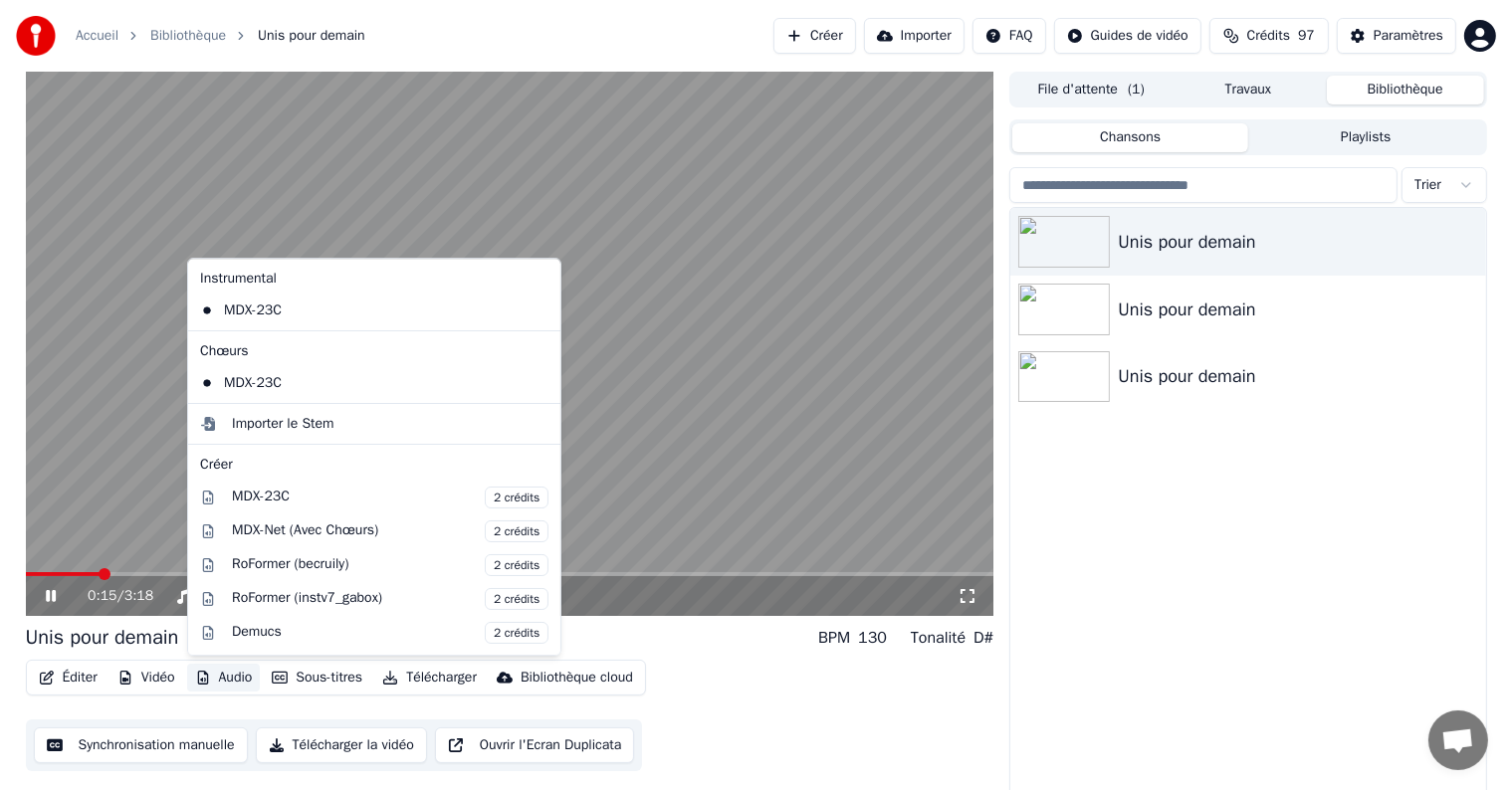click on "Audio" at bounding box center [224, 678] 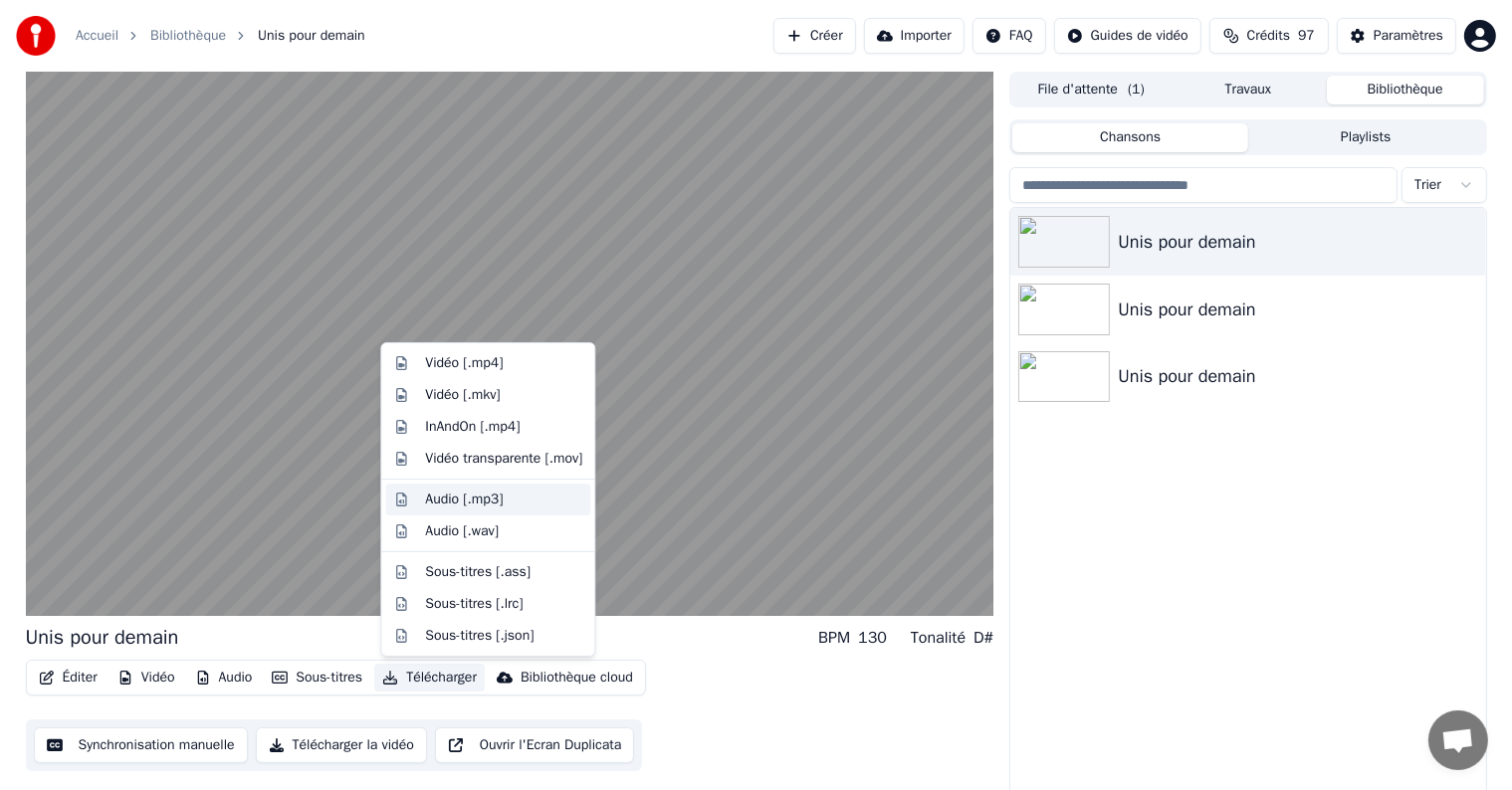 click on "Audio [.mp3]" at bounding box center [464, 499] 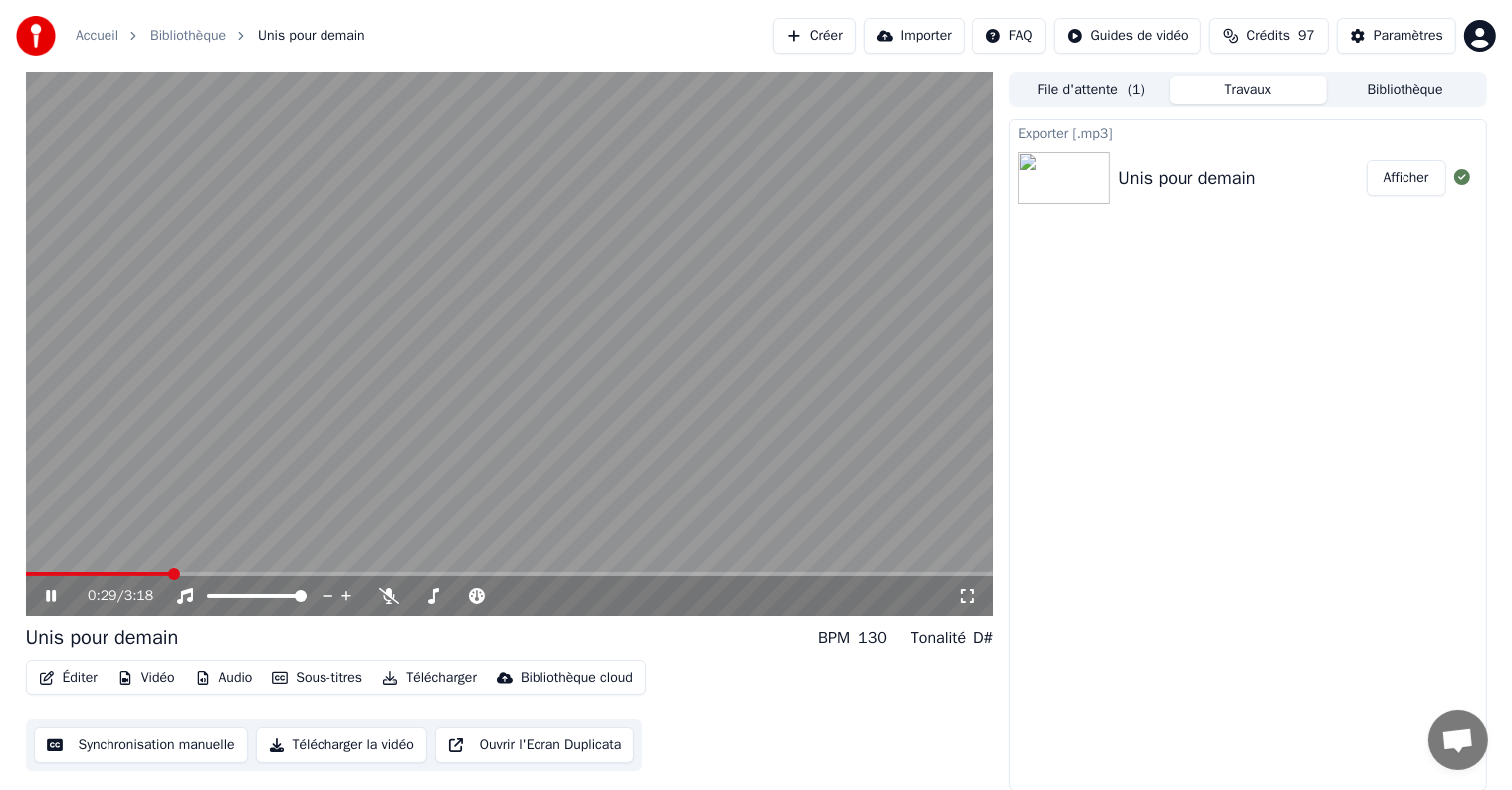 click on "Afficher" at bounding box center [1406, 178] 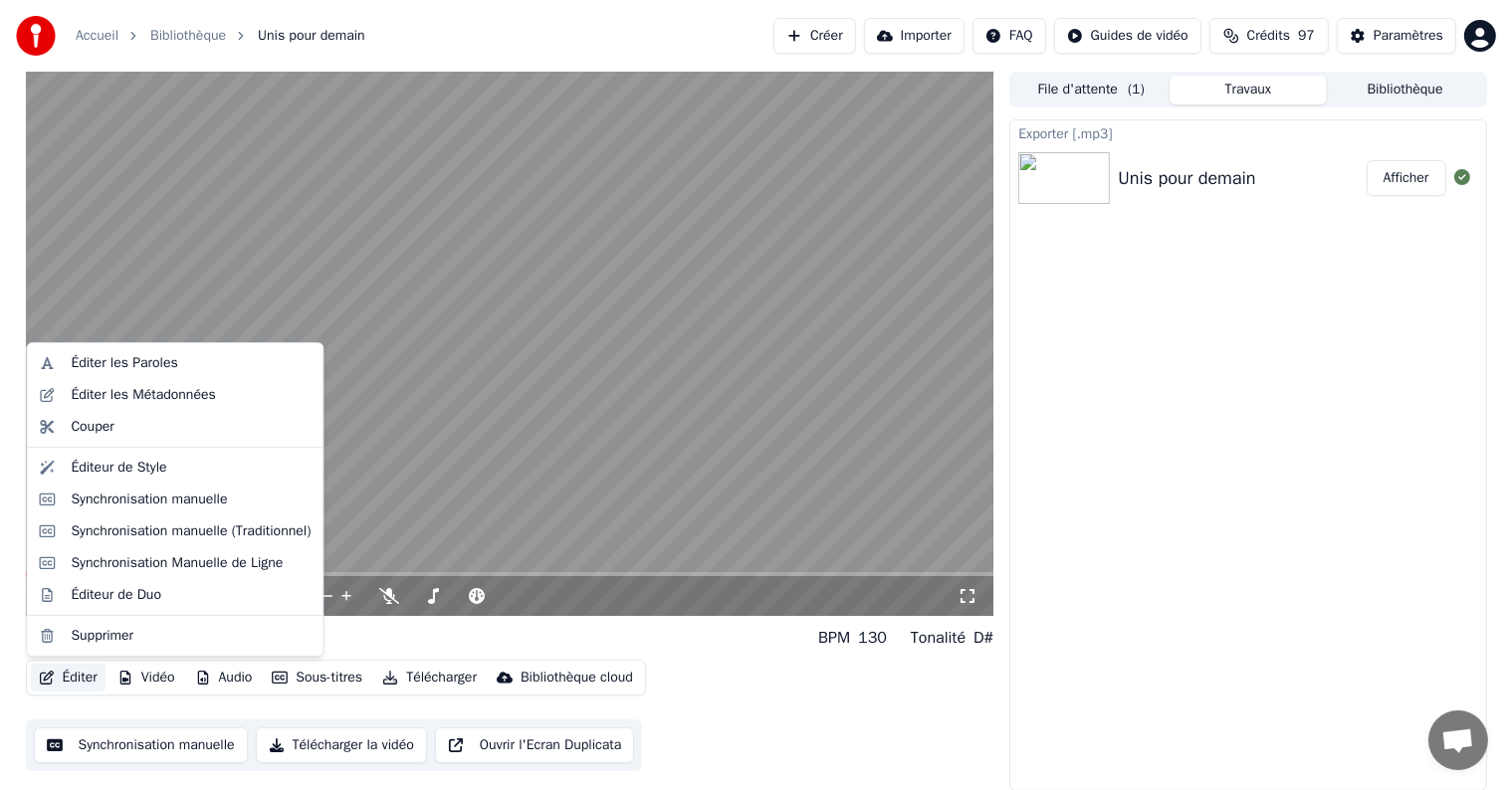 click on "Éditer" at bounding box center (68, 678) 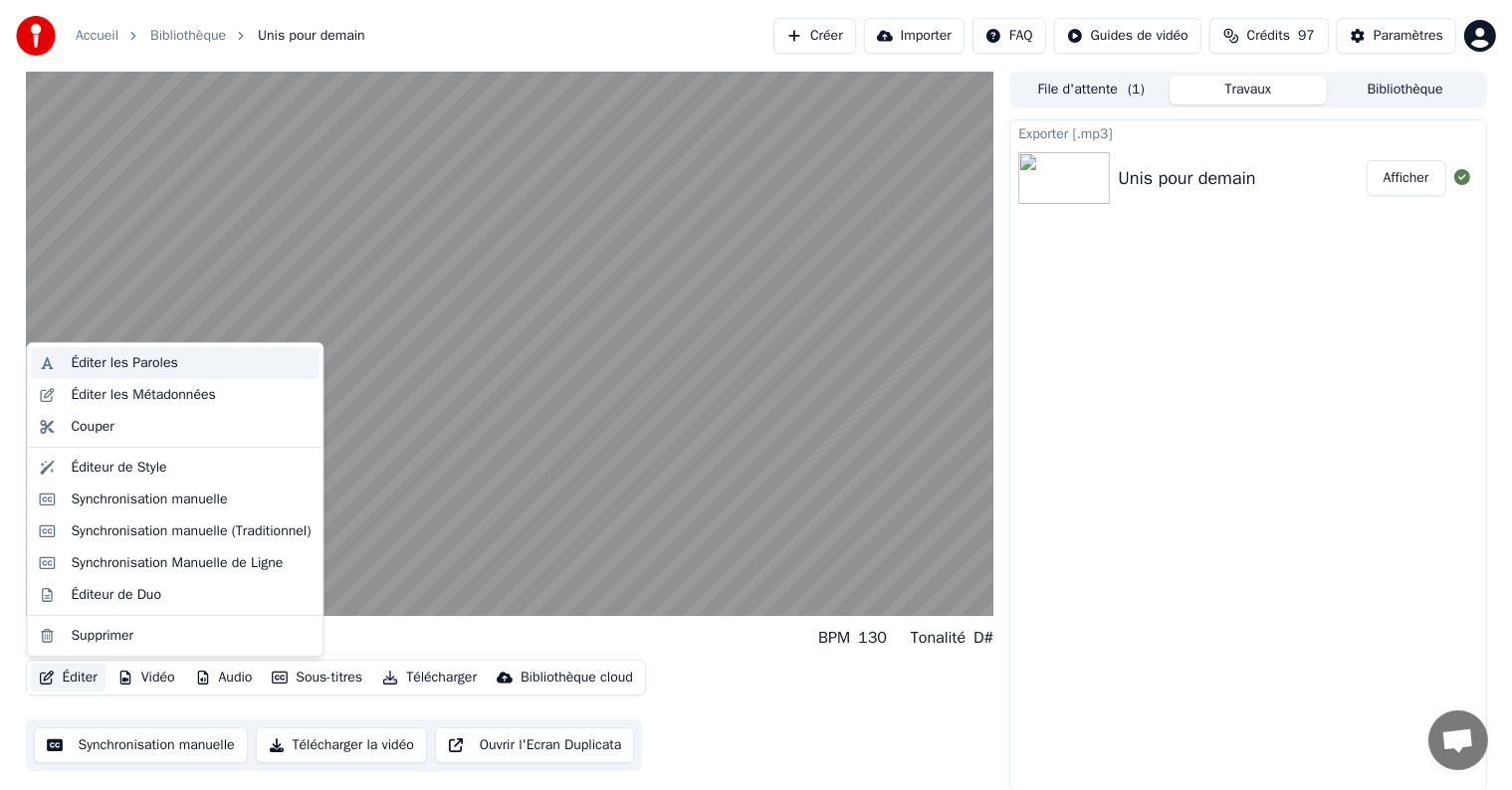 click on "Éditer les Paroles" at bounding box center (123, 363) 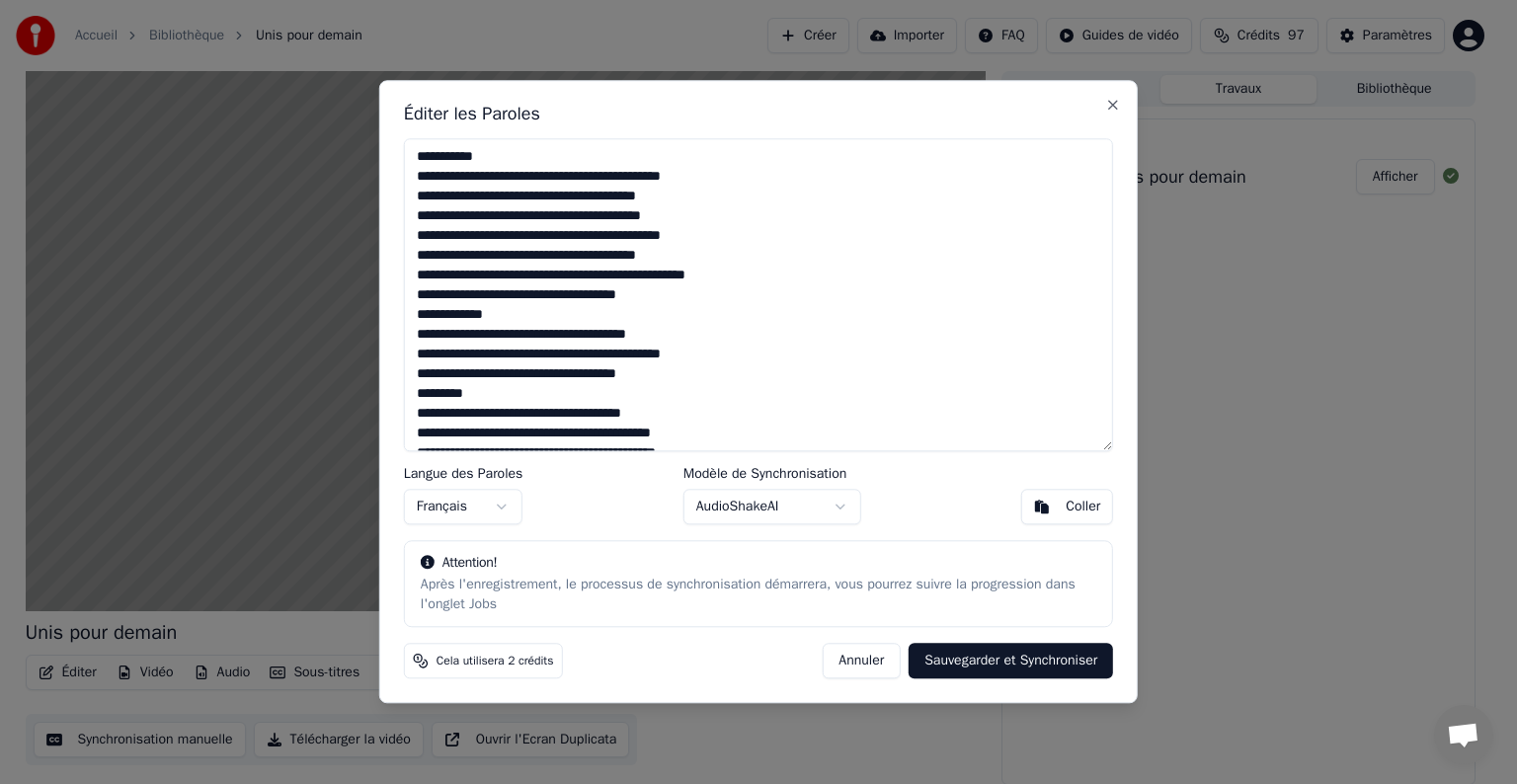click on "Sauvegarder et Synchroniser" at bounding box center (1010, 662) 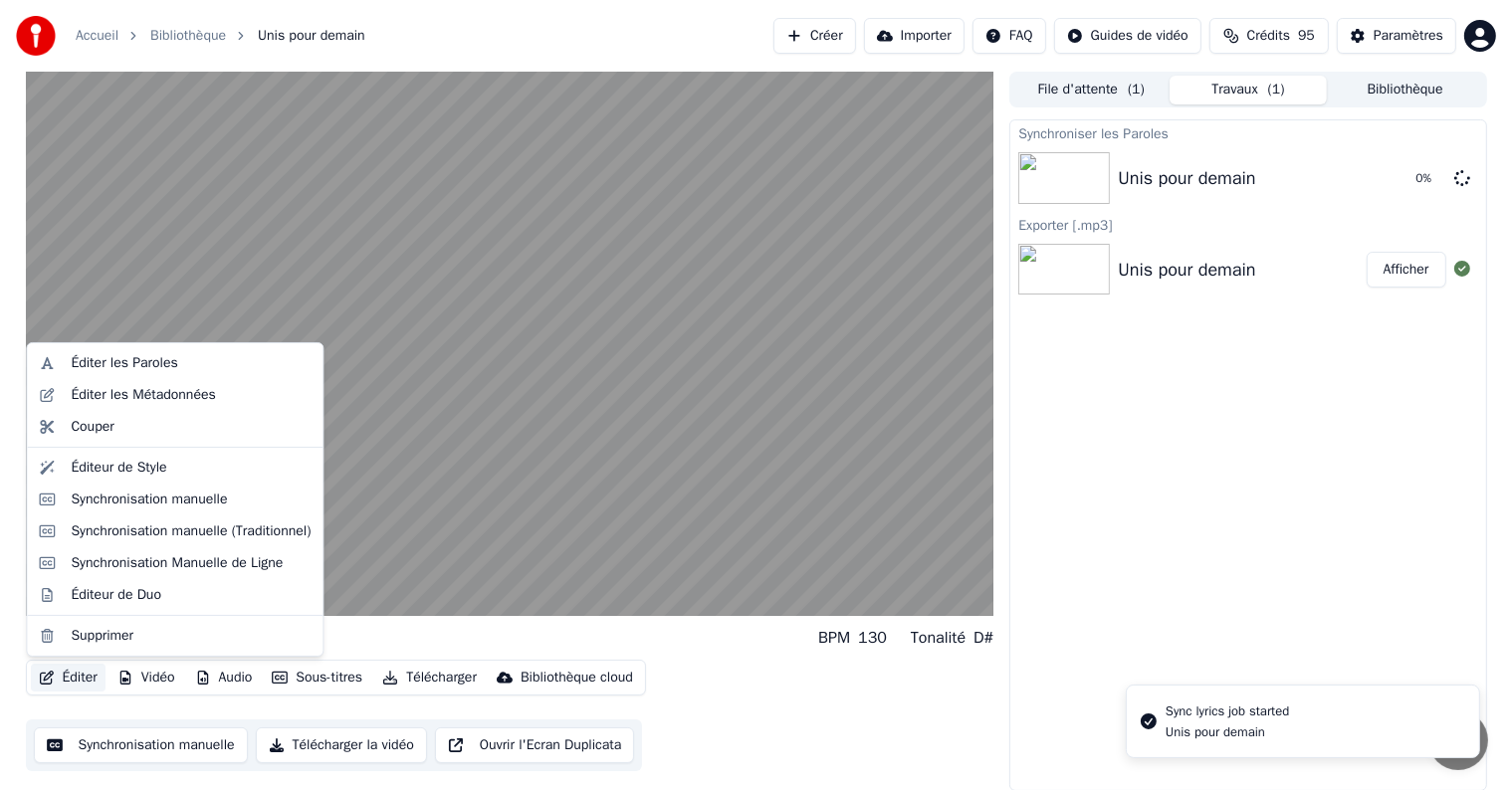 click on "Éditer" at bounding box center (68, 678) 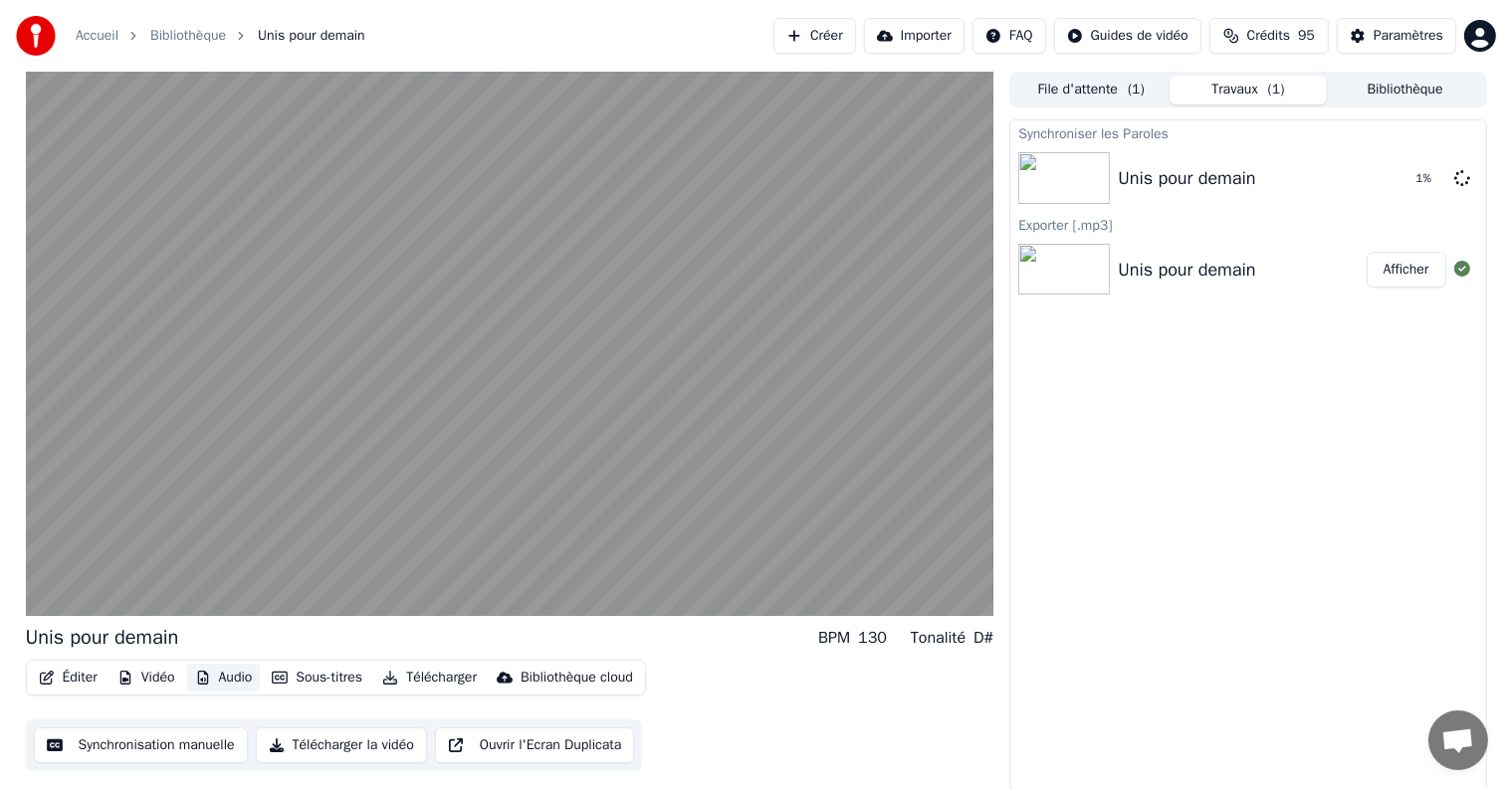 click on "Audio" at bounding box center [224, 678] 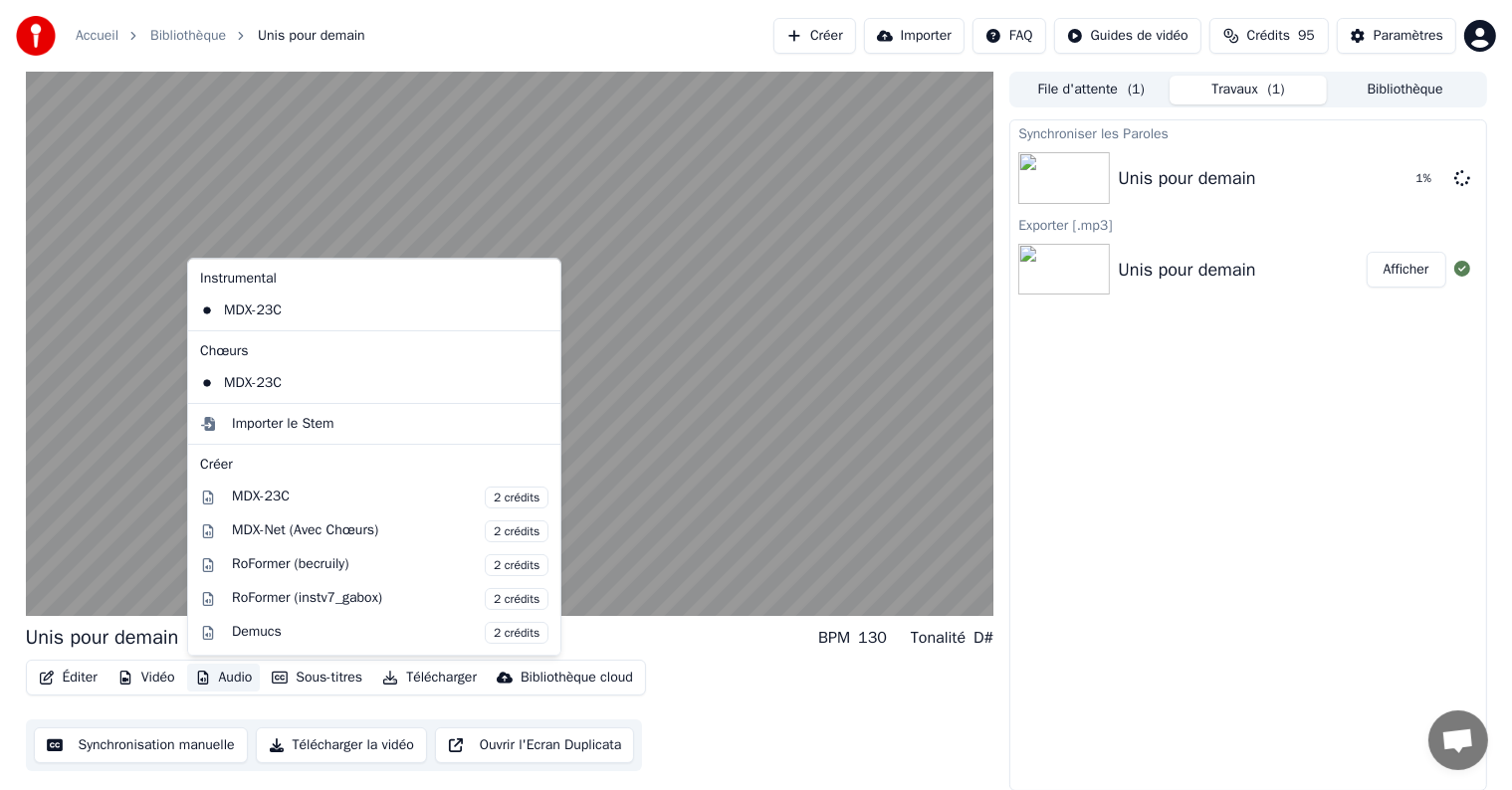 click on "Audio" at bounding box center (224, 678) 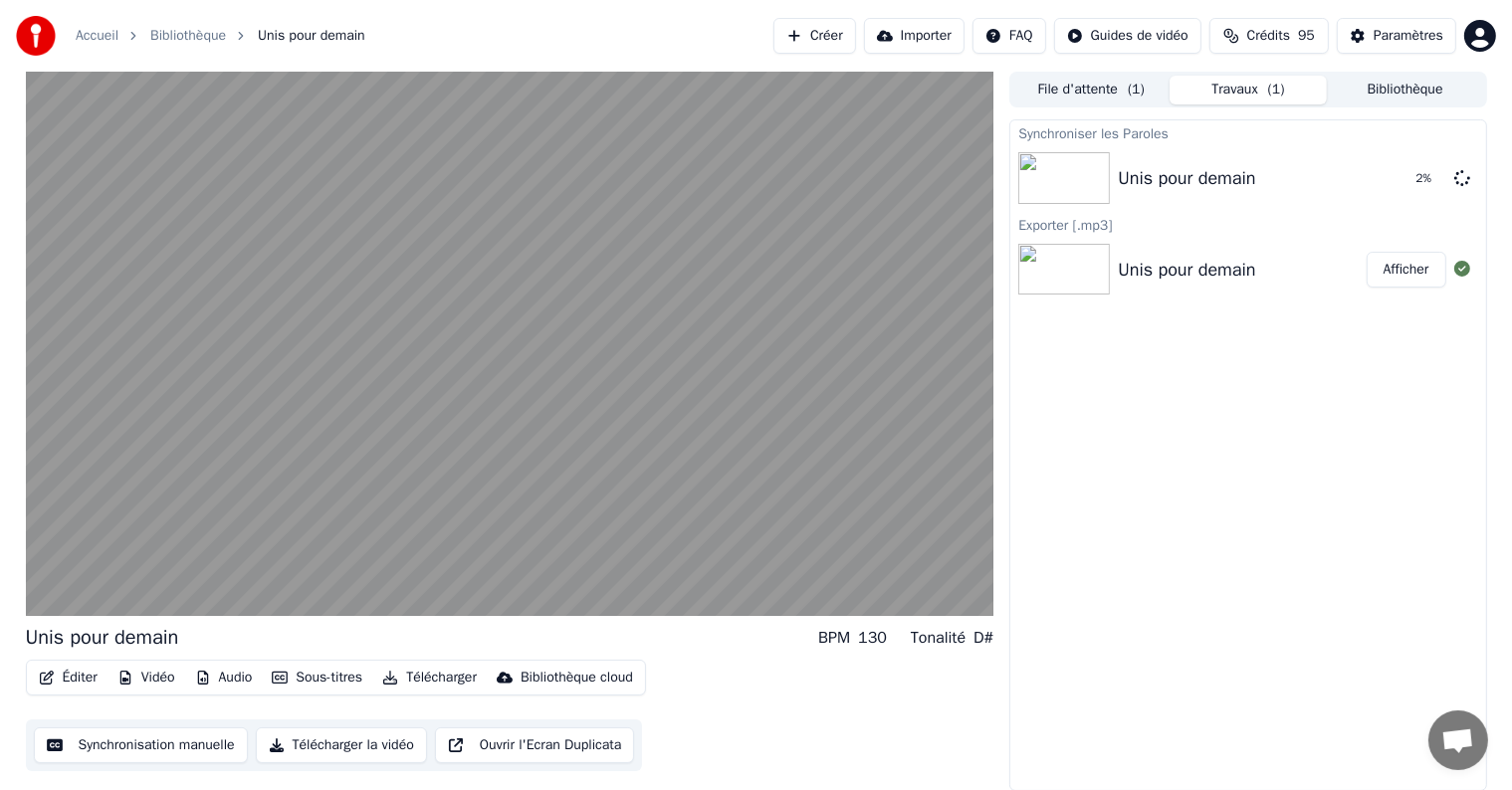 click on "Unis pour demain BPM 130 Tonalité D#" at bounding box center [510, 638] 